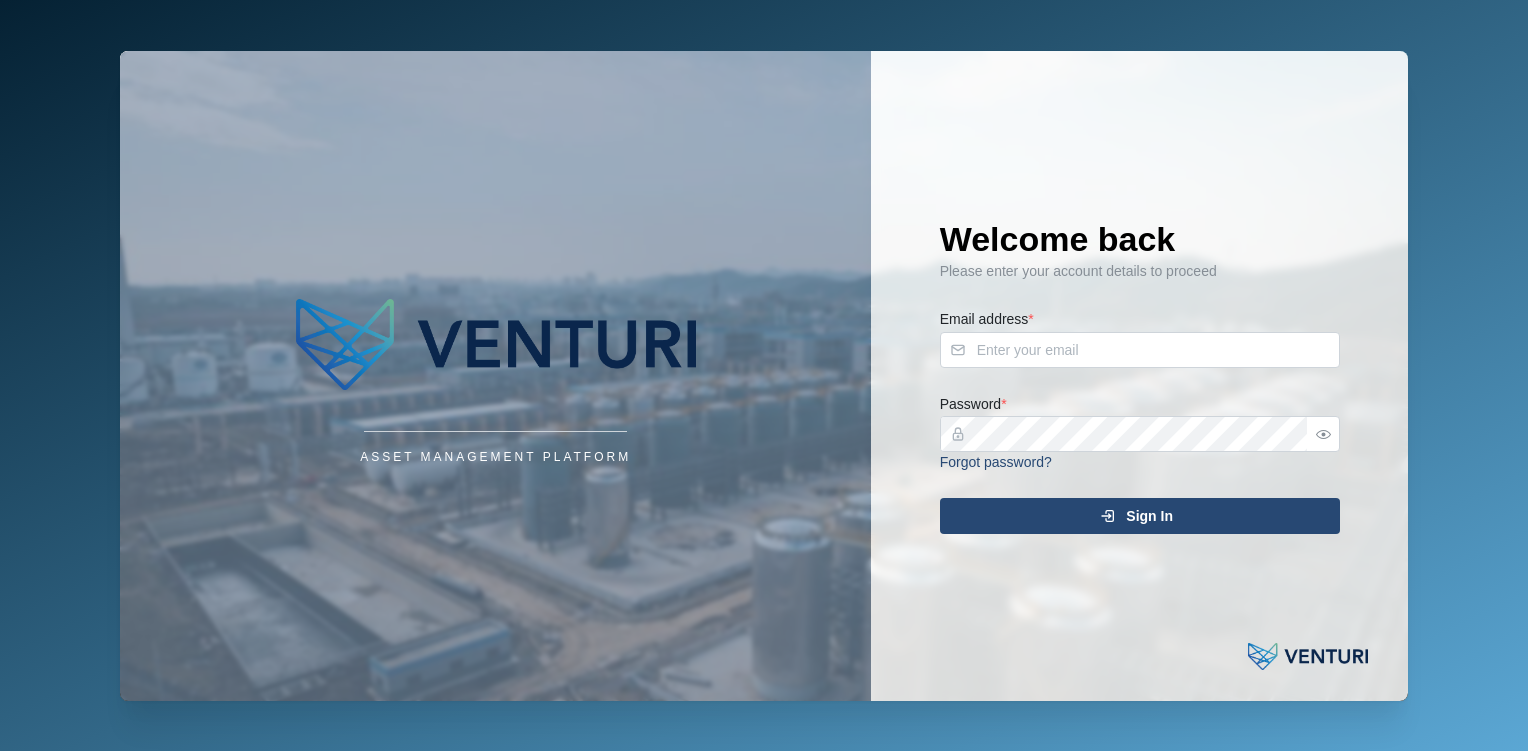 scroll, scrollTop: 0, scrollLeft: 0, axis: both 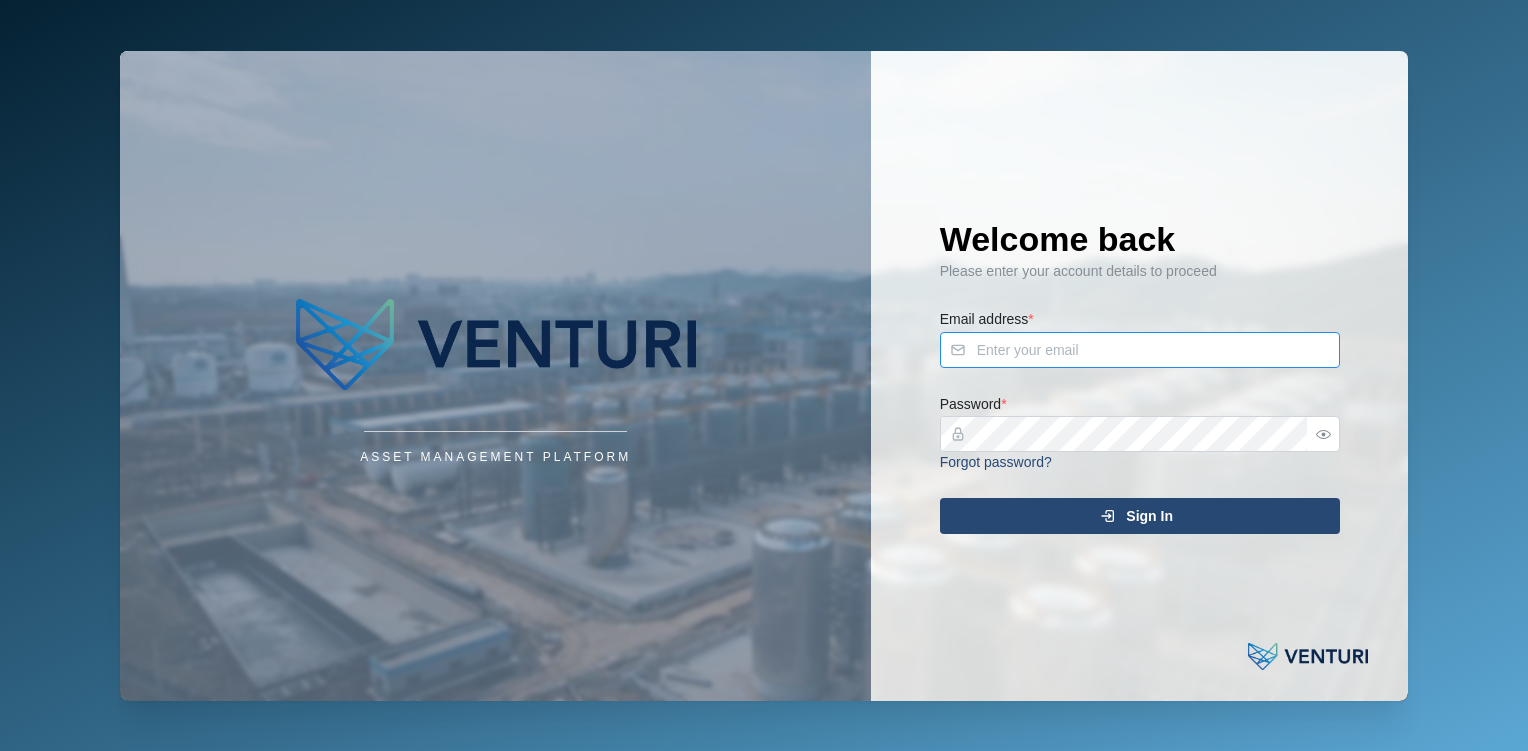 type on "[EMAIL]" 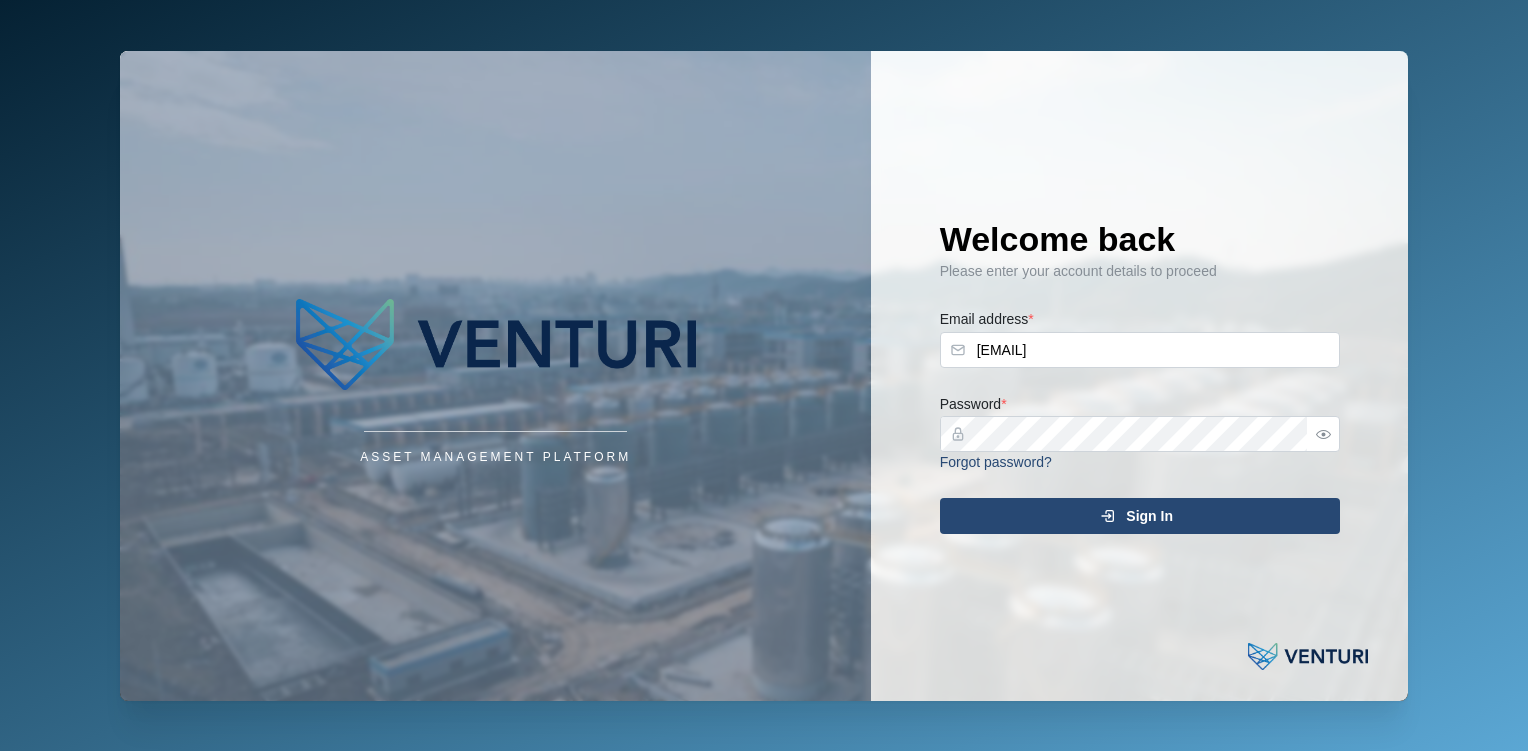 click on "Sign In" at bounding box center [1137, 516] 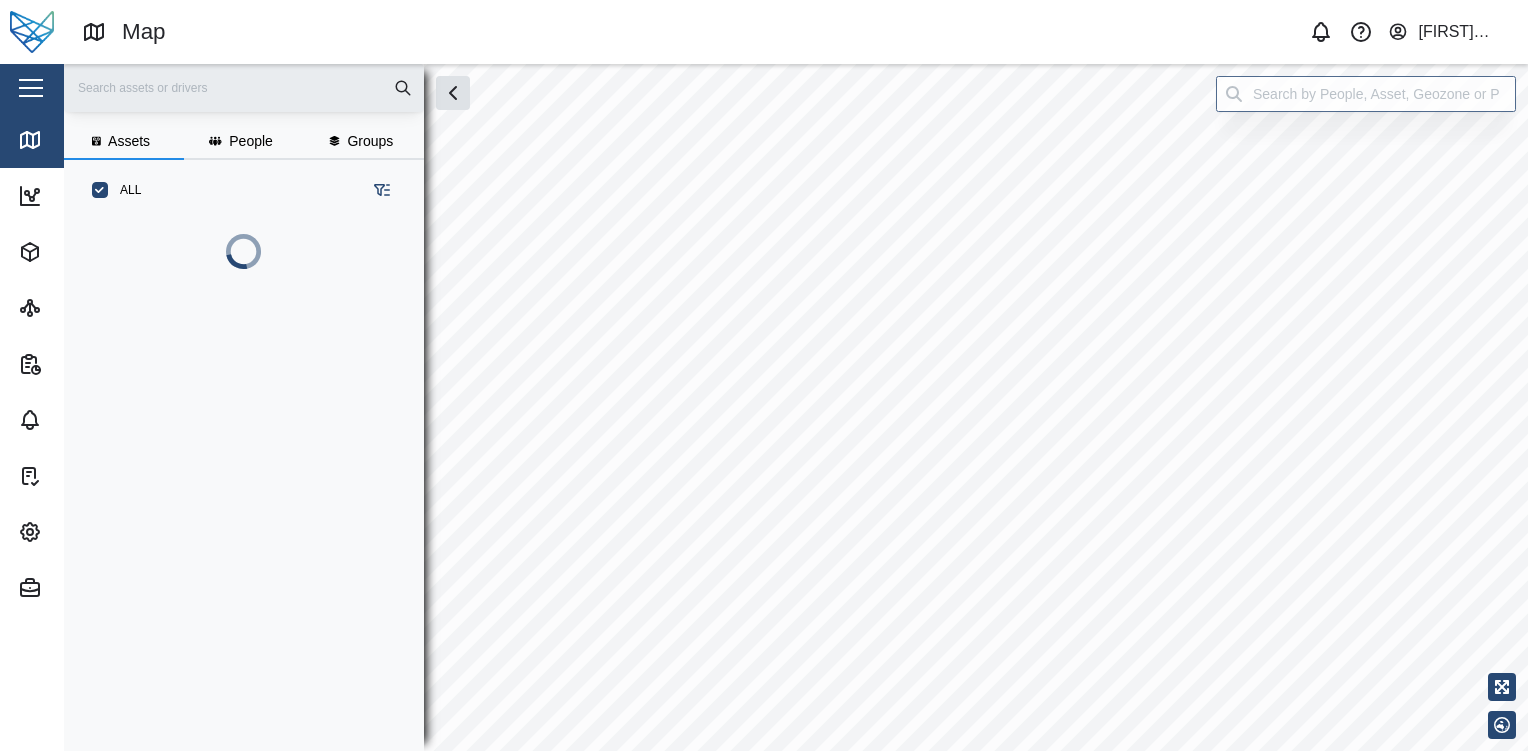 scroll, scrollTop: 0, scrollLeft: 0, axis: both 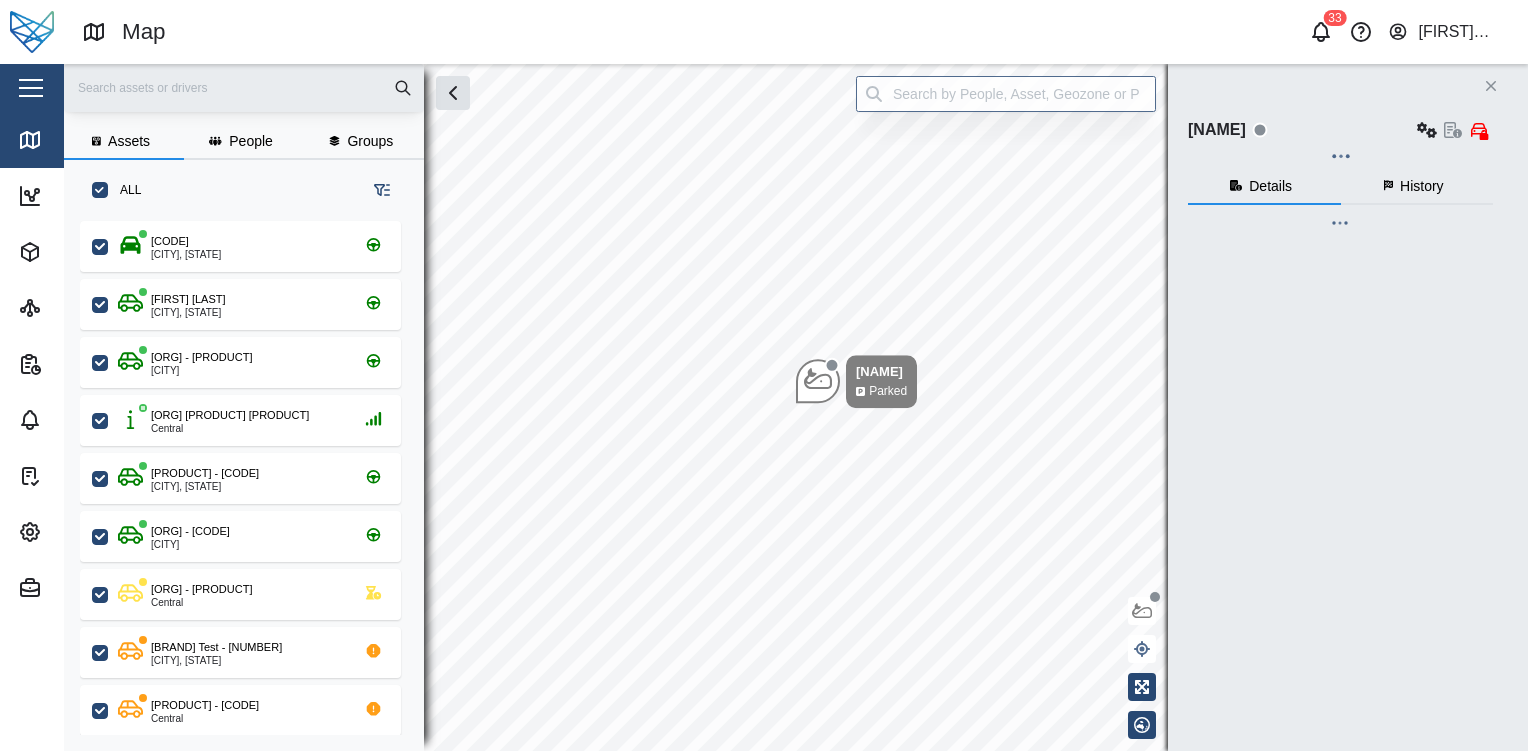 checkbox on "true" 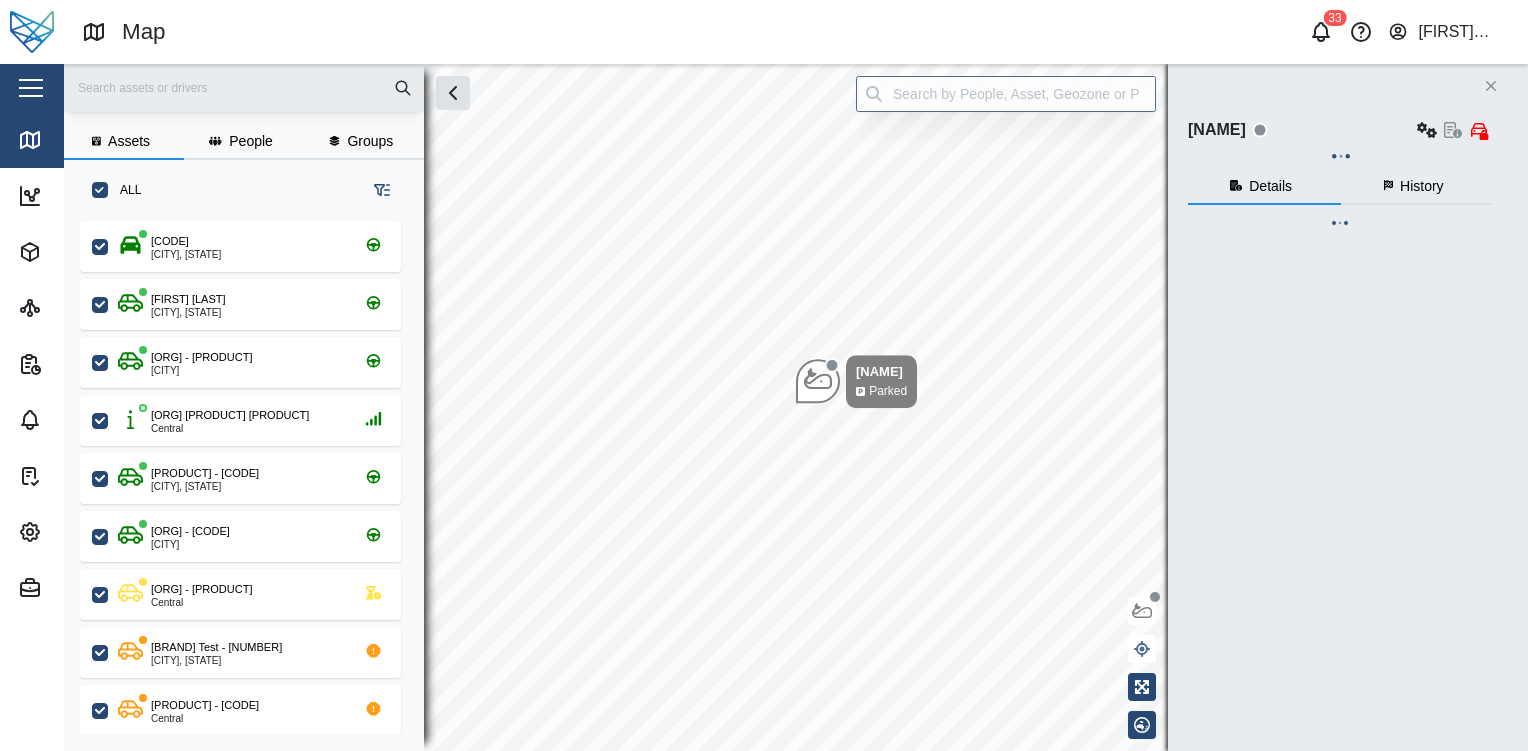 checkbox on "true" 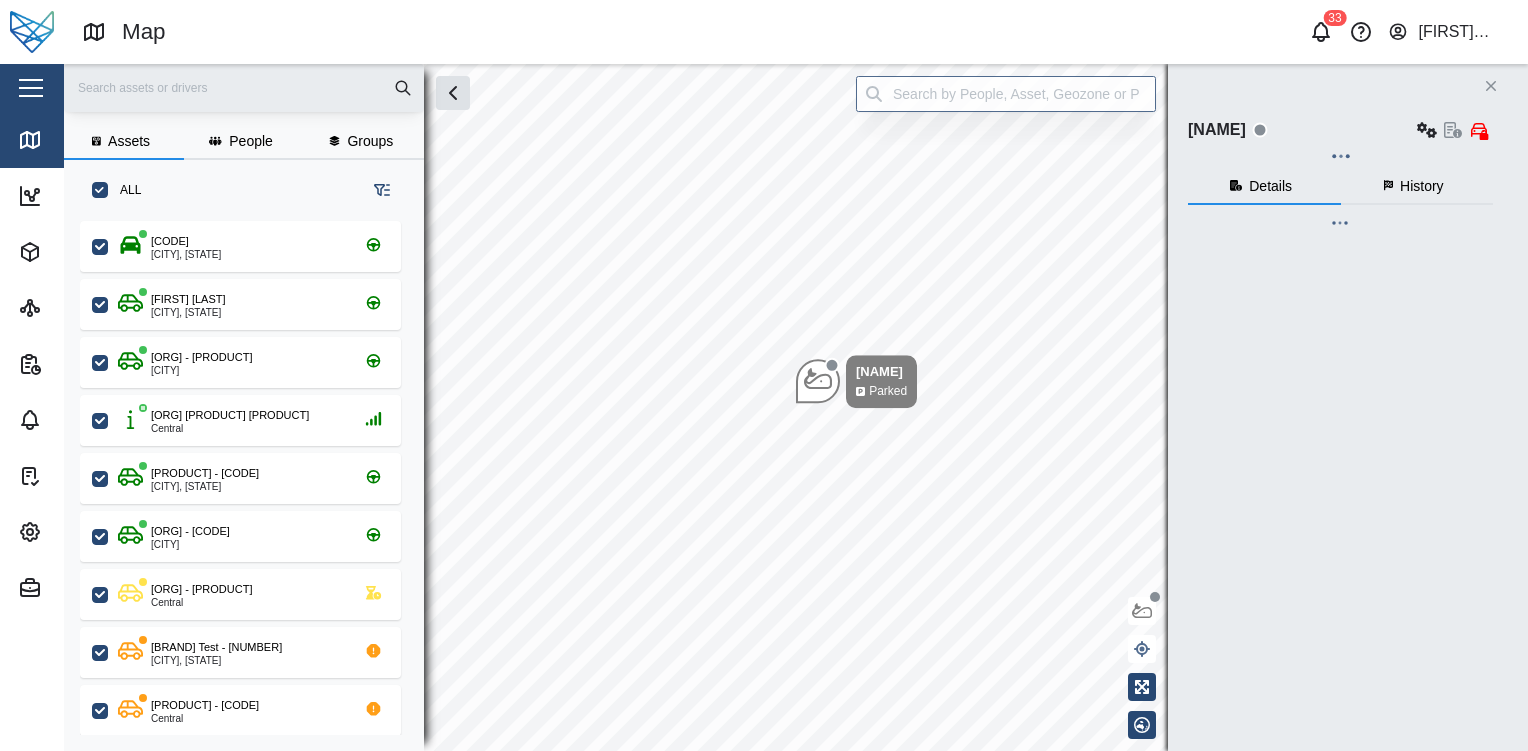 checkbox on "true" 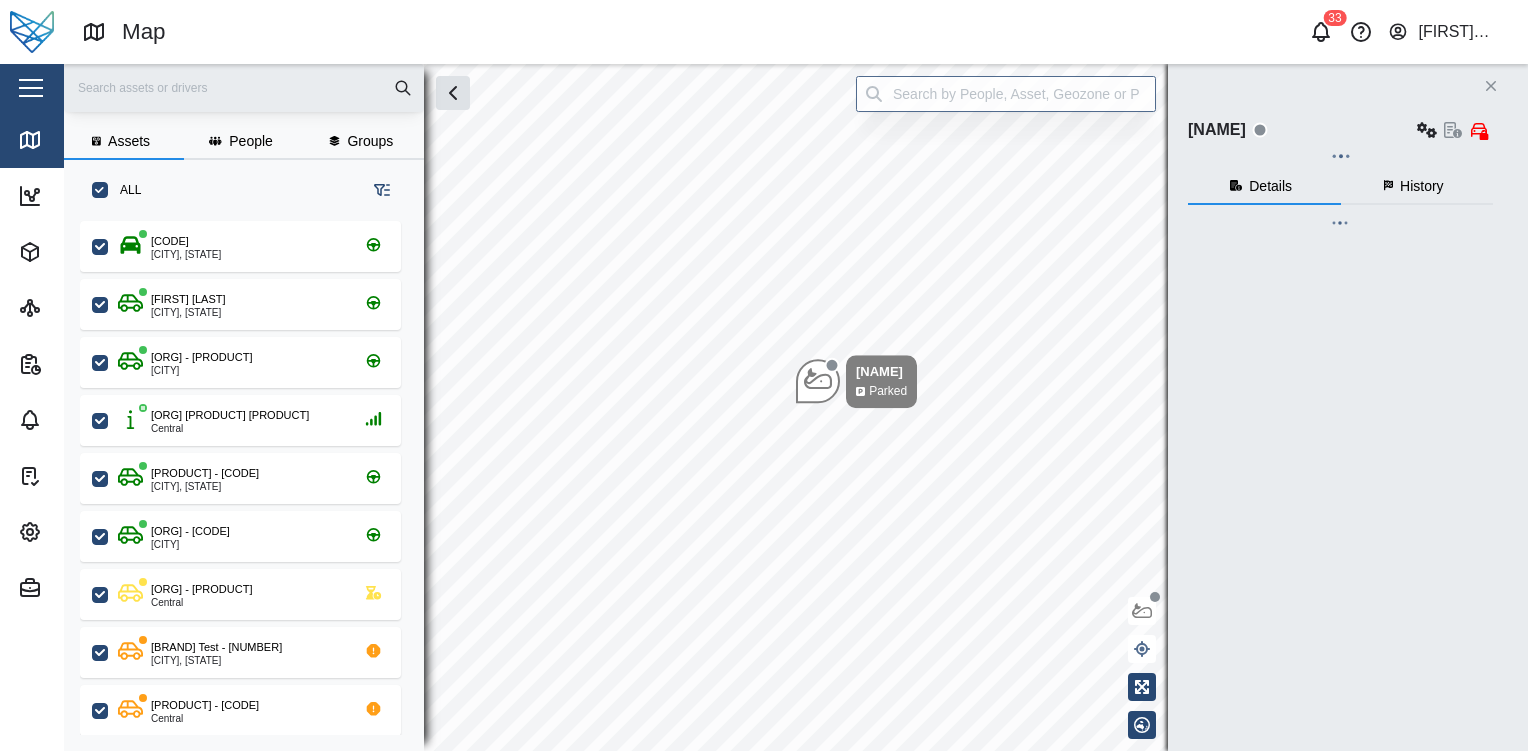 checkbox on "true" 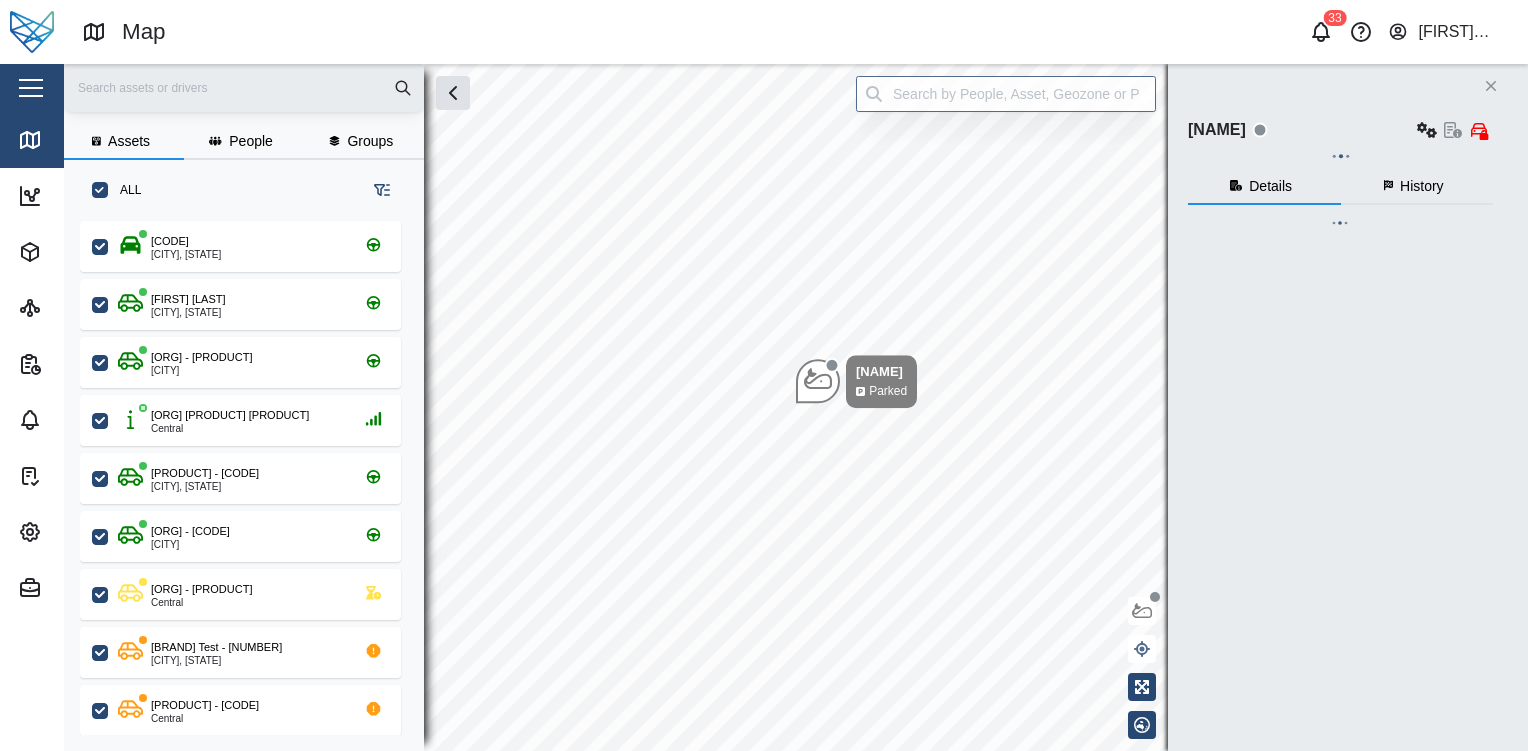 checkbox on "true" 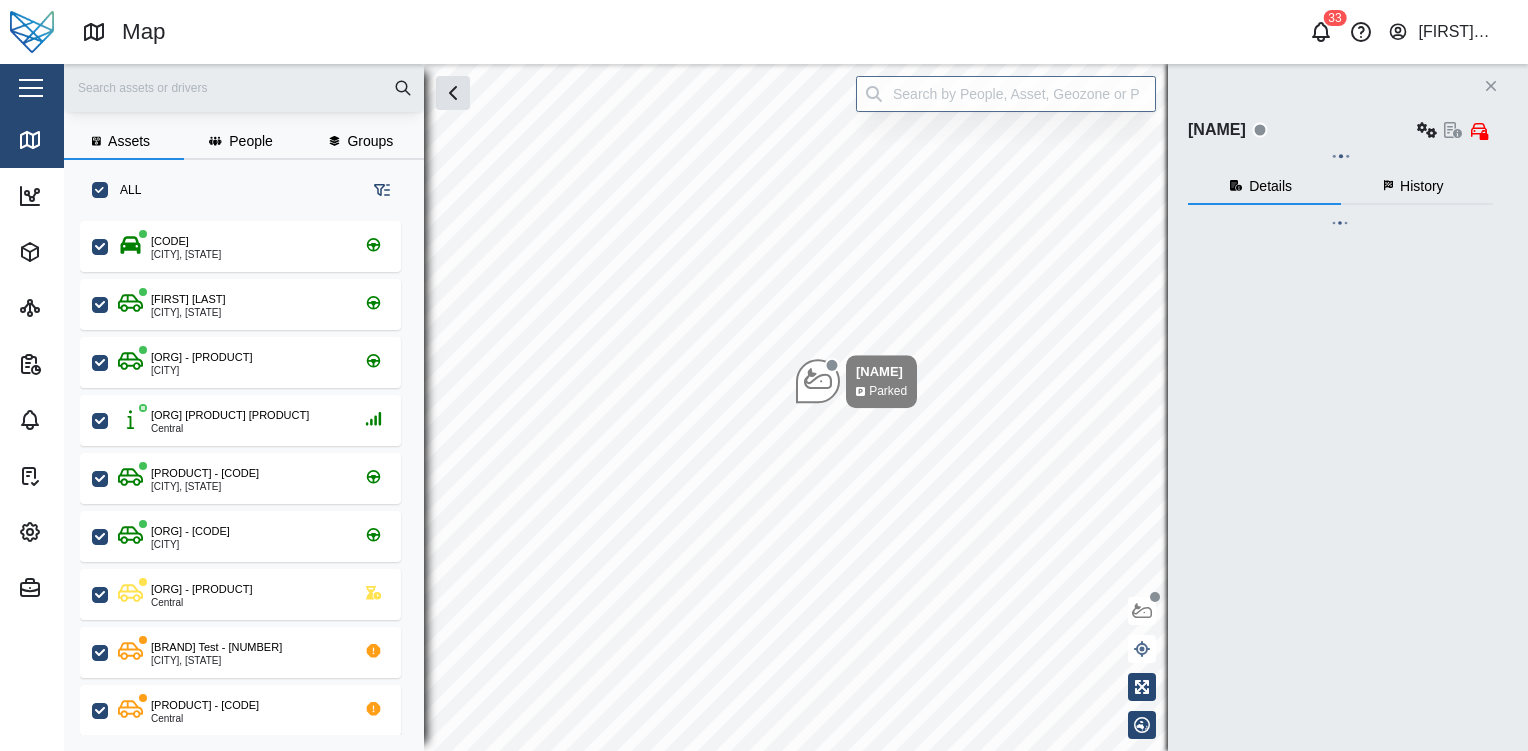 checkbox on "true" 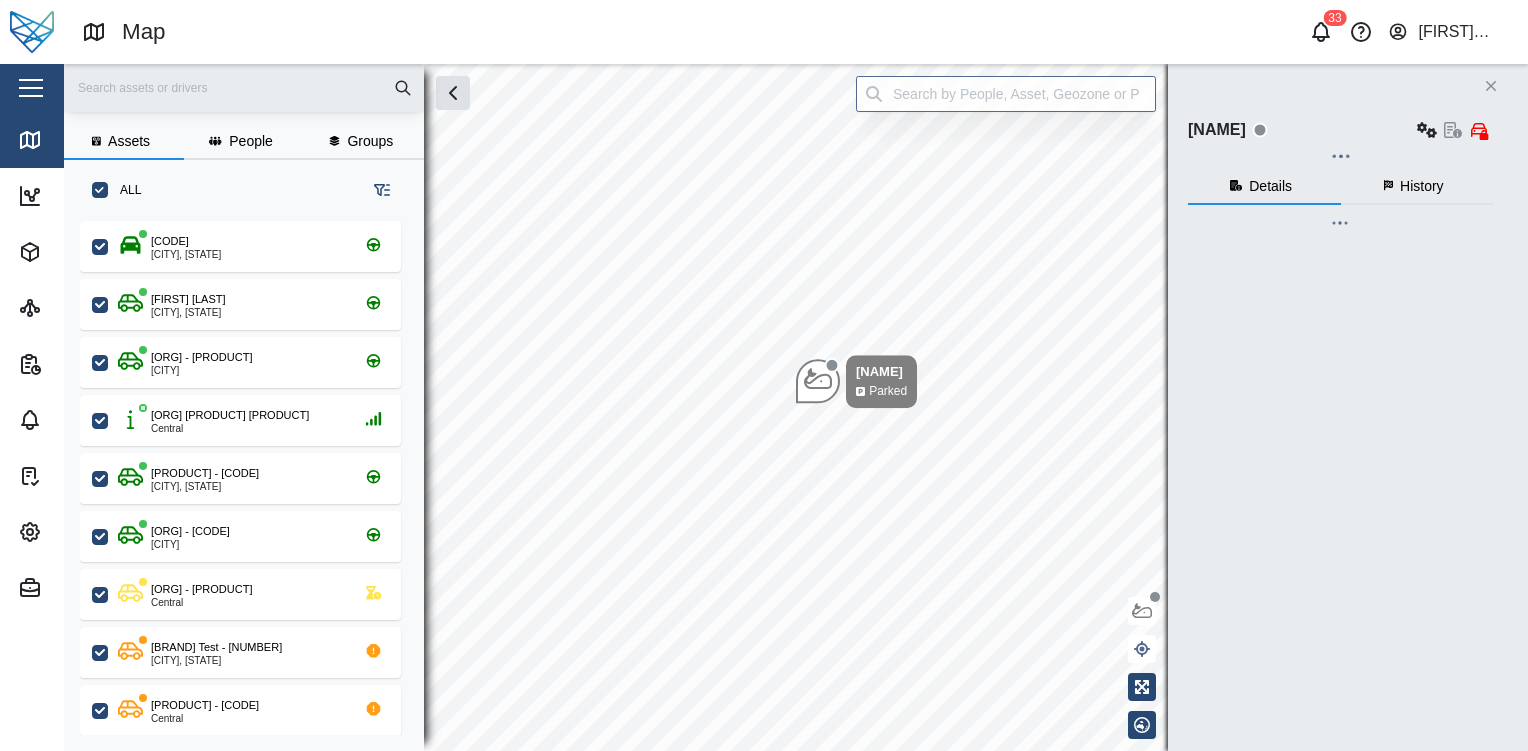 checkbox on "true" 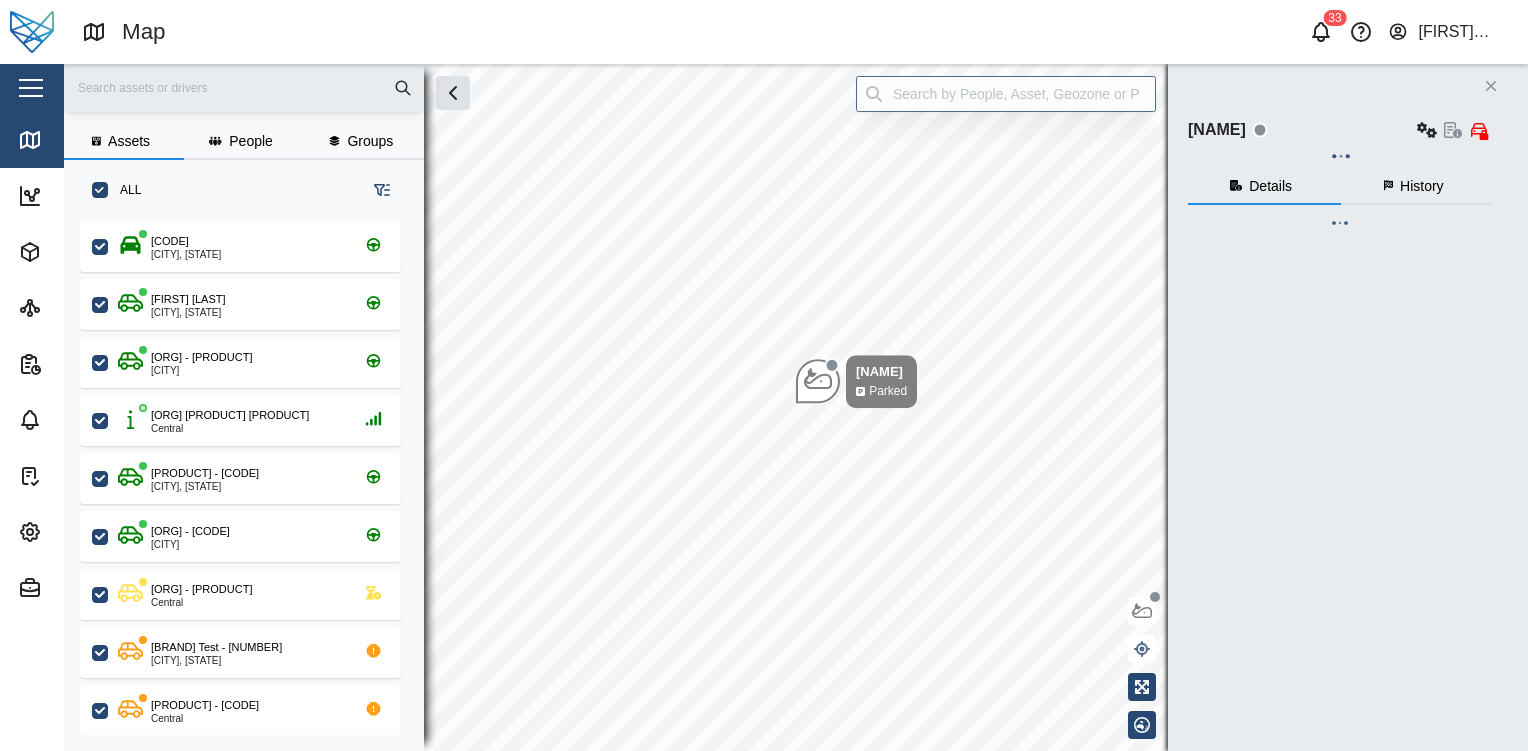 checkbox on "true" 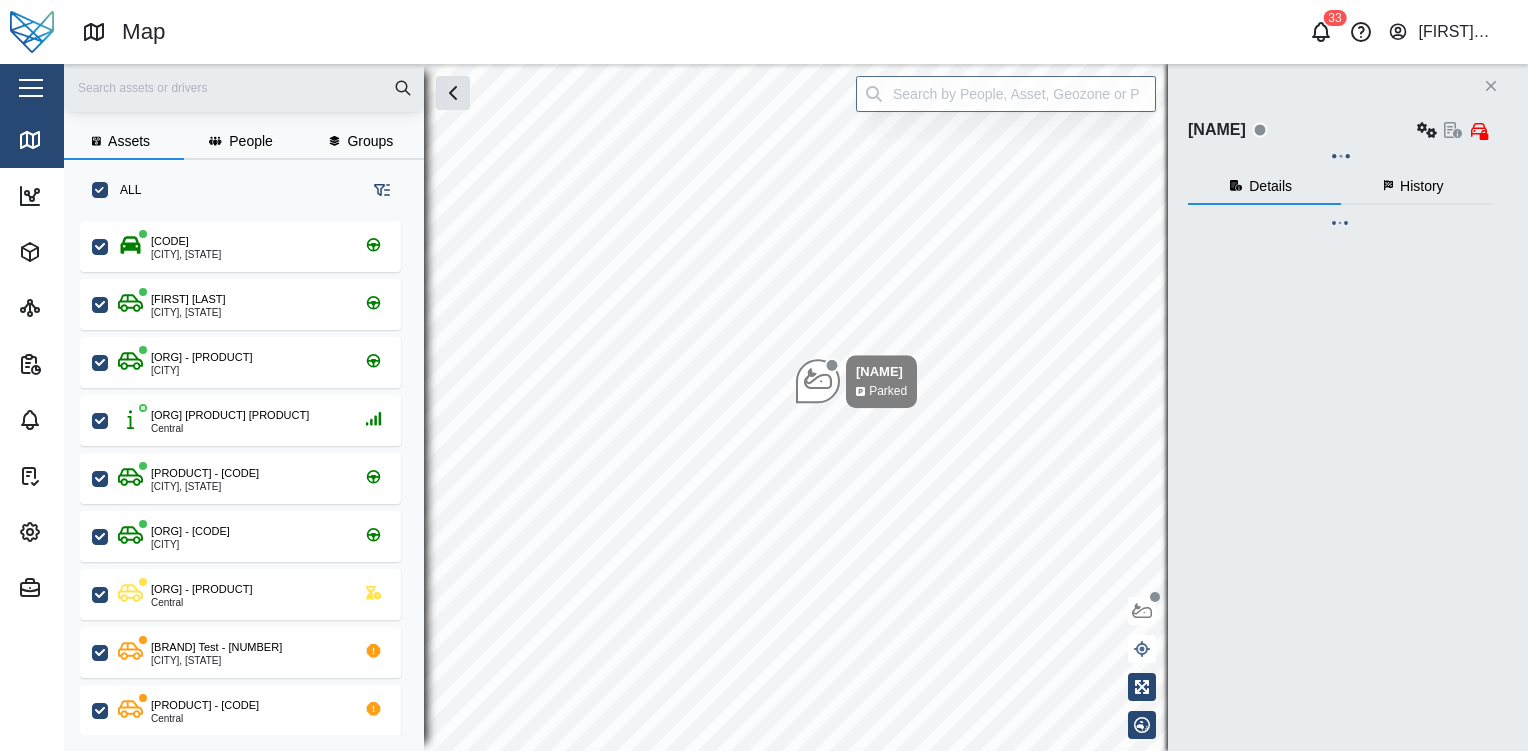 checkbox on "true" 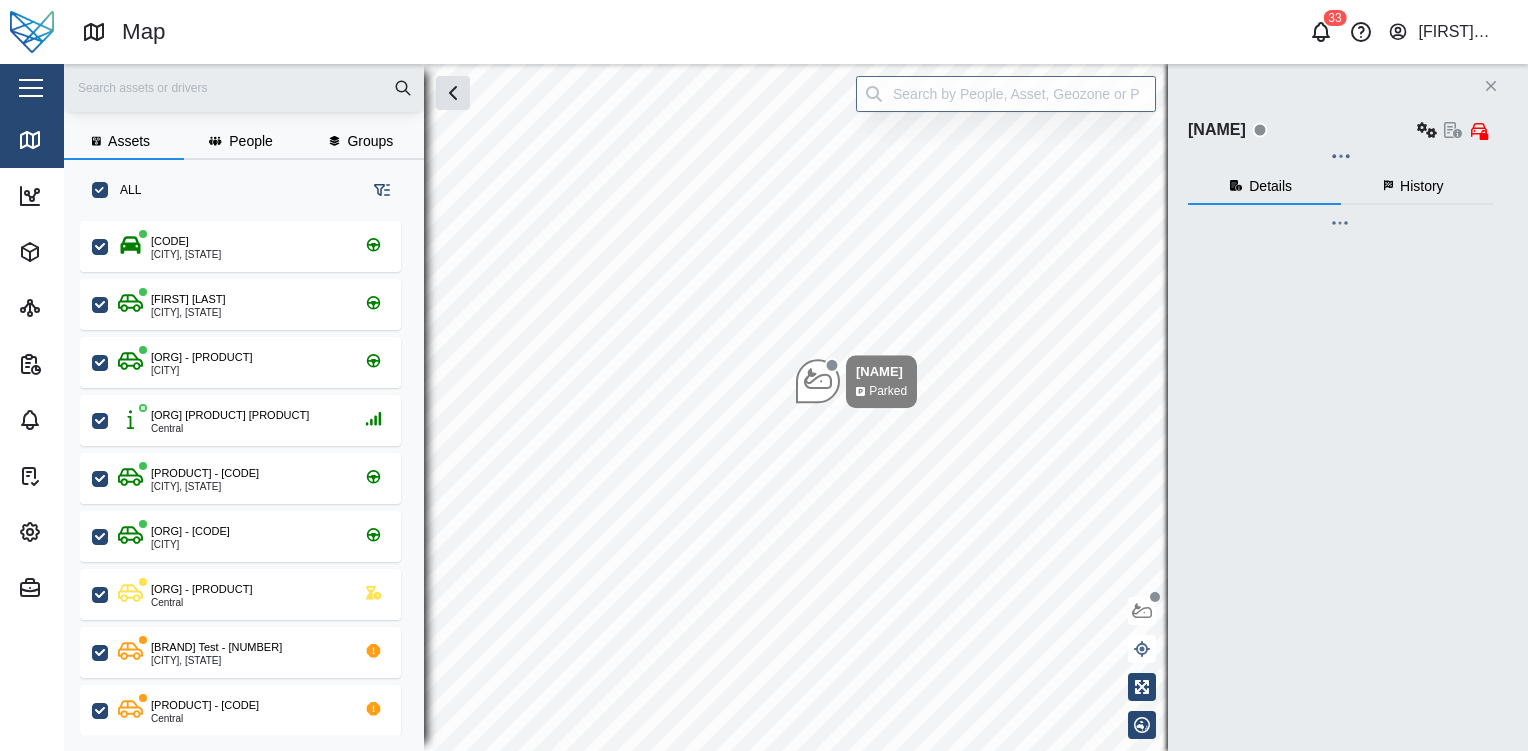 checkbox on "true" 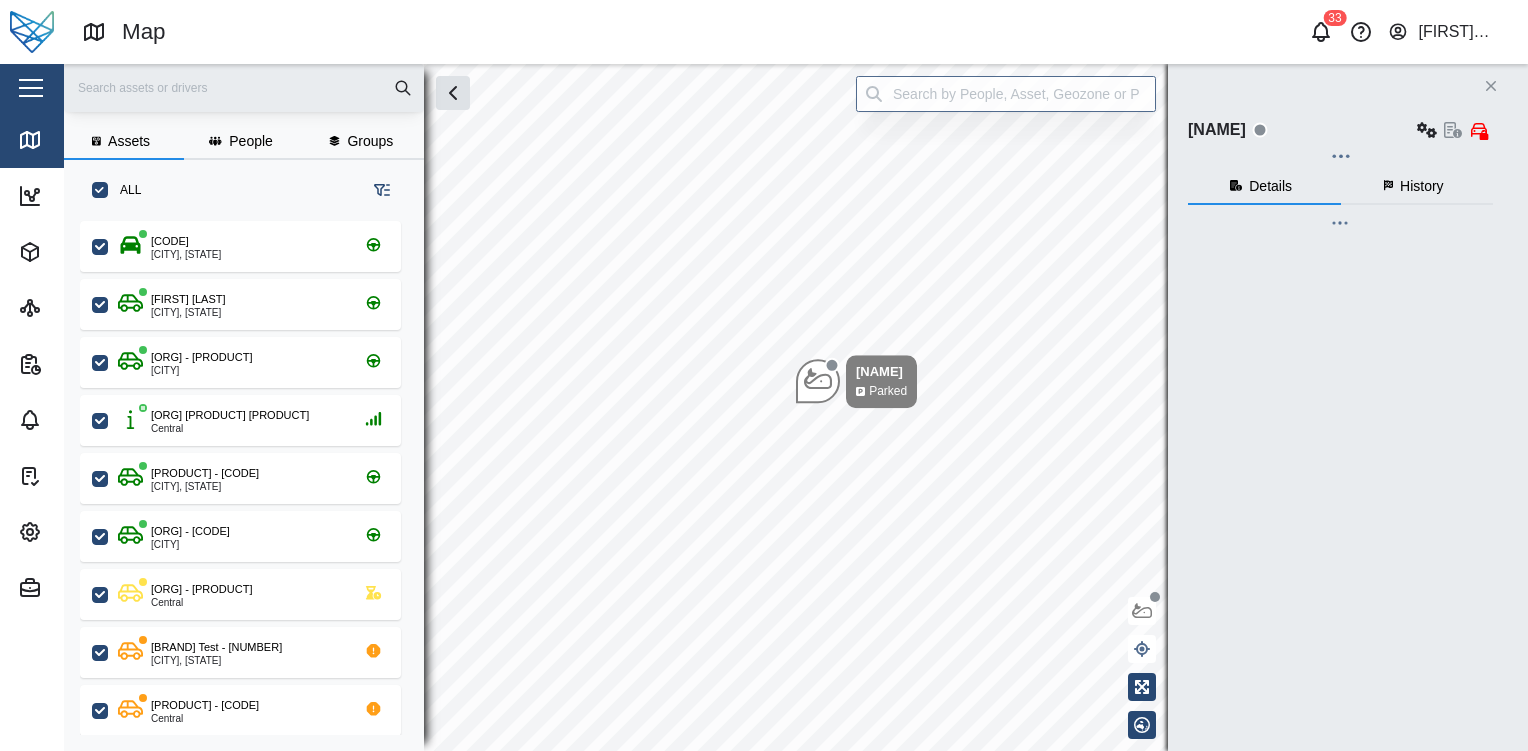 checkbox on "true" 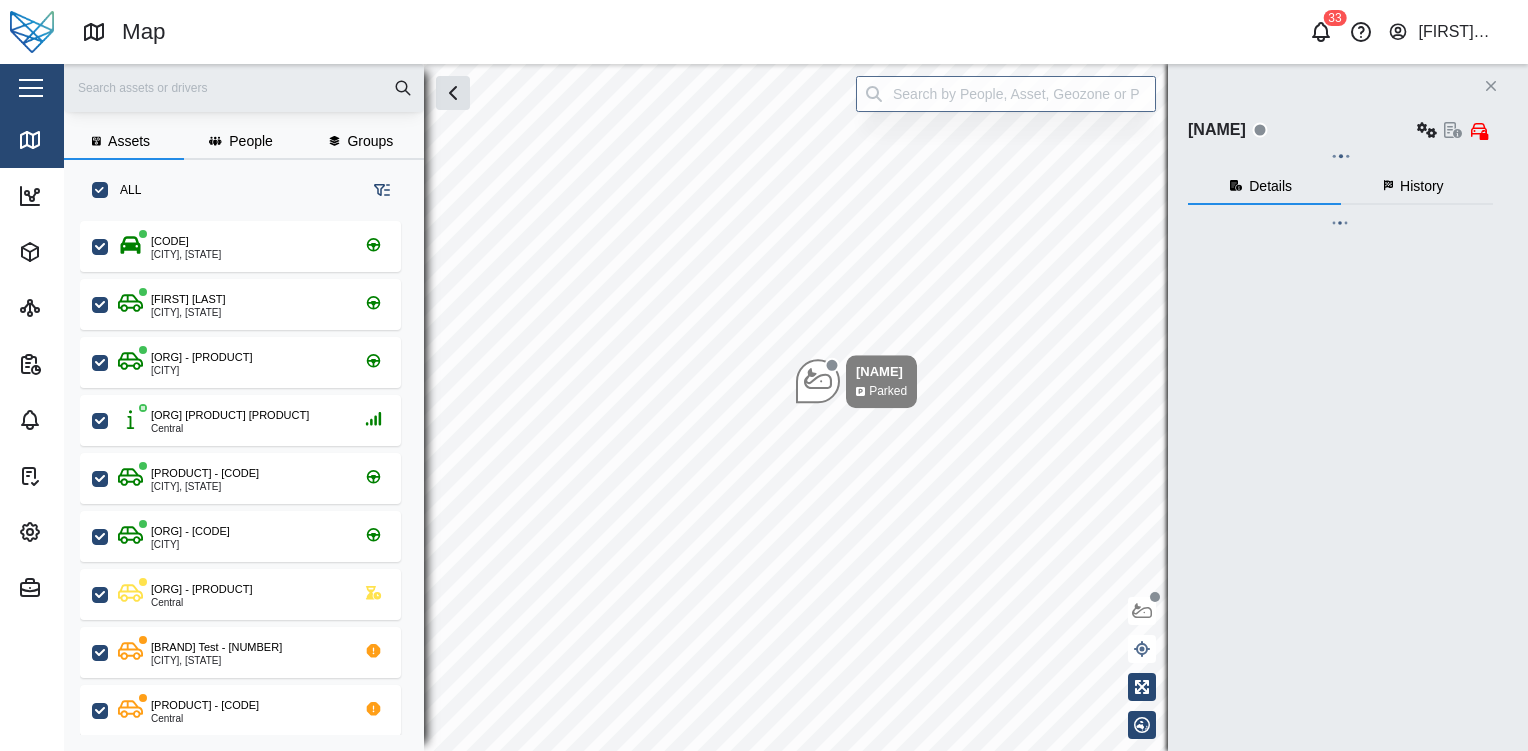 checkbox on "true" 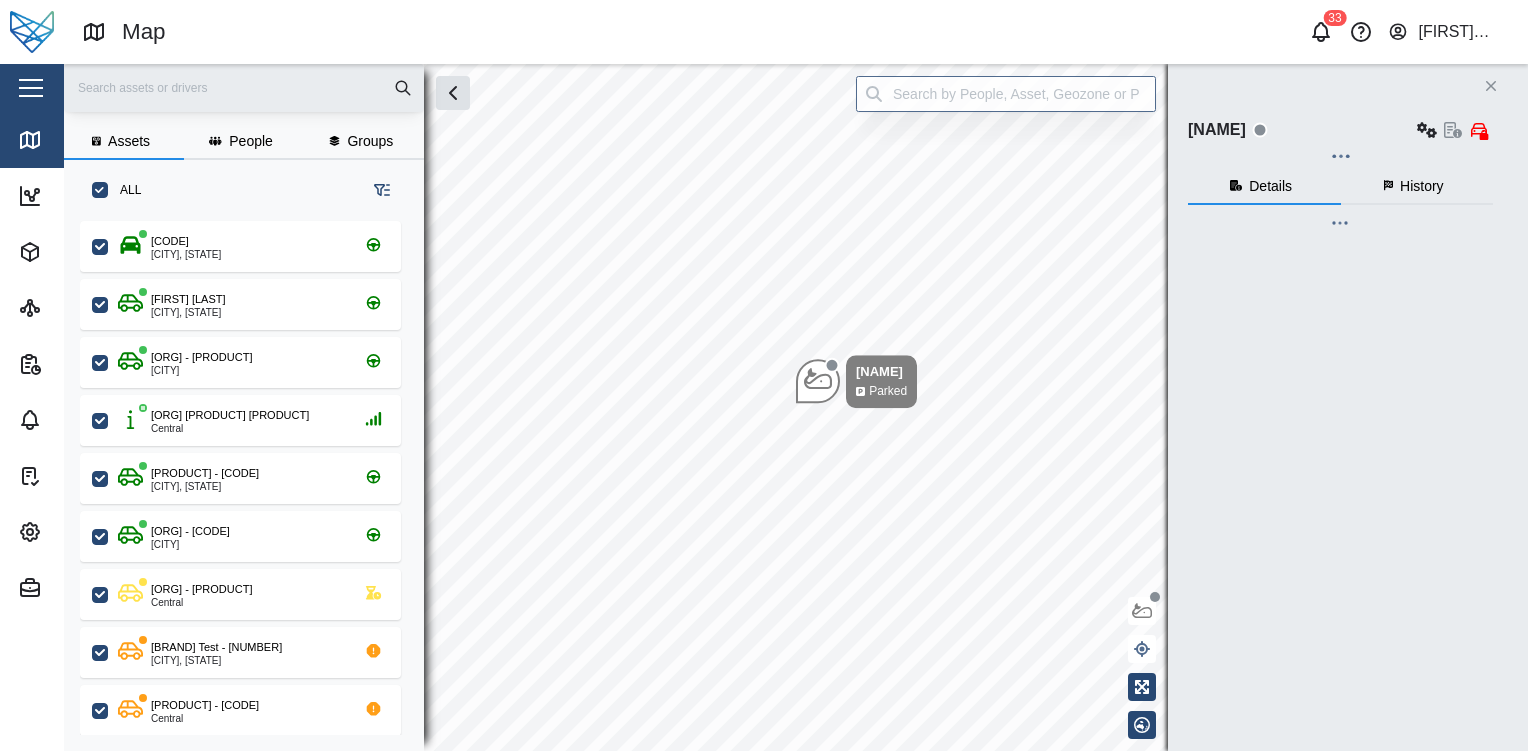 checkbox on "true" 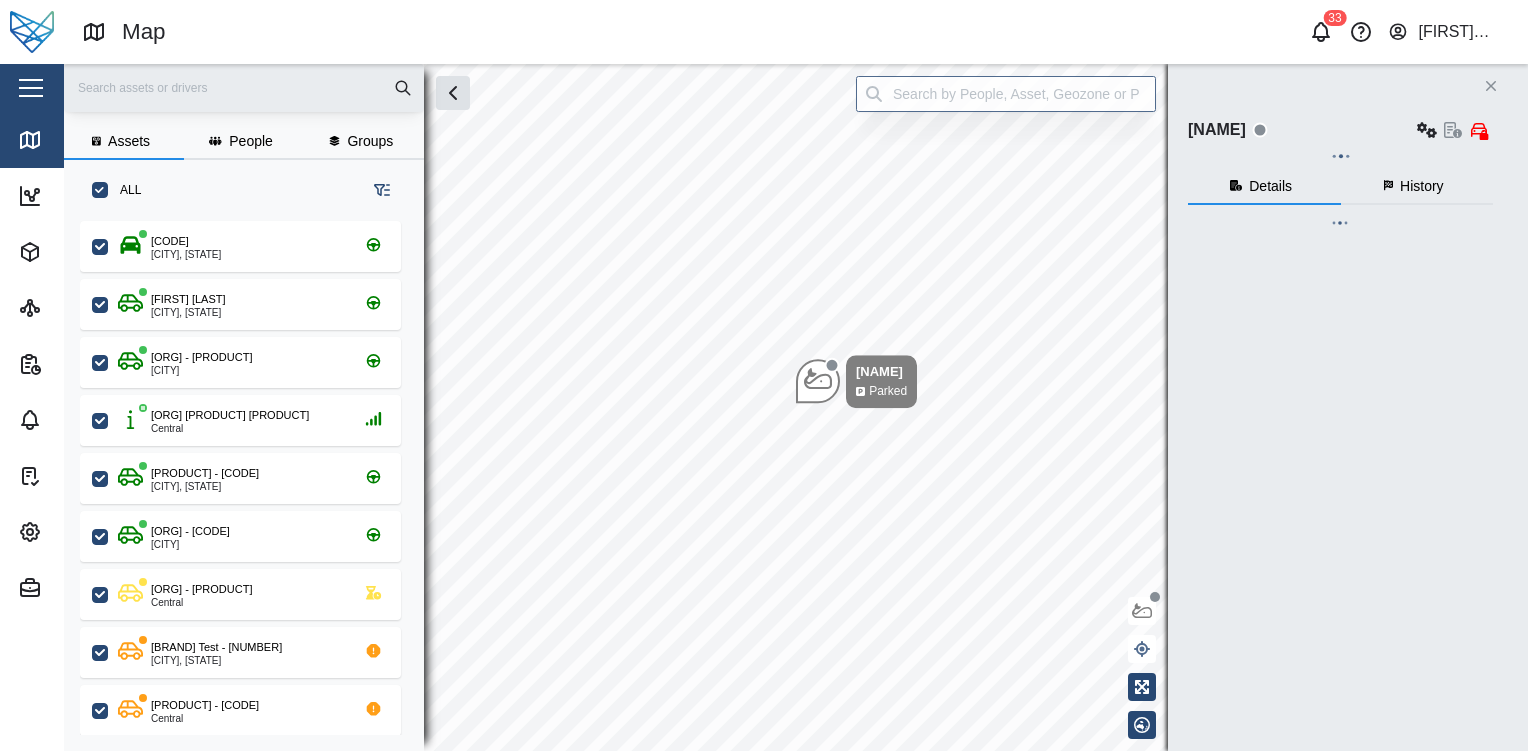 checkbox on "true" 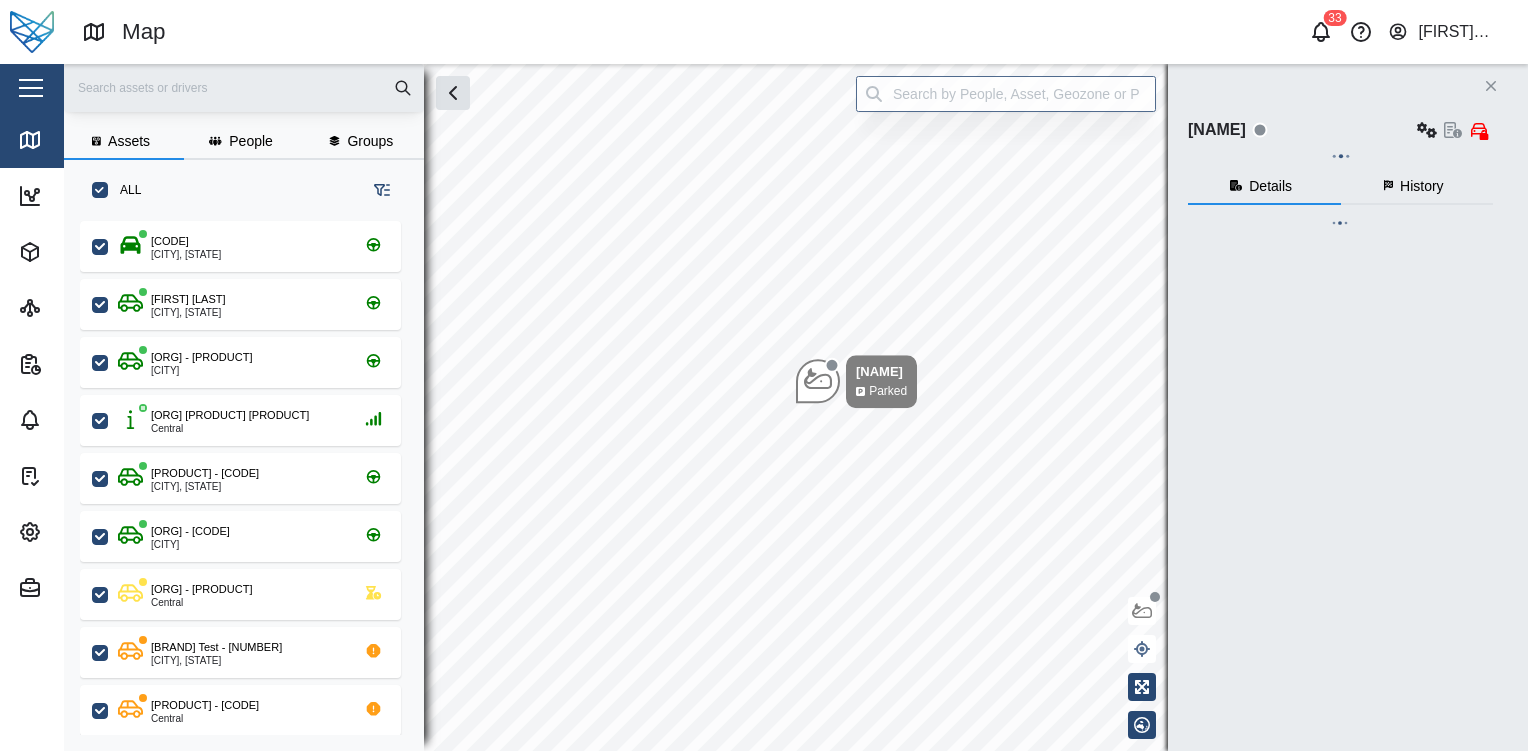 checkbox on "true" 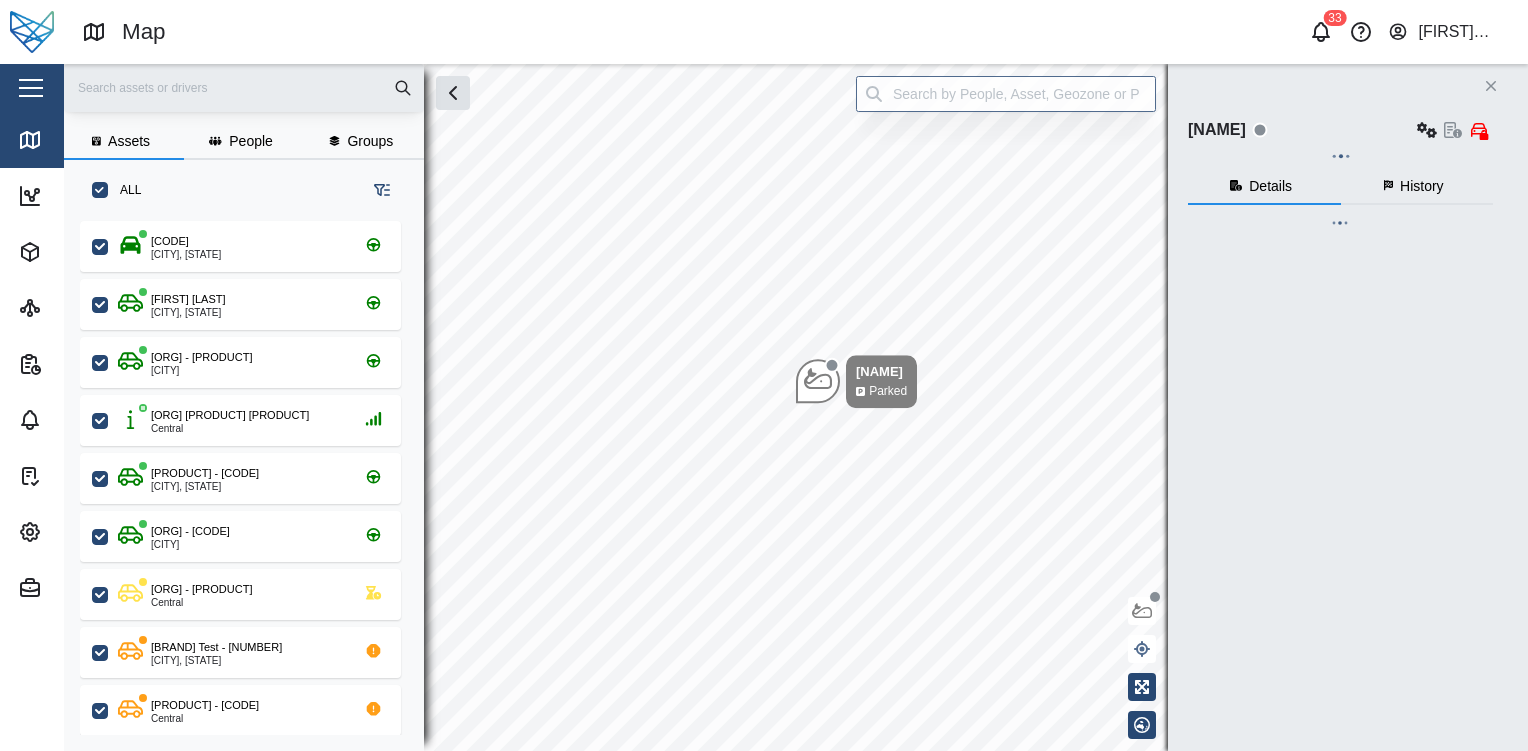 checkbox on "true" 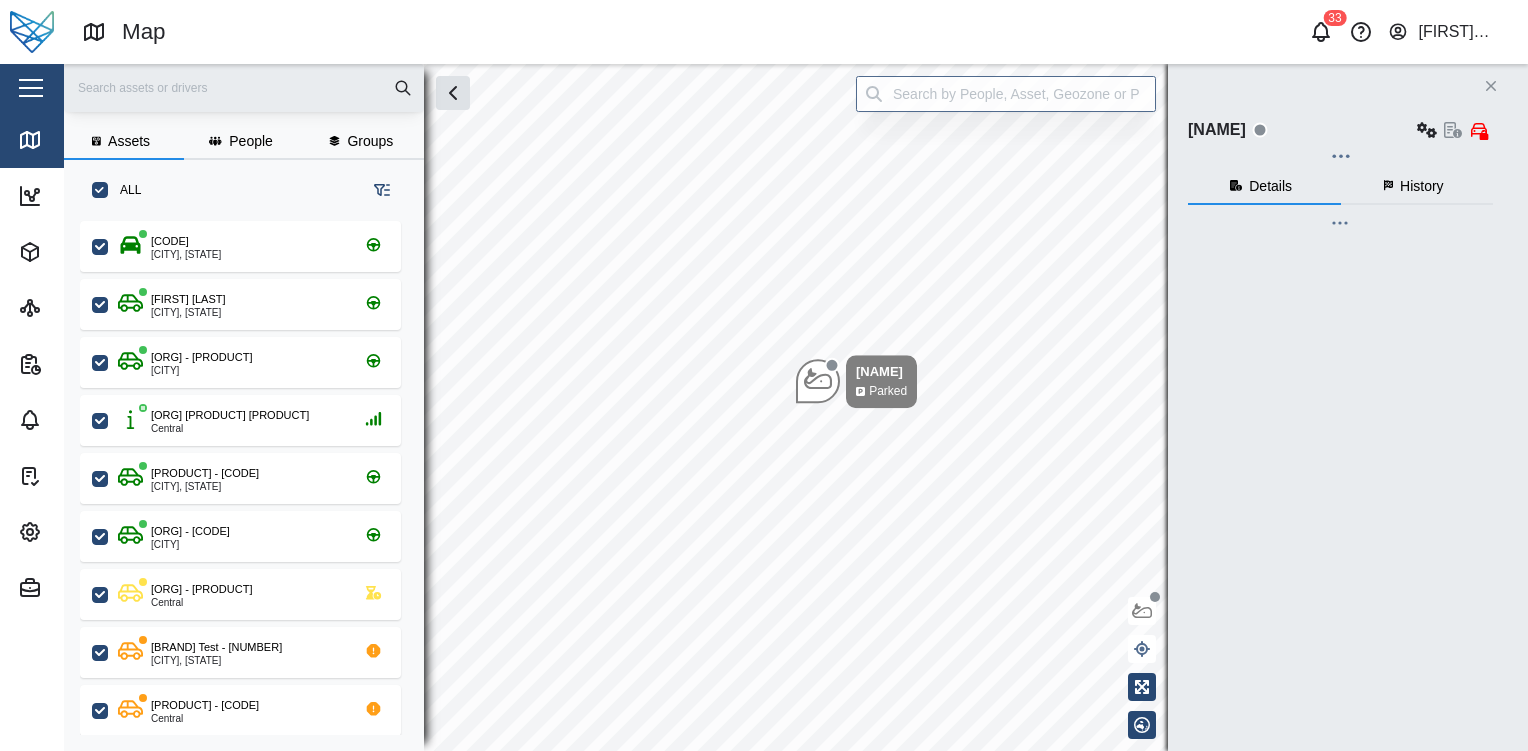 checkbox on "true" 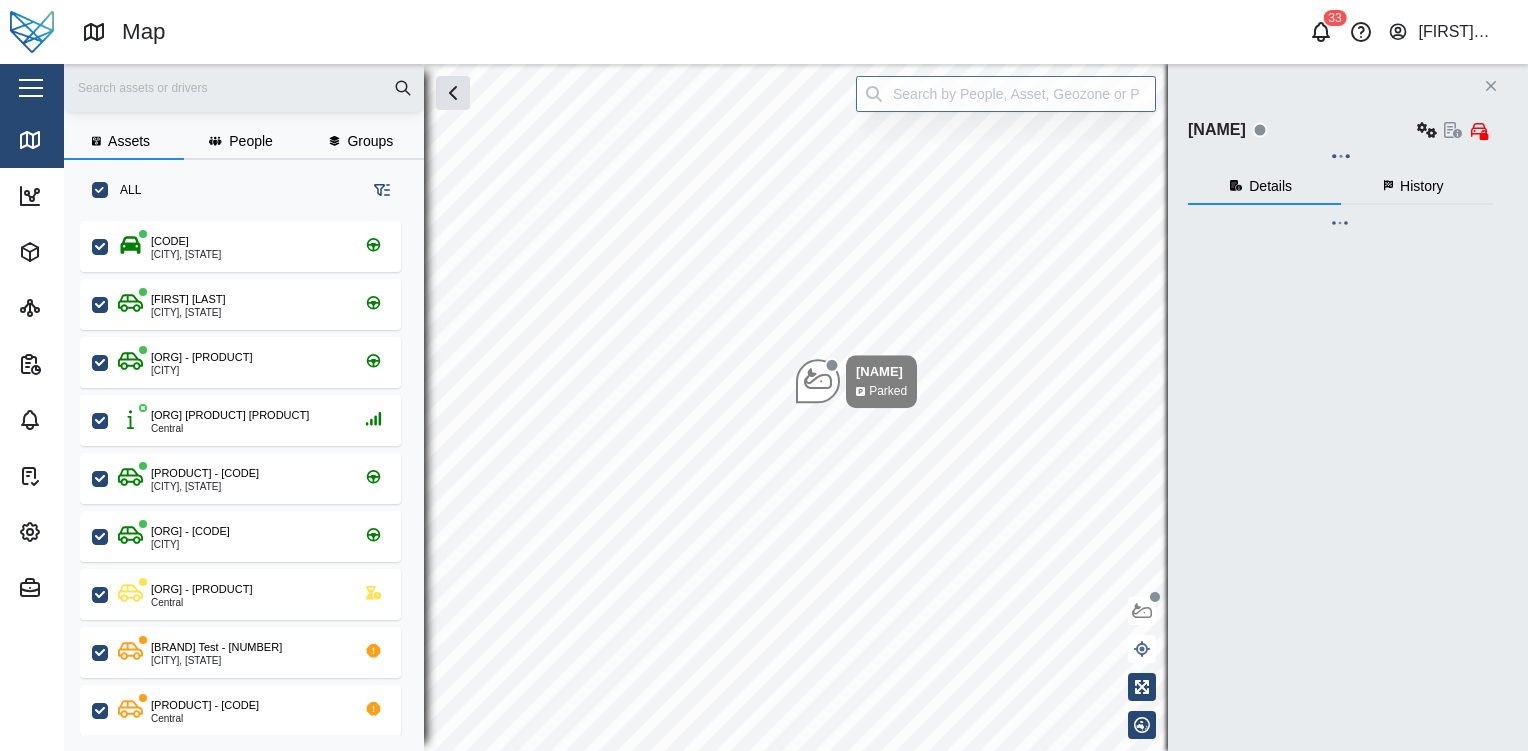 checkbox on "true" 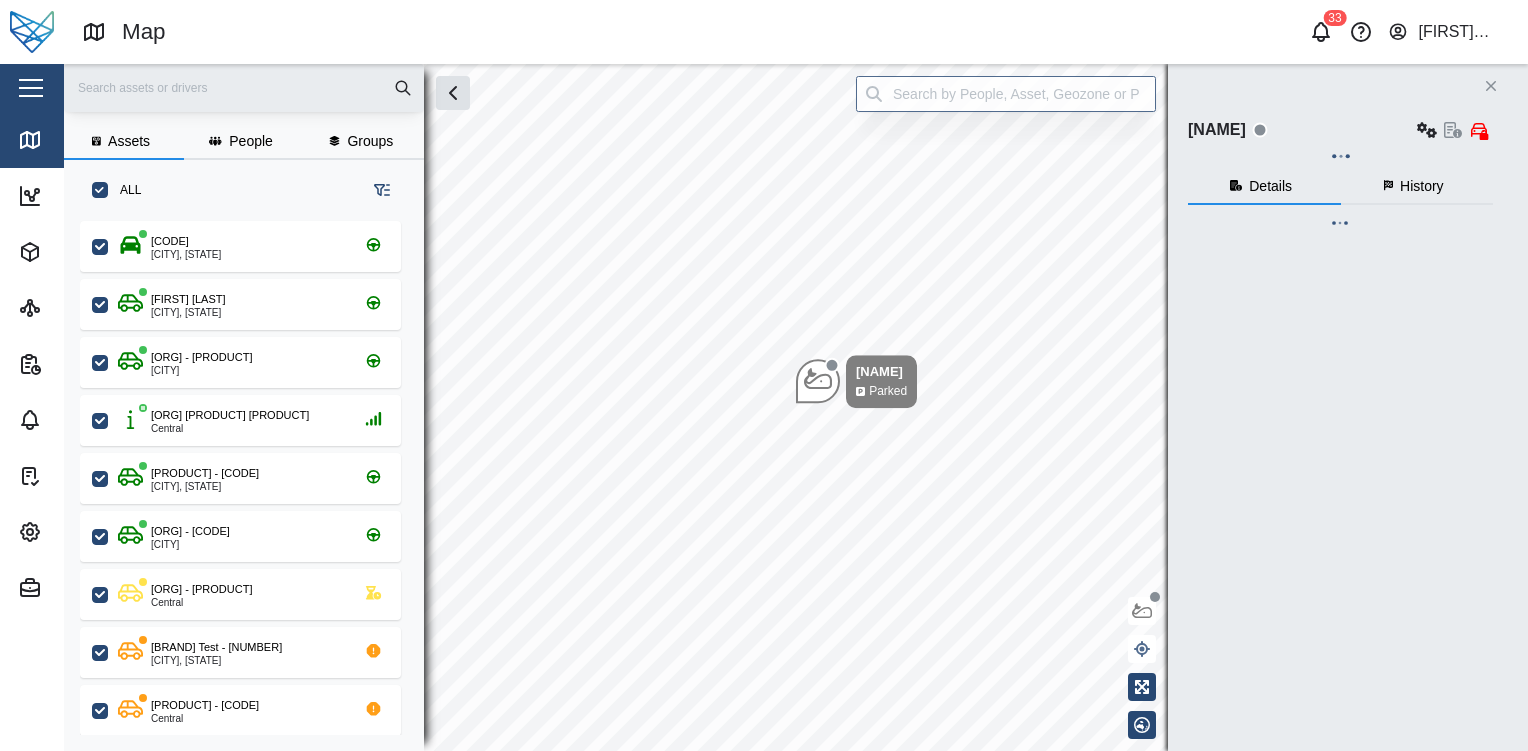 checkbox on "true" 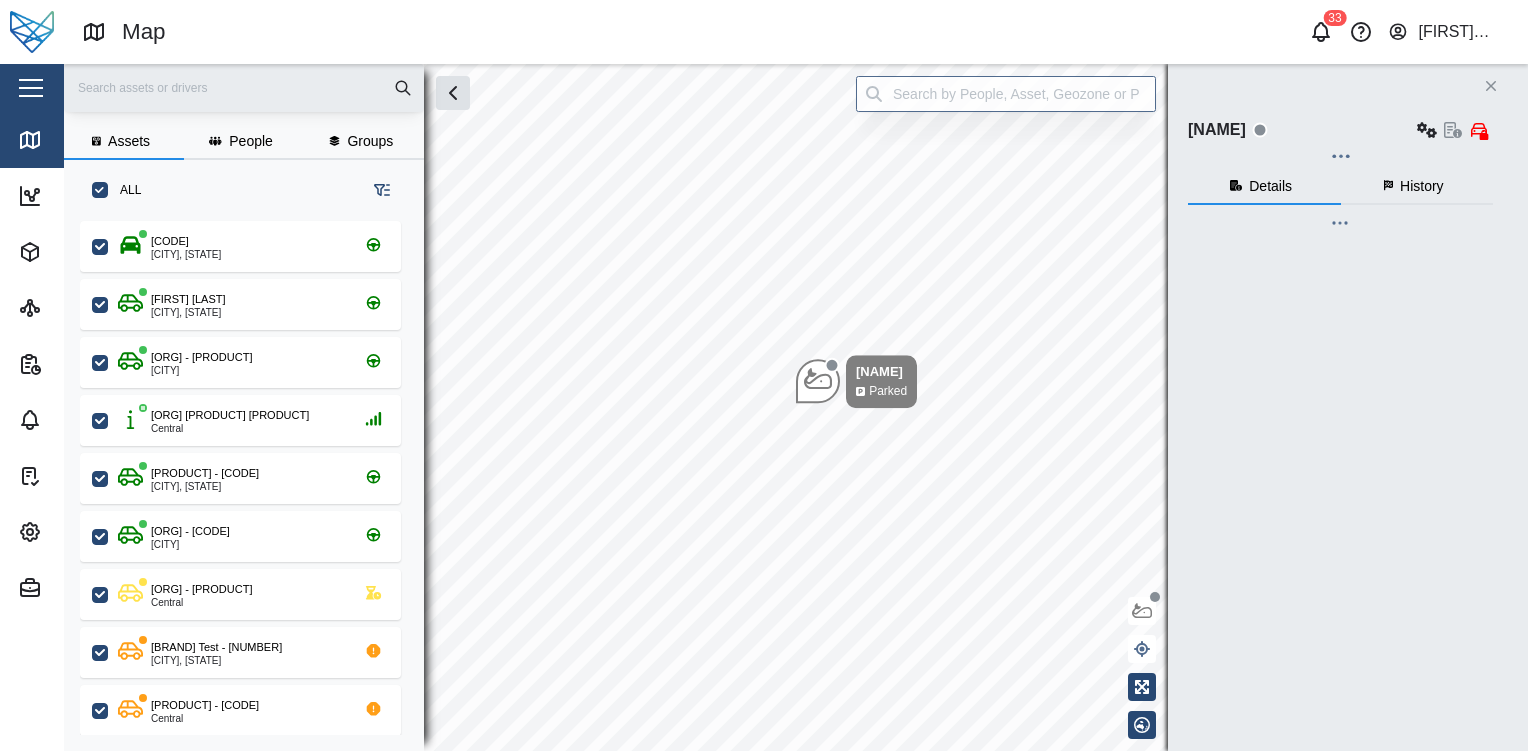 checkbox on "true" 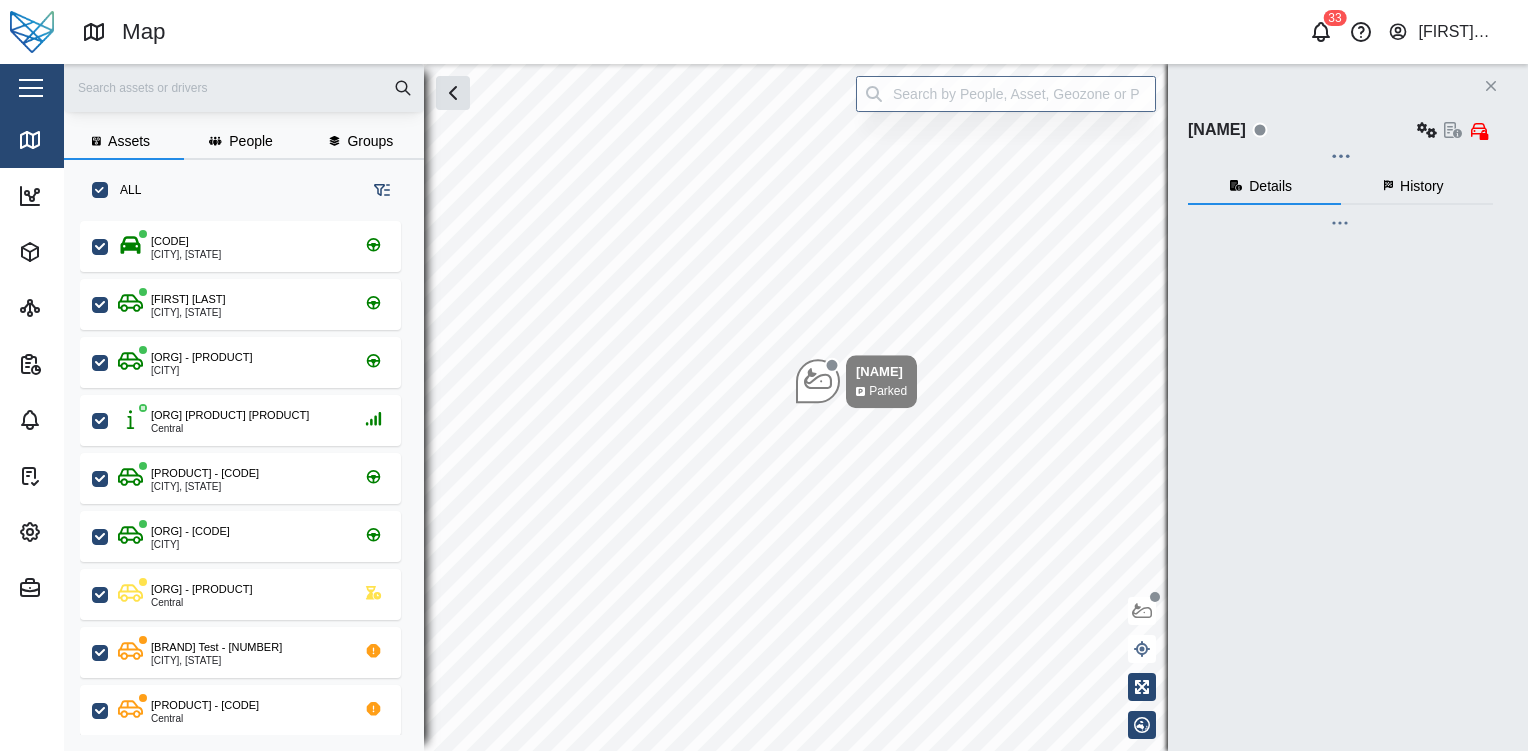 checkbox on "true" 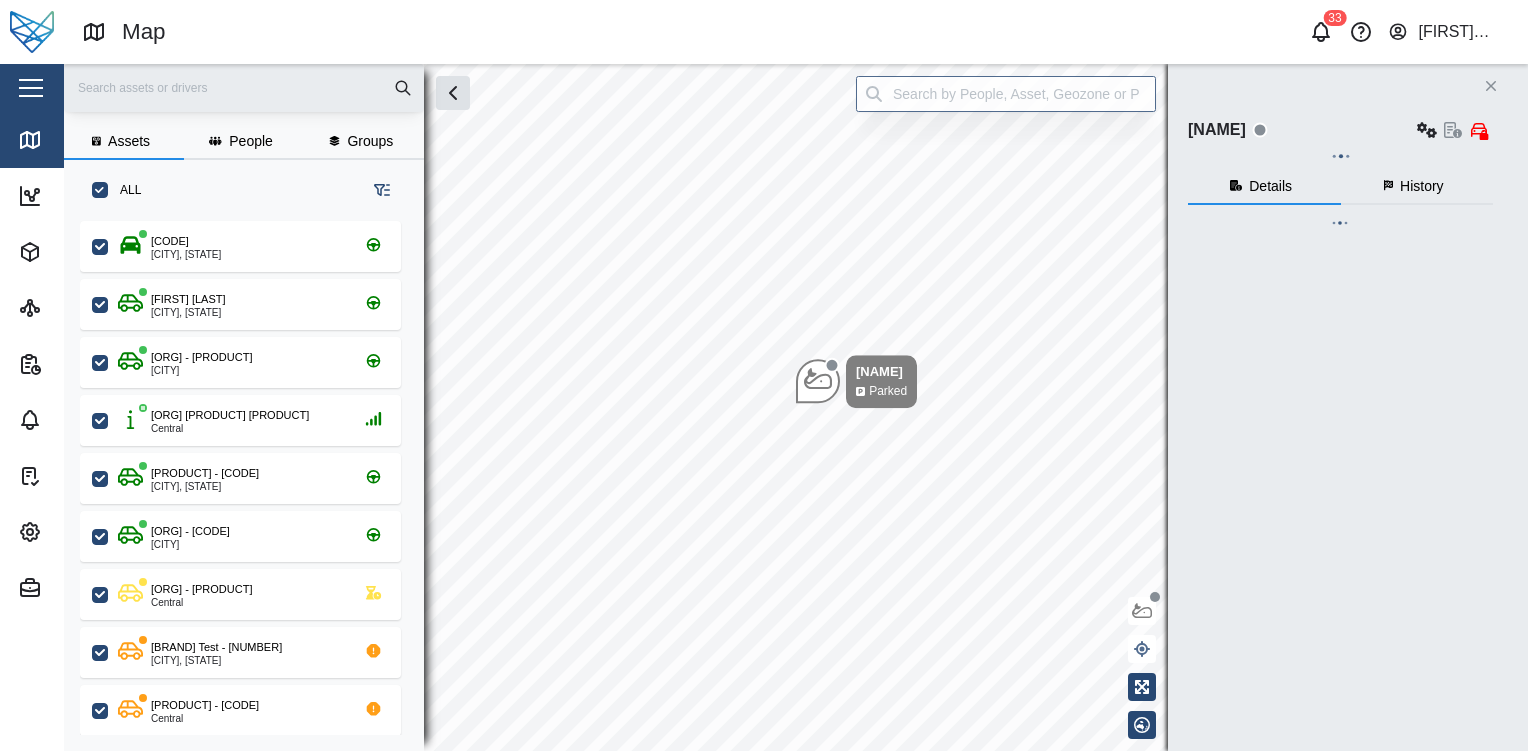 checkbox on "true" 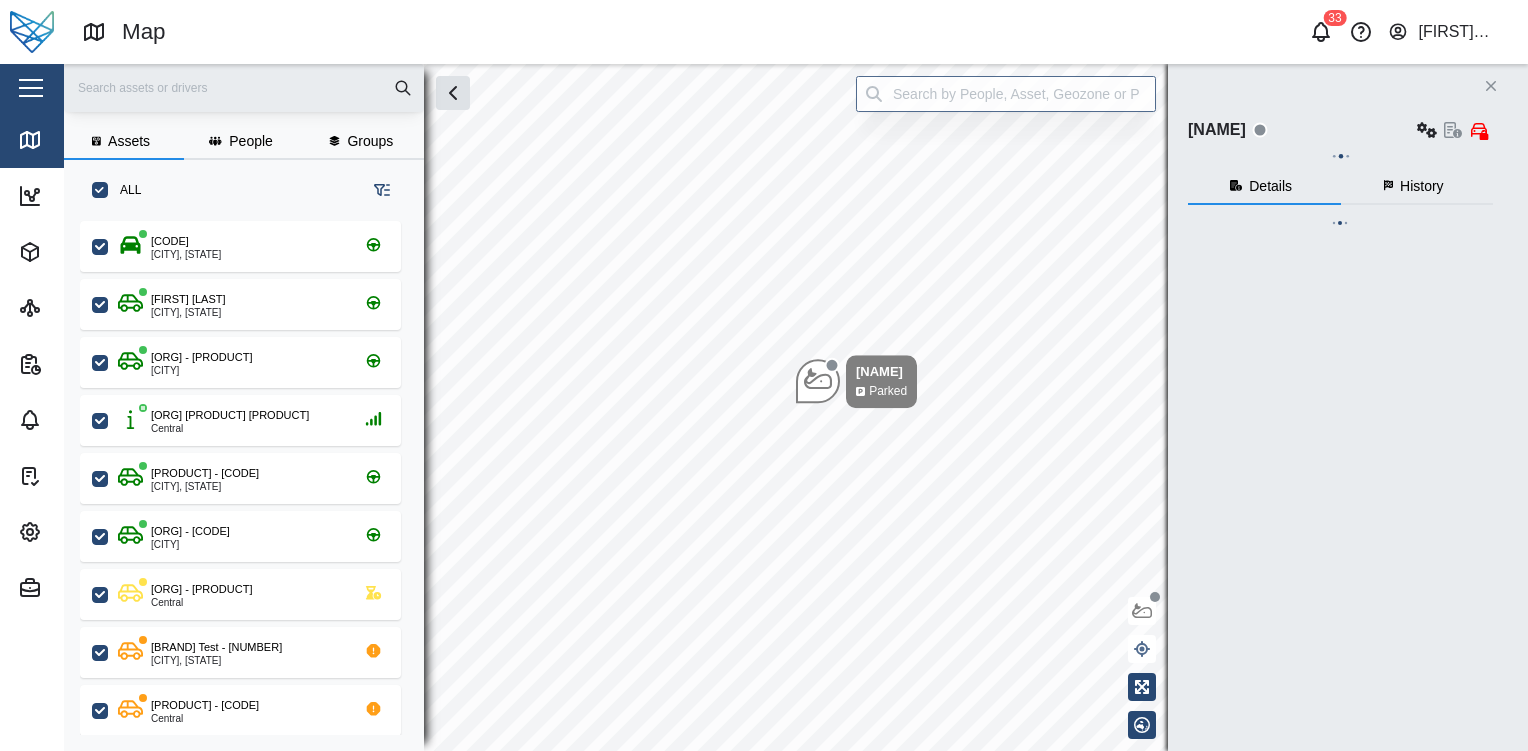 checkbox on "true" 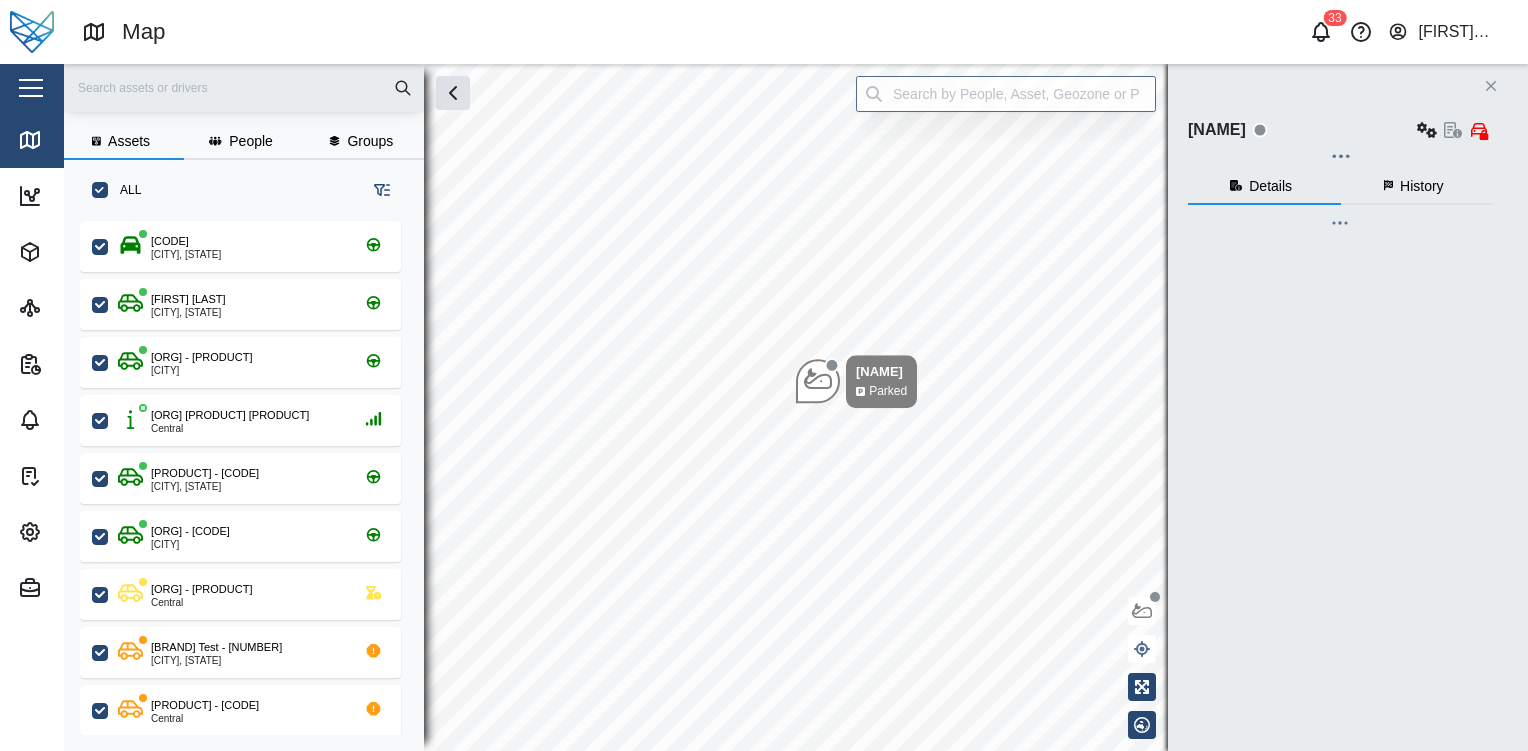 checkbox on "true" 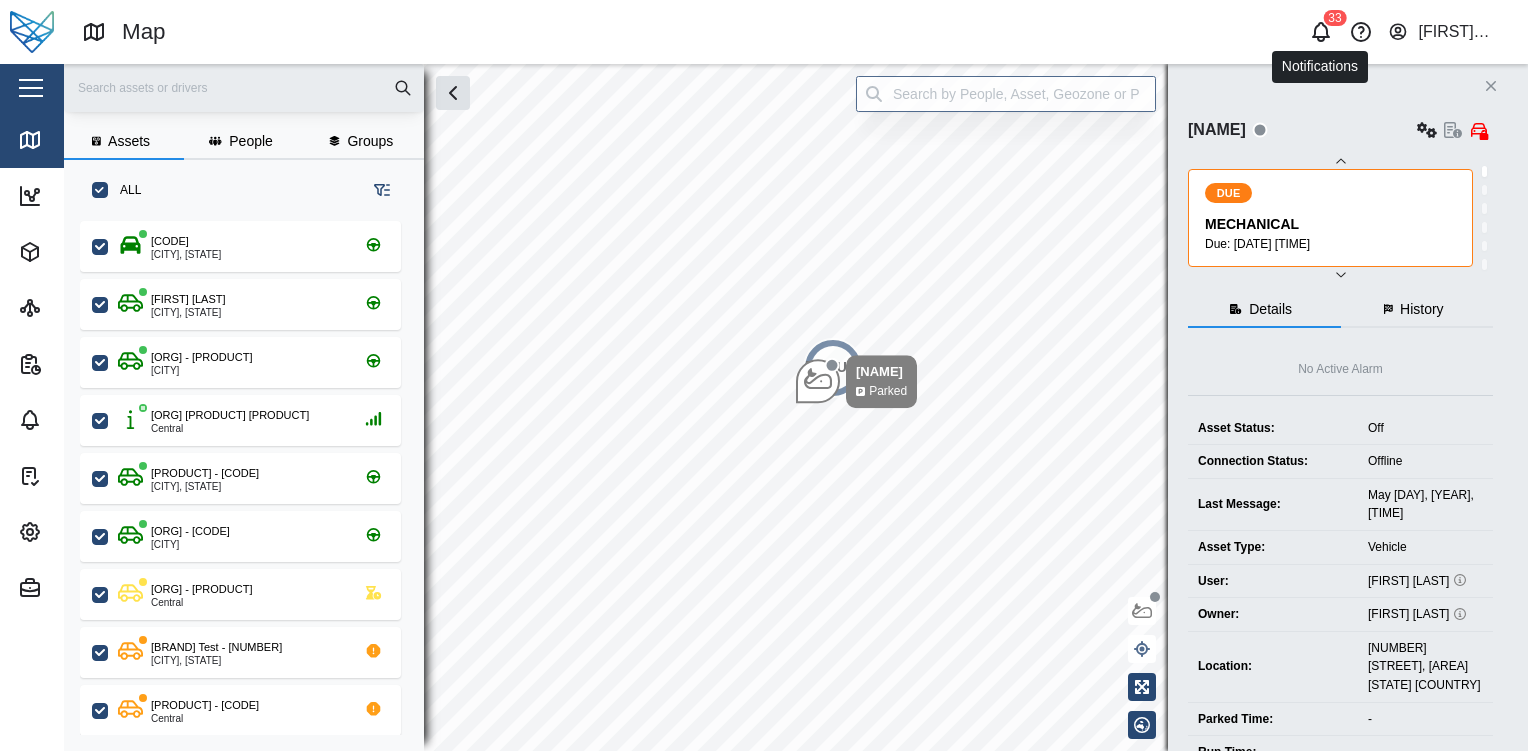 click at bounding box center (1321, 32) 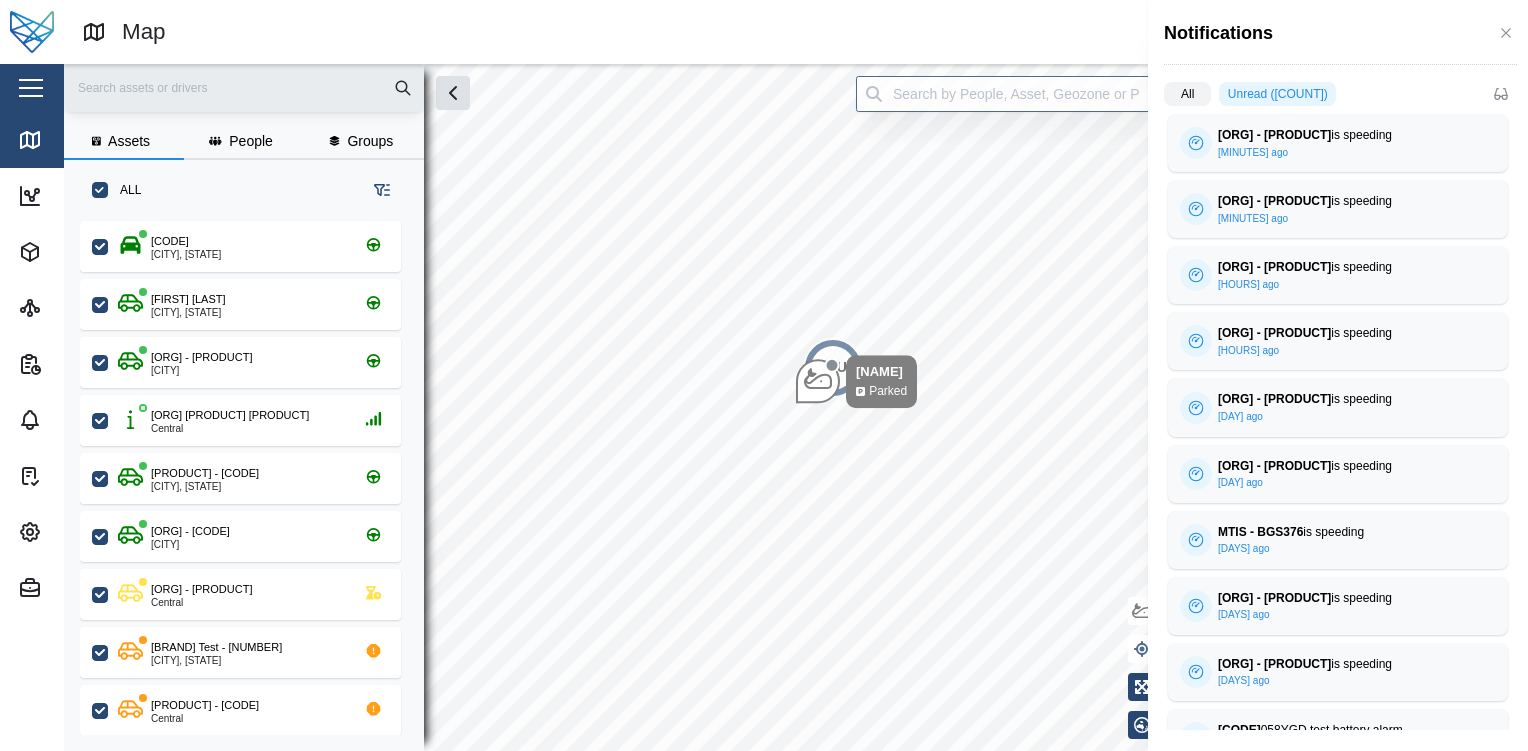 click on "All" at bounding box center [1187, 94] 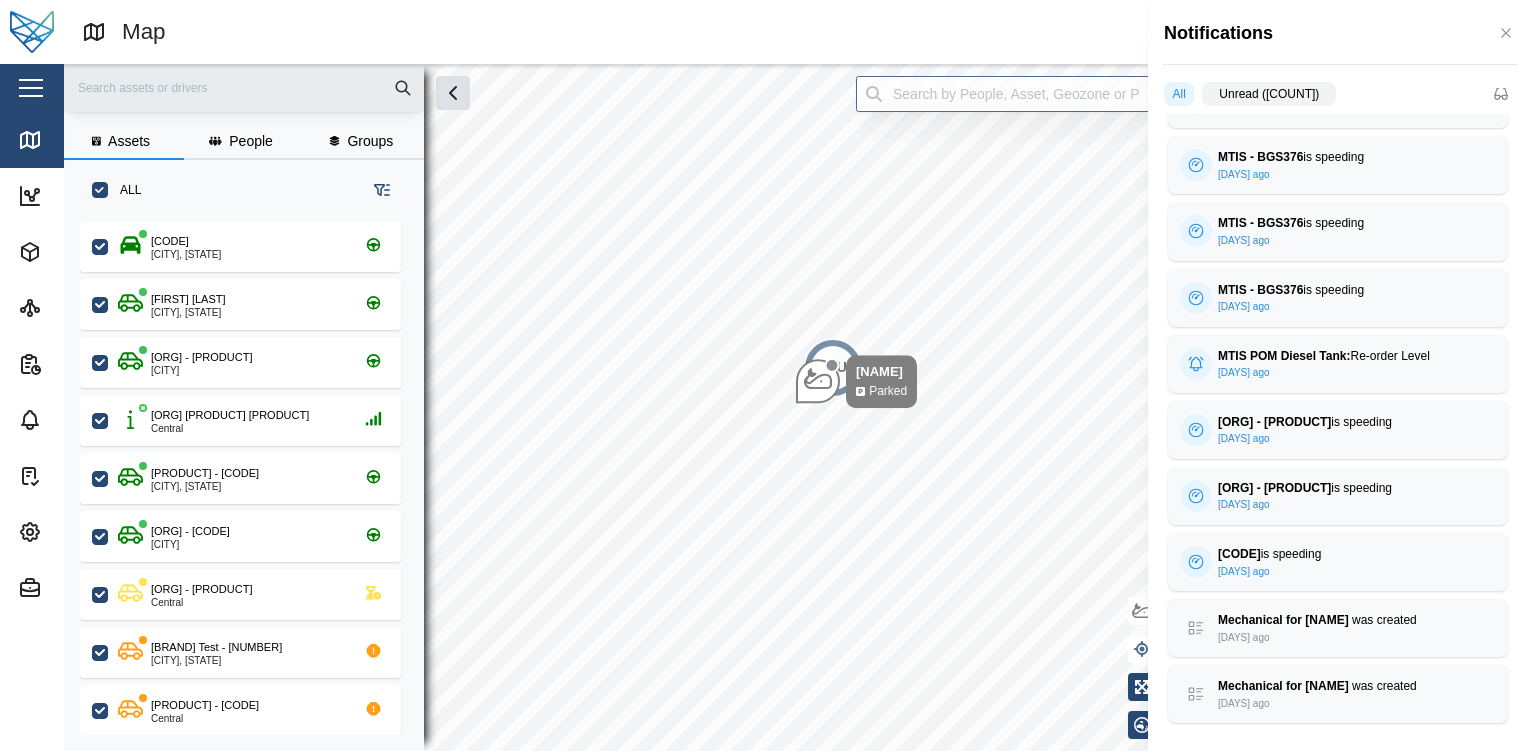scroll, scrollTop: 1630, scrollLeft: 0, axis: vertical 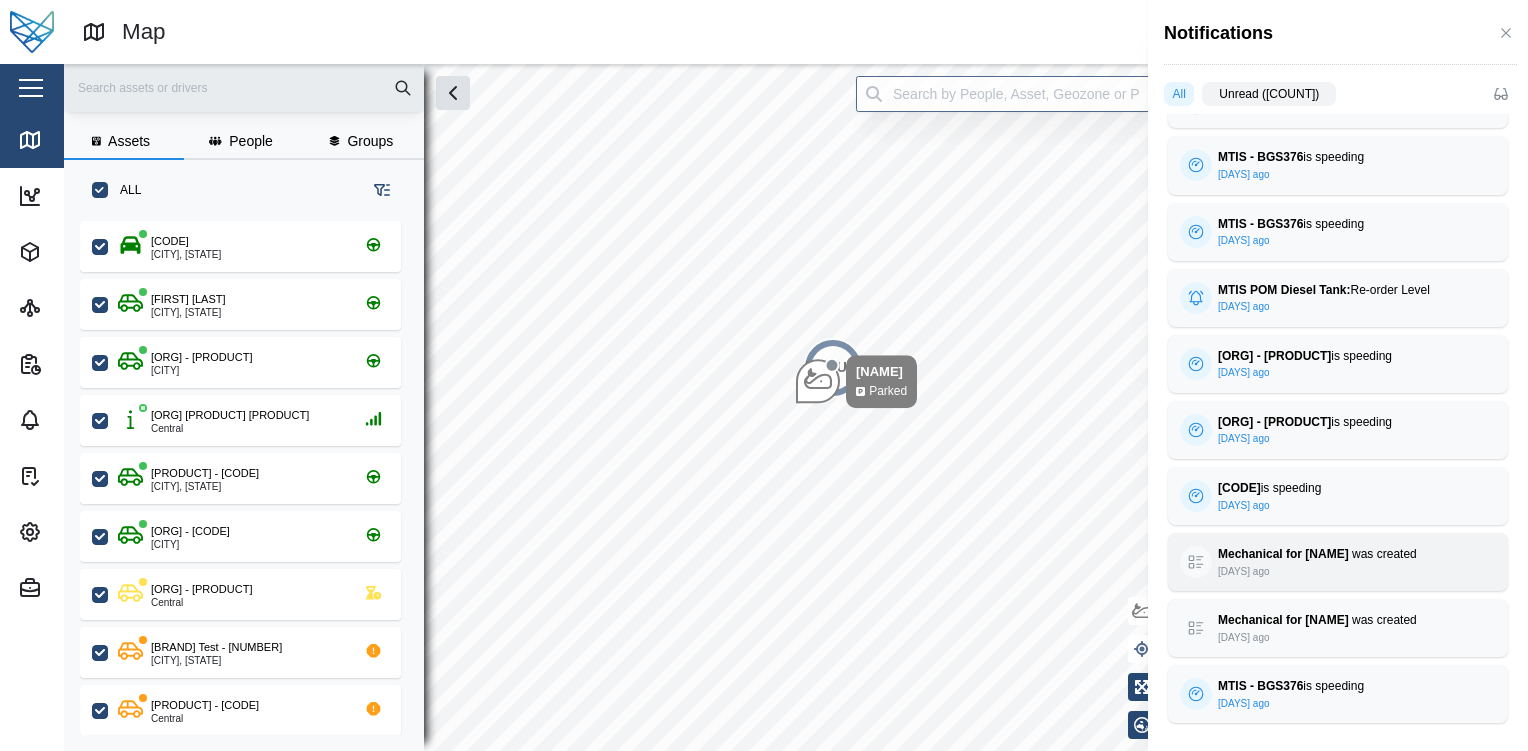 click on "Mechanical for Test Julz   was created 11 days ago UPCOMING DUE Priority High Agent Test Julz Task Type Mechanical Status New Due Date 25/07/2025 1:00 PM" at bounding box center (1338, 562) 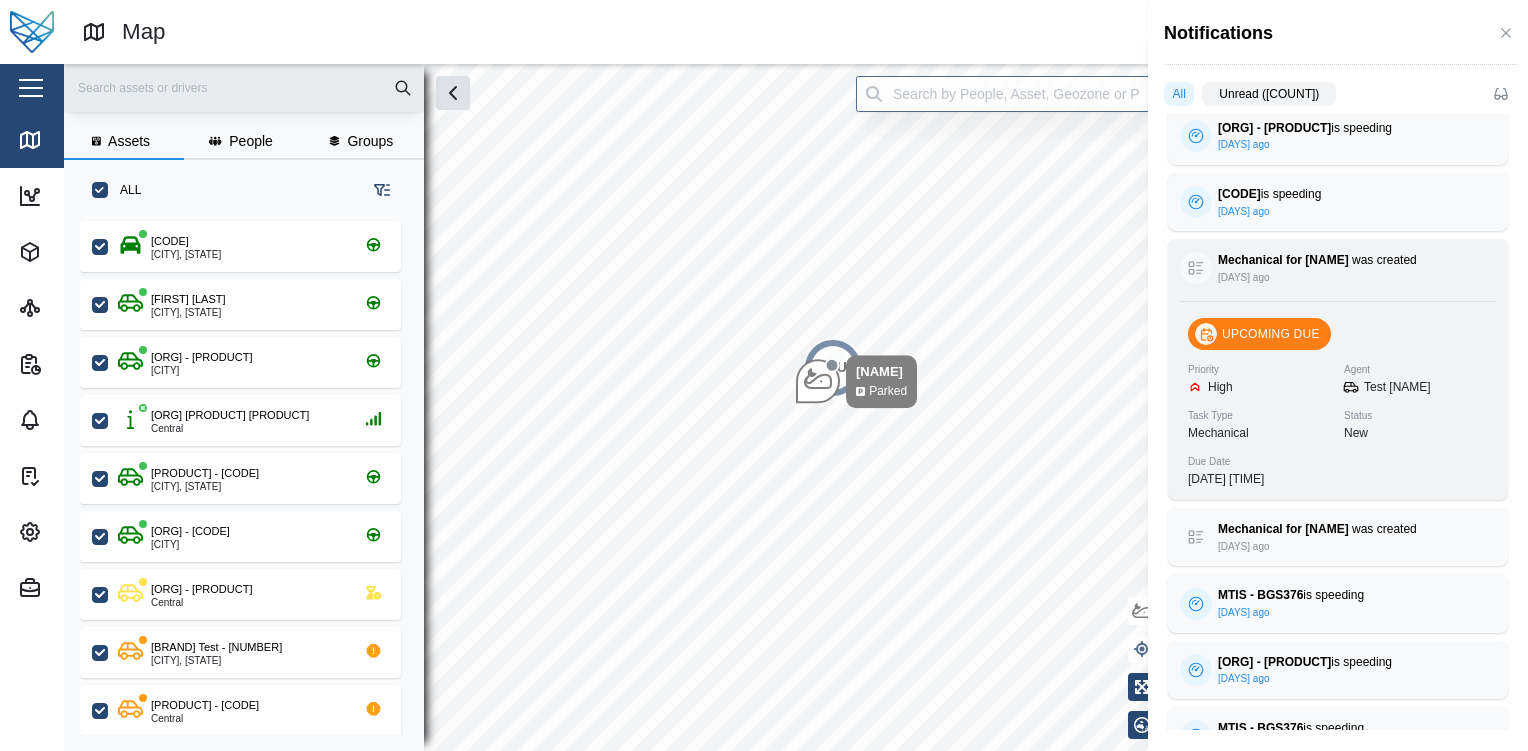 scroll, scrollTop: 1924, scrollLeft: 0, axis: vertical 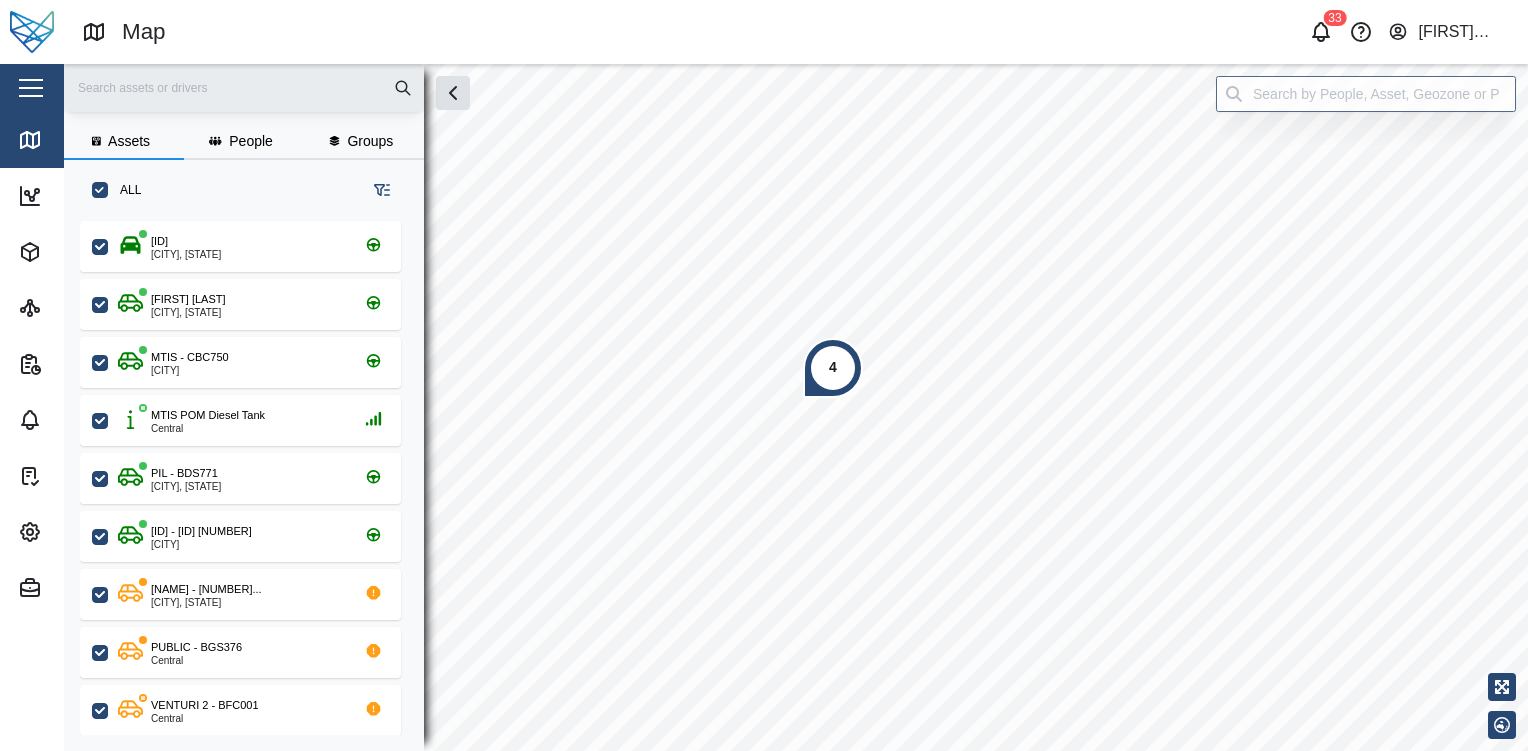 click at bounding box center [31, 88] 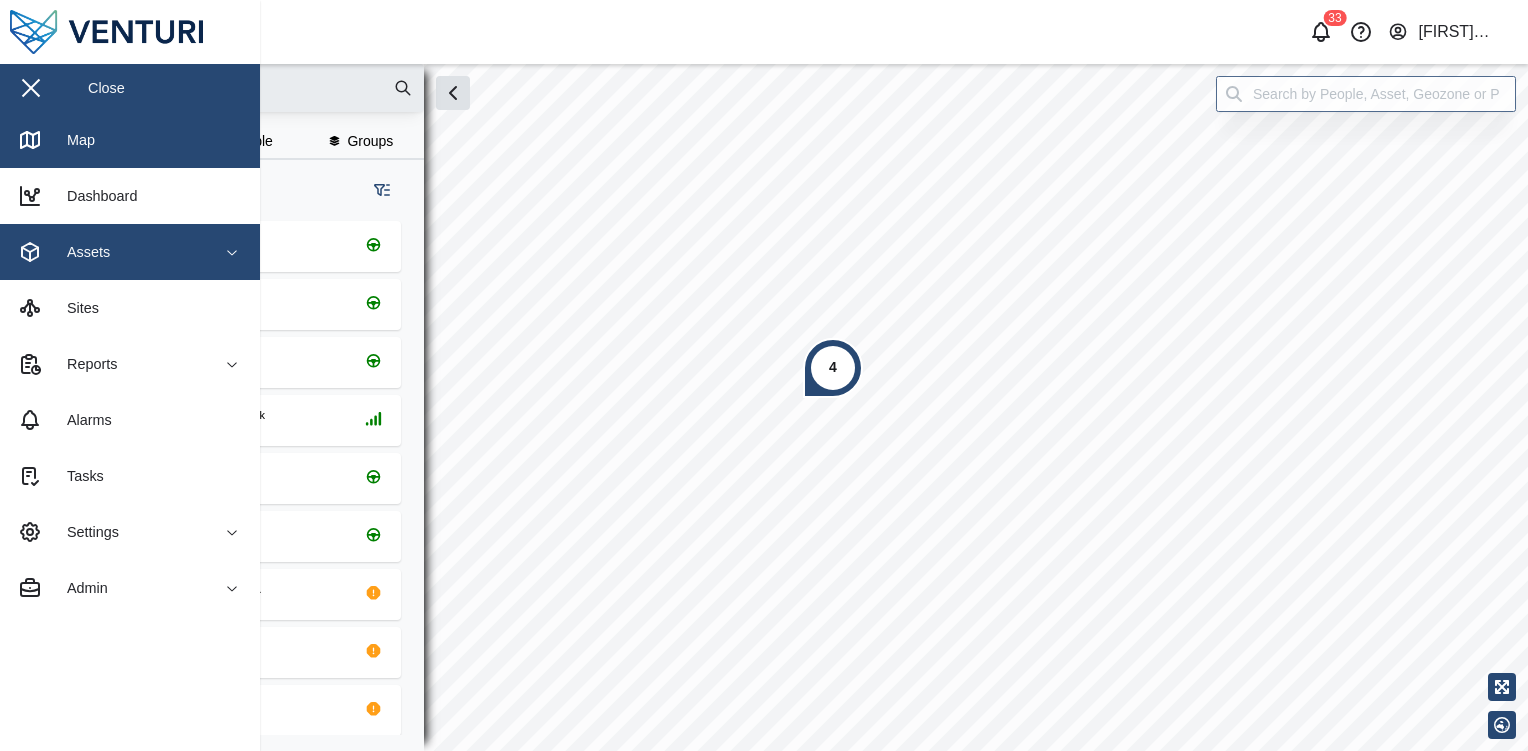 click on "Assets" at bounding box center [109, 252] 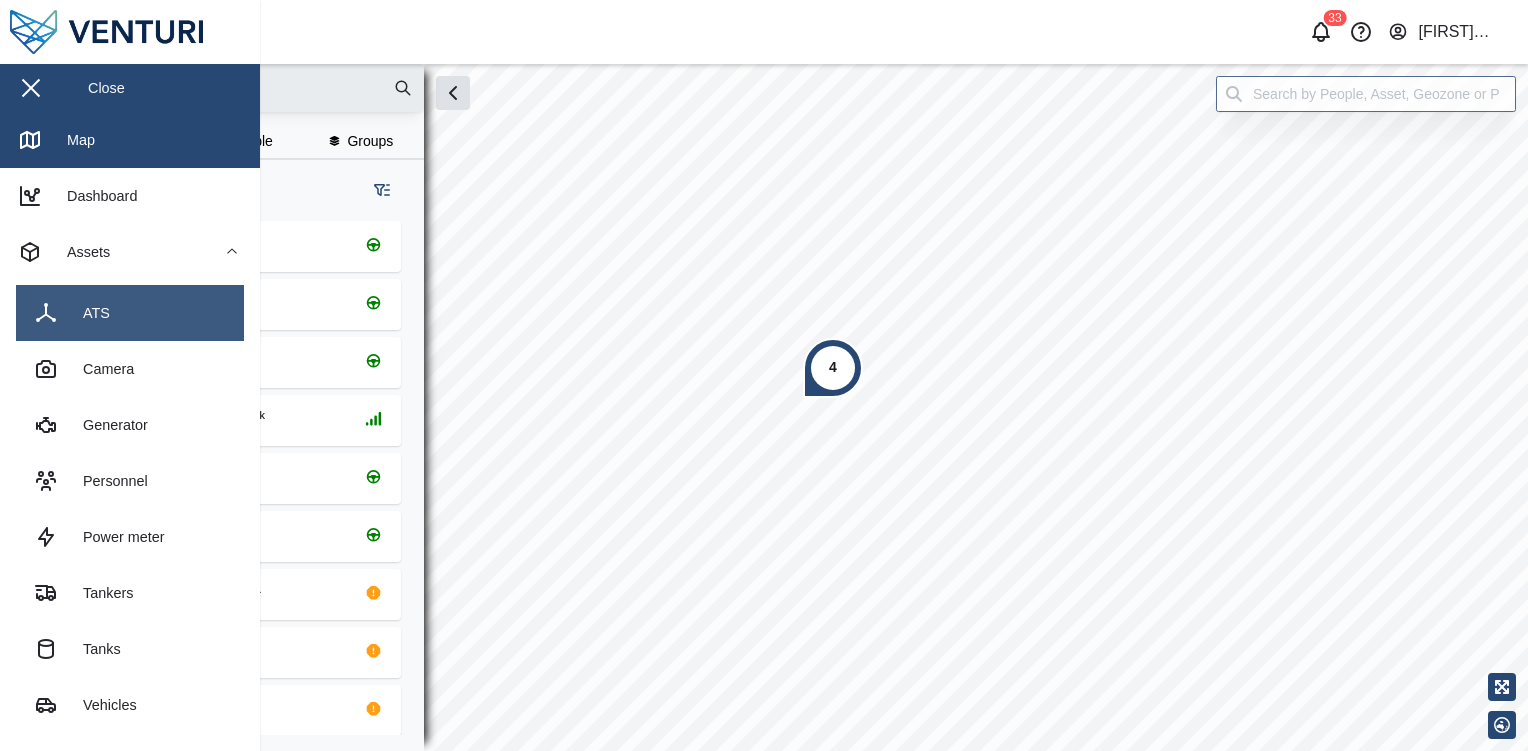 click on "ATS" at bounding box center [130, 313] 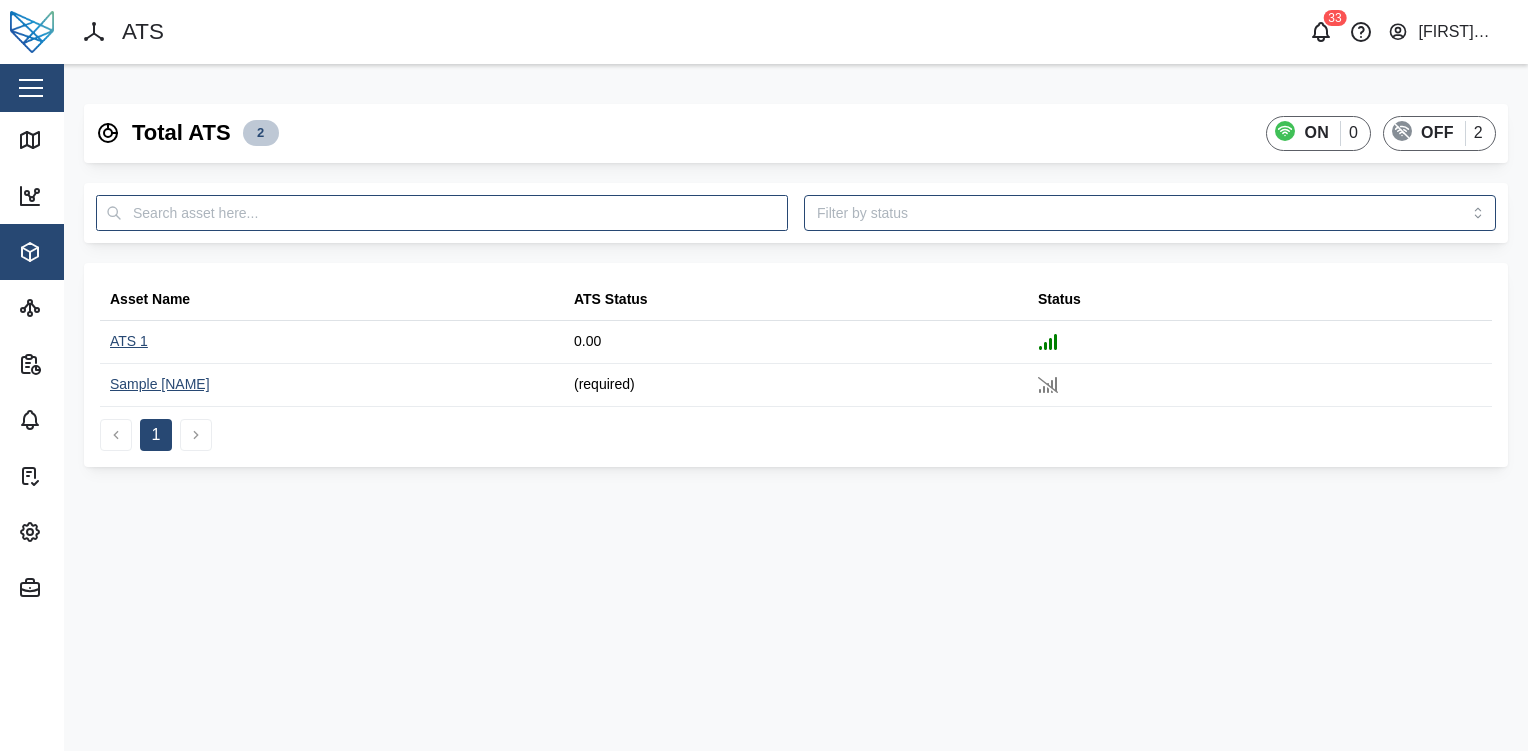 click at bounding box center (31, 88) 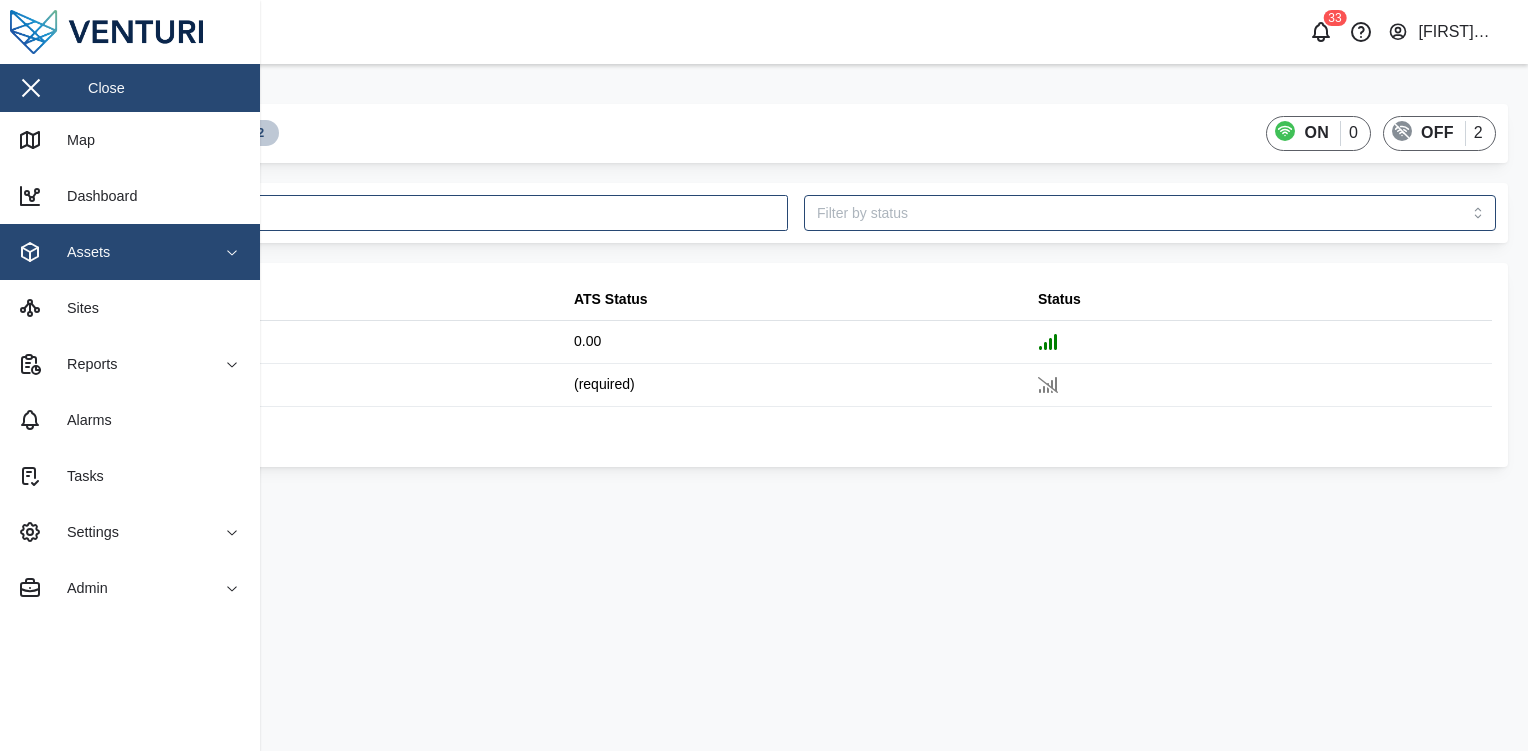 click on "Assets" at bounding box center (81, 252) 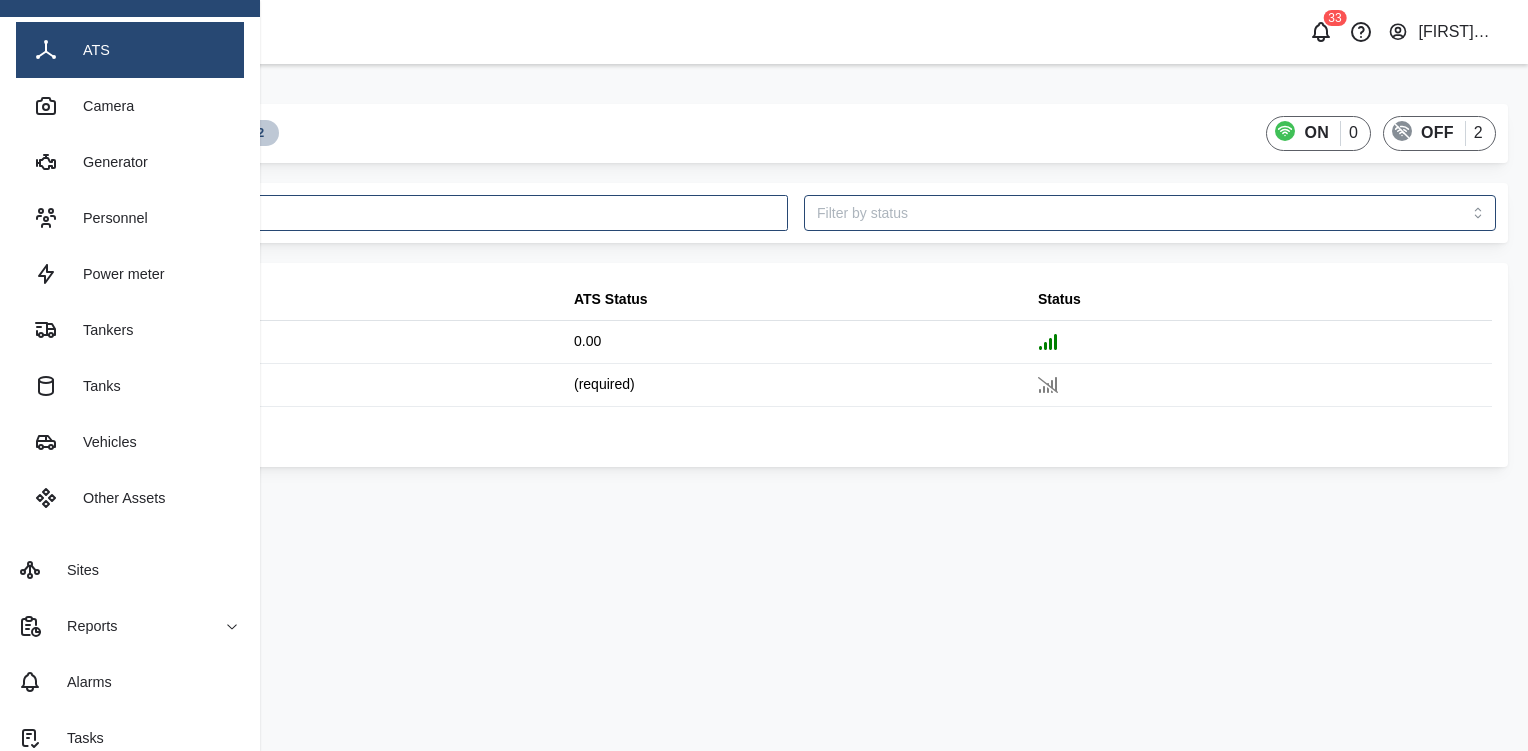 scroll, scrollTop: 292, scrollLeft: 0, axis: vertical 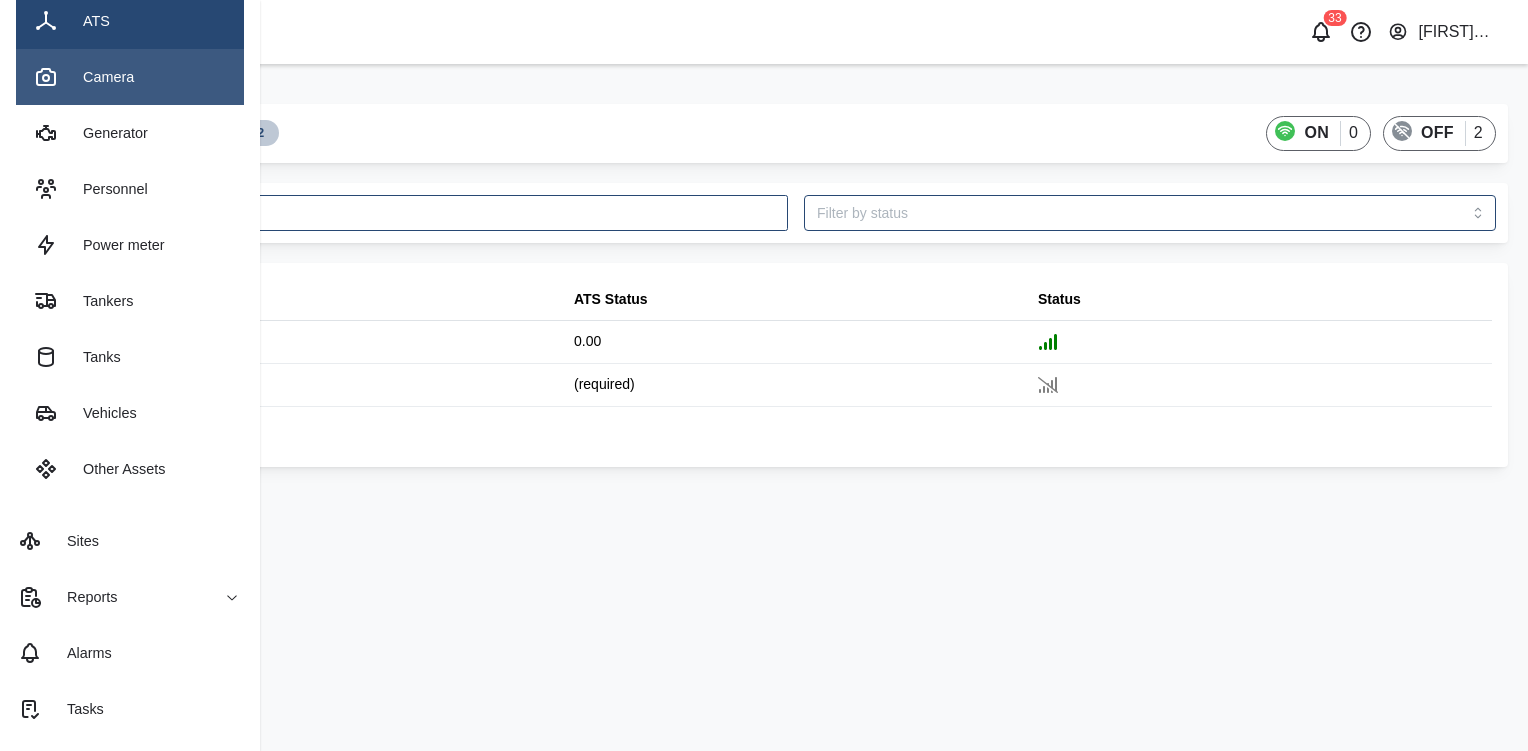 click on "Camera" at bounding box center (130, 77) 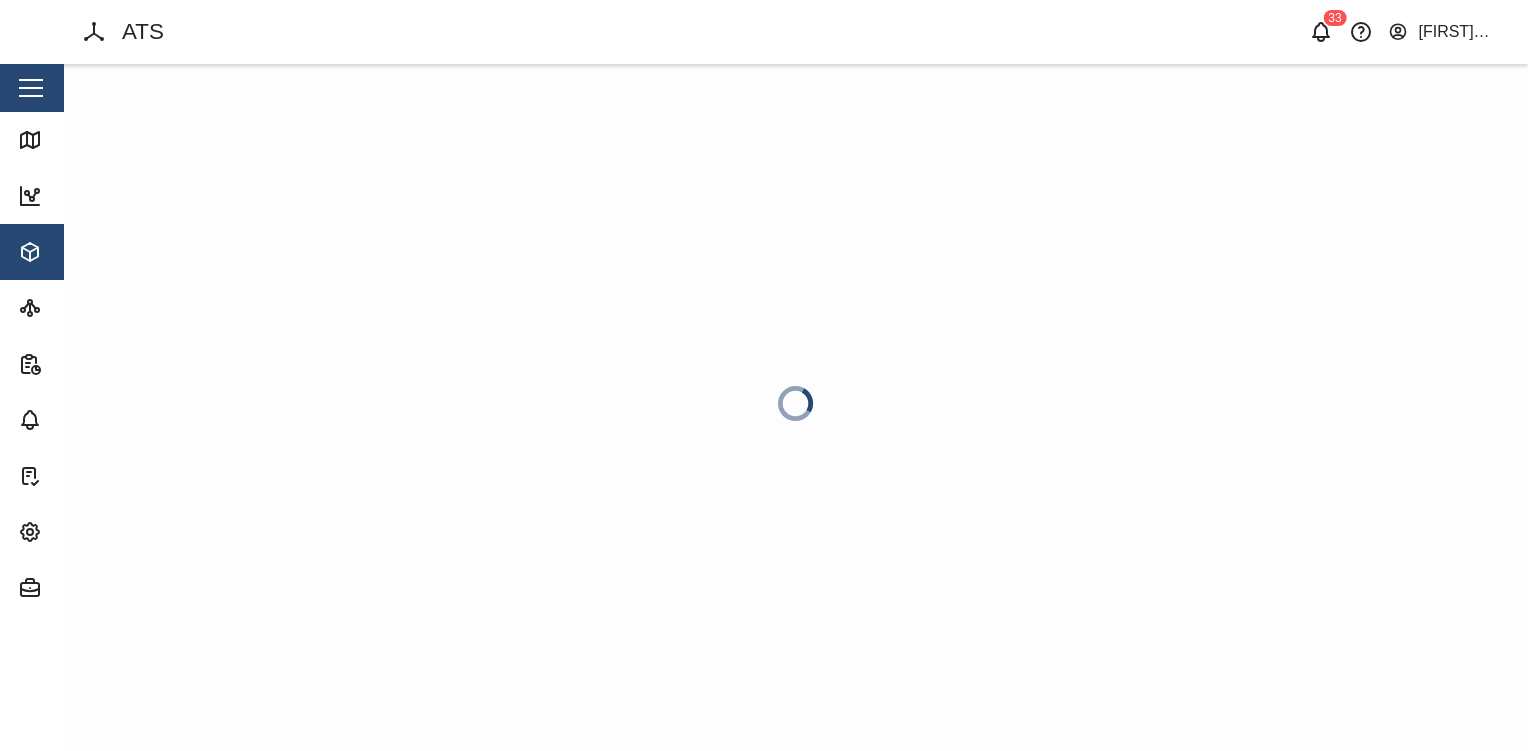 scroll, scrollTop: 0, scrollLeft: 0, axis: both 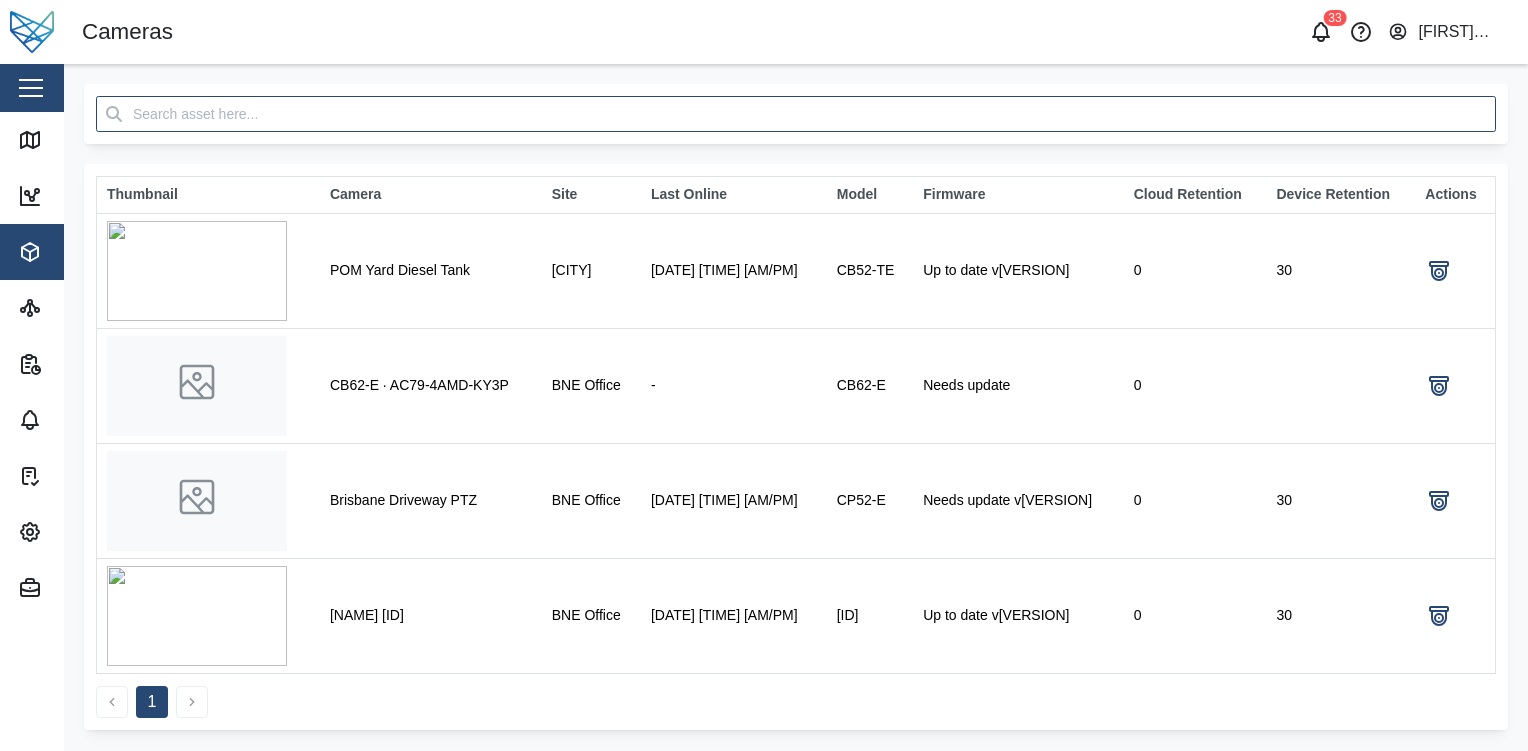click on "Close" at bounding box center (130, 88) 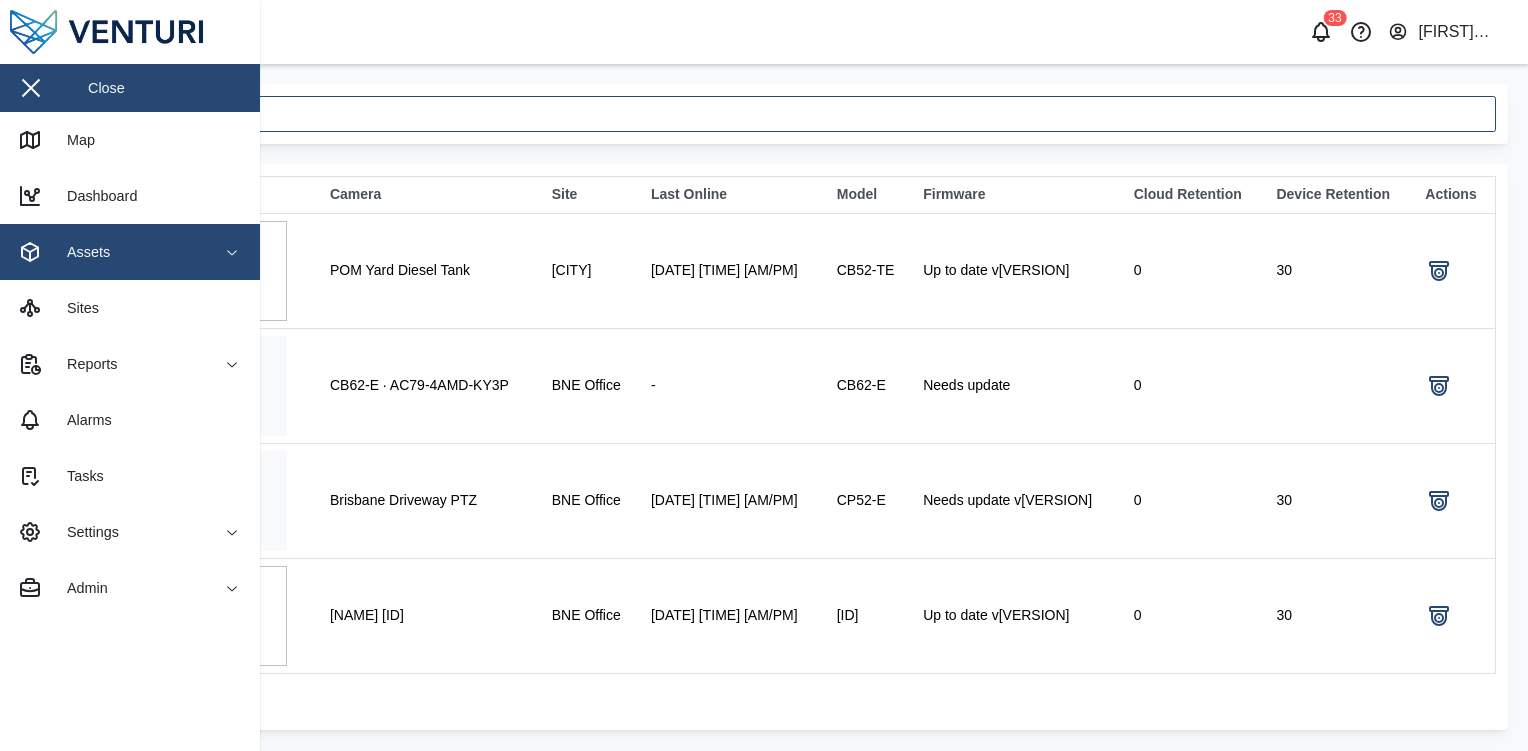 click on "Assets" at bounding box center (130, 252) 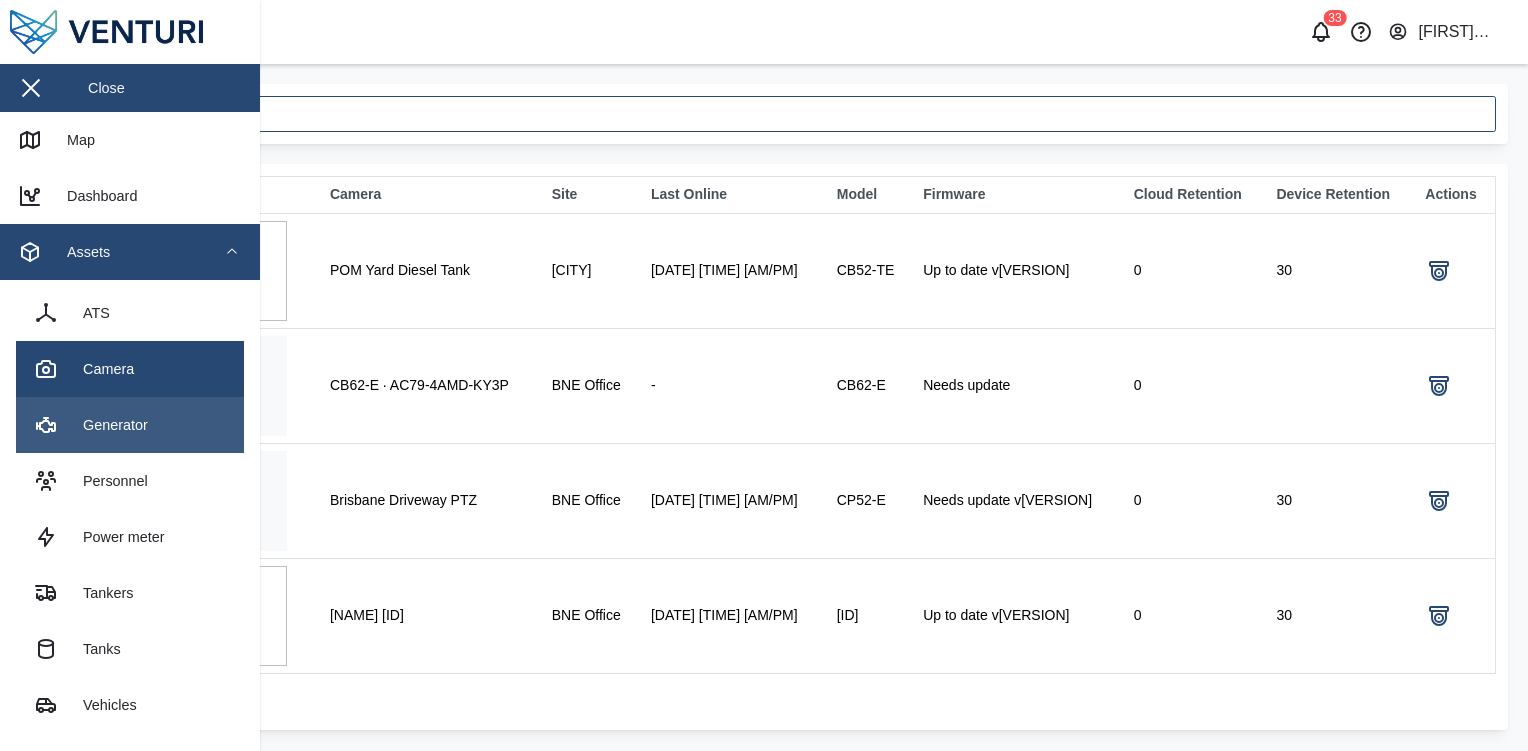 click on "Generator" at bounding box center (130, 425) 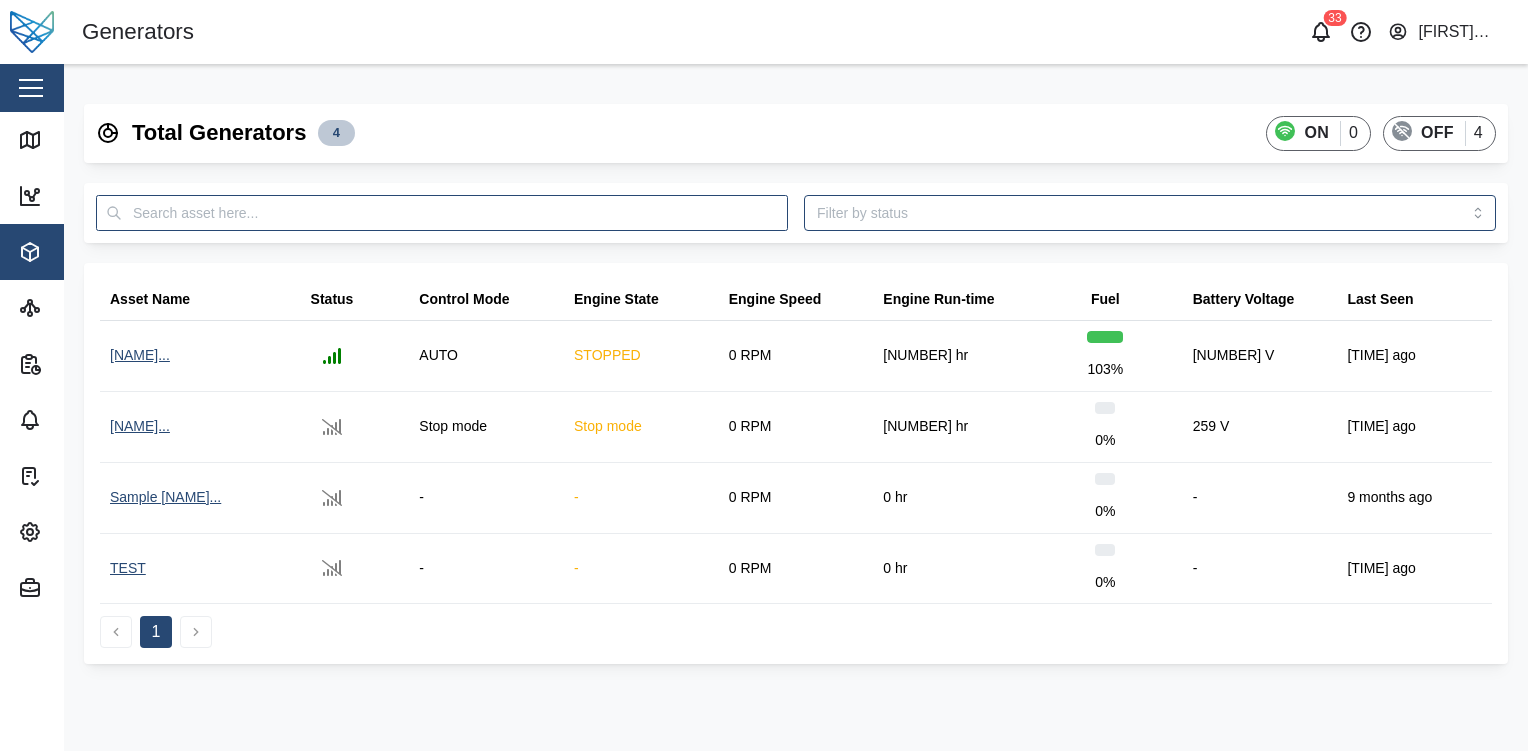click at bounding box center (31, 88) 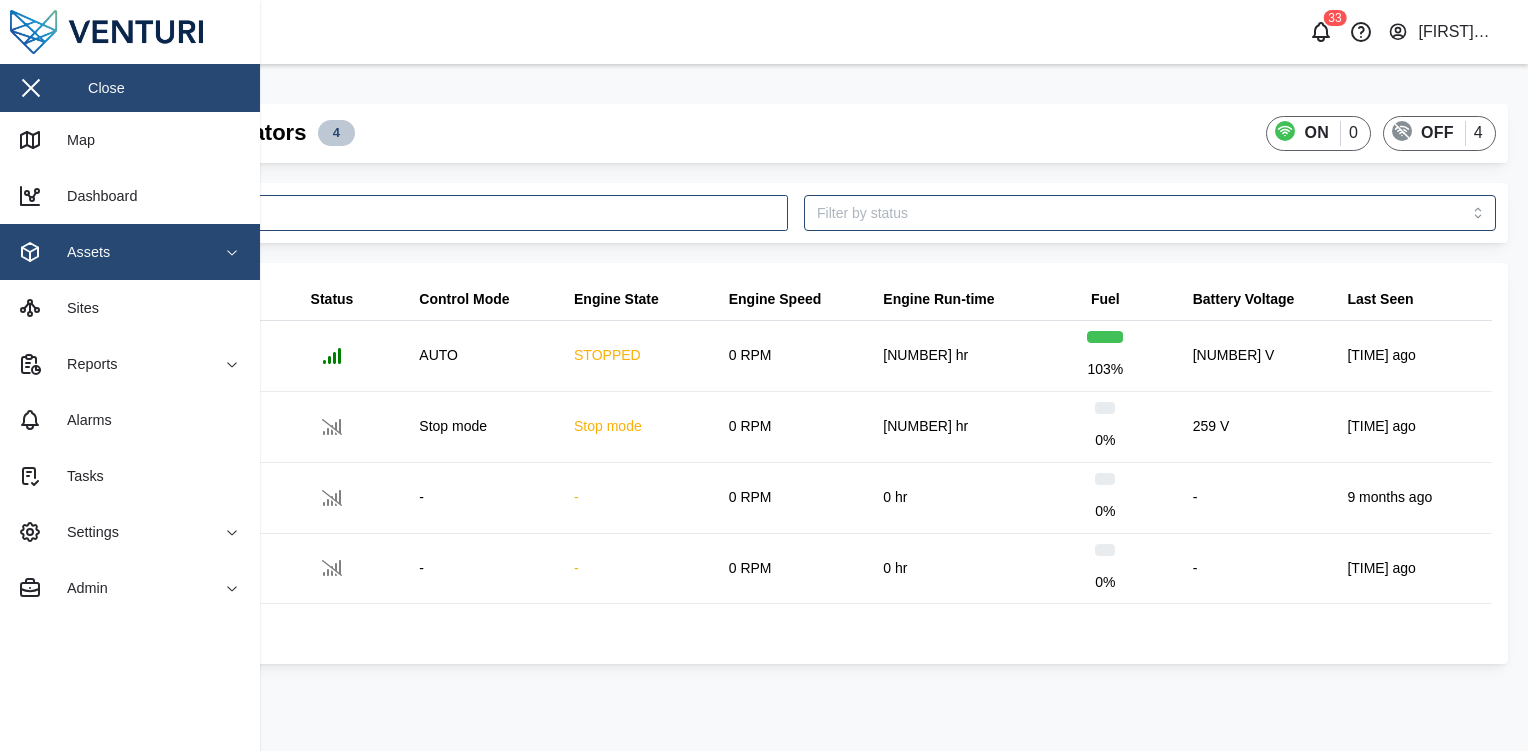 click on "Assets" at bounding box center [109, 252] 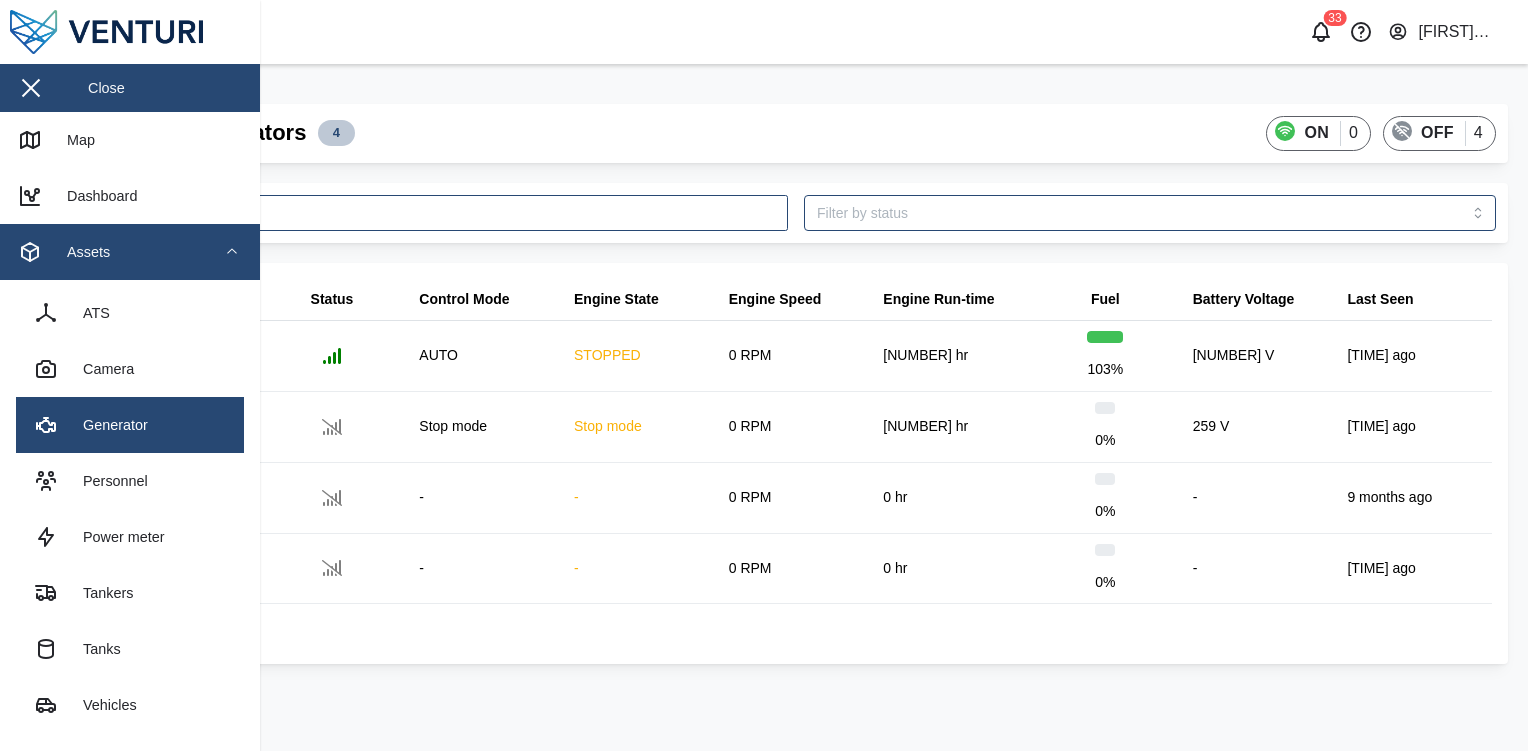 scroll, scrollTop: 103, scrollLeft: 0, axis: vertical 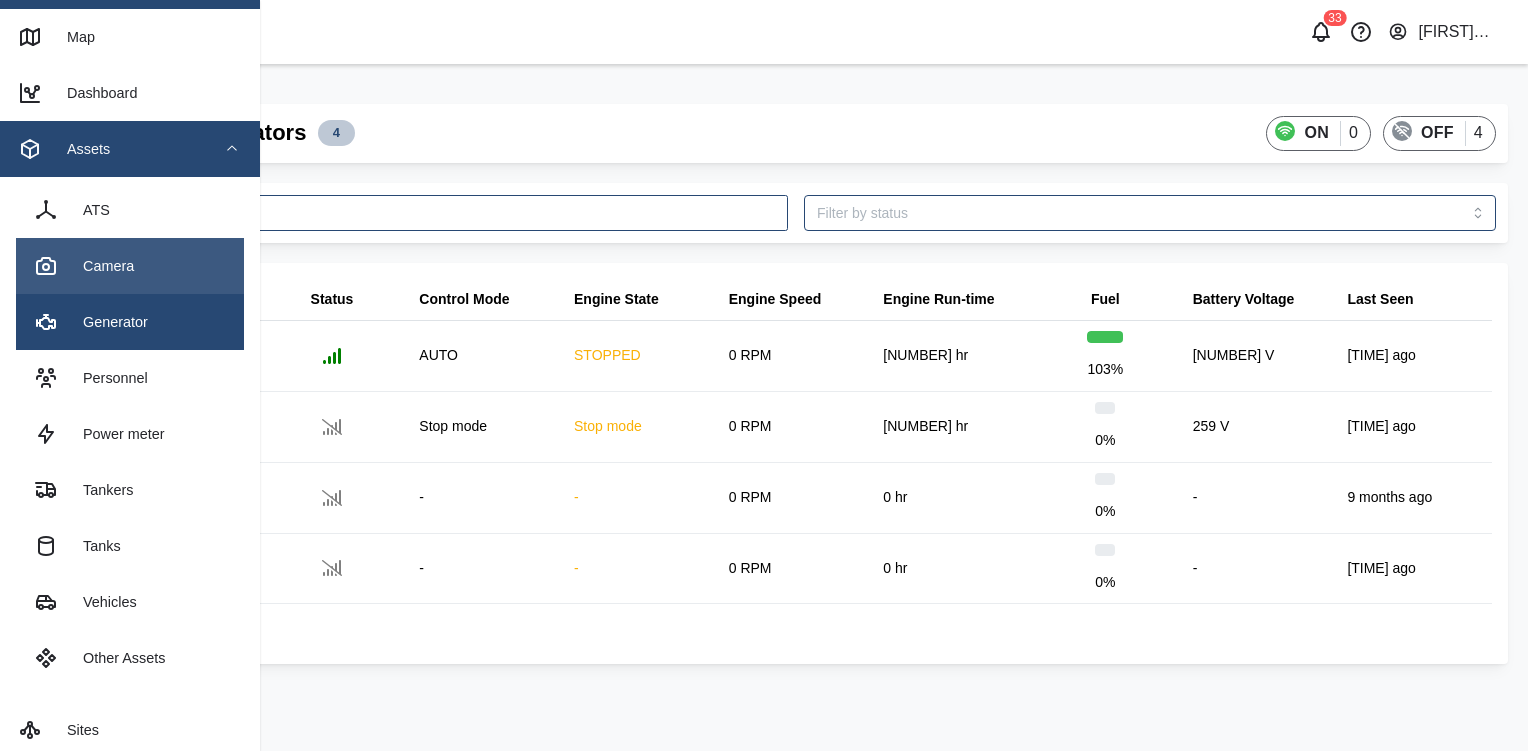 click on "Camera" at bounding box center (101, 266) 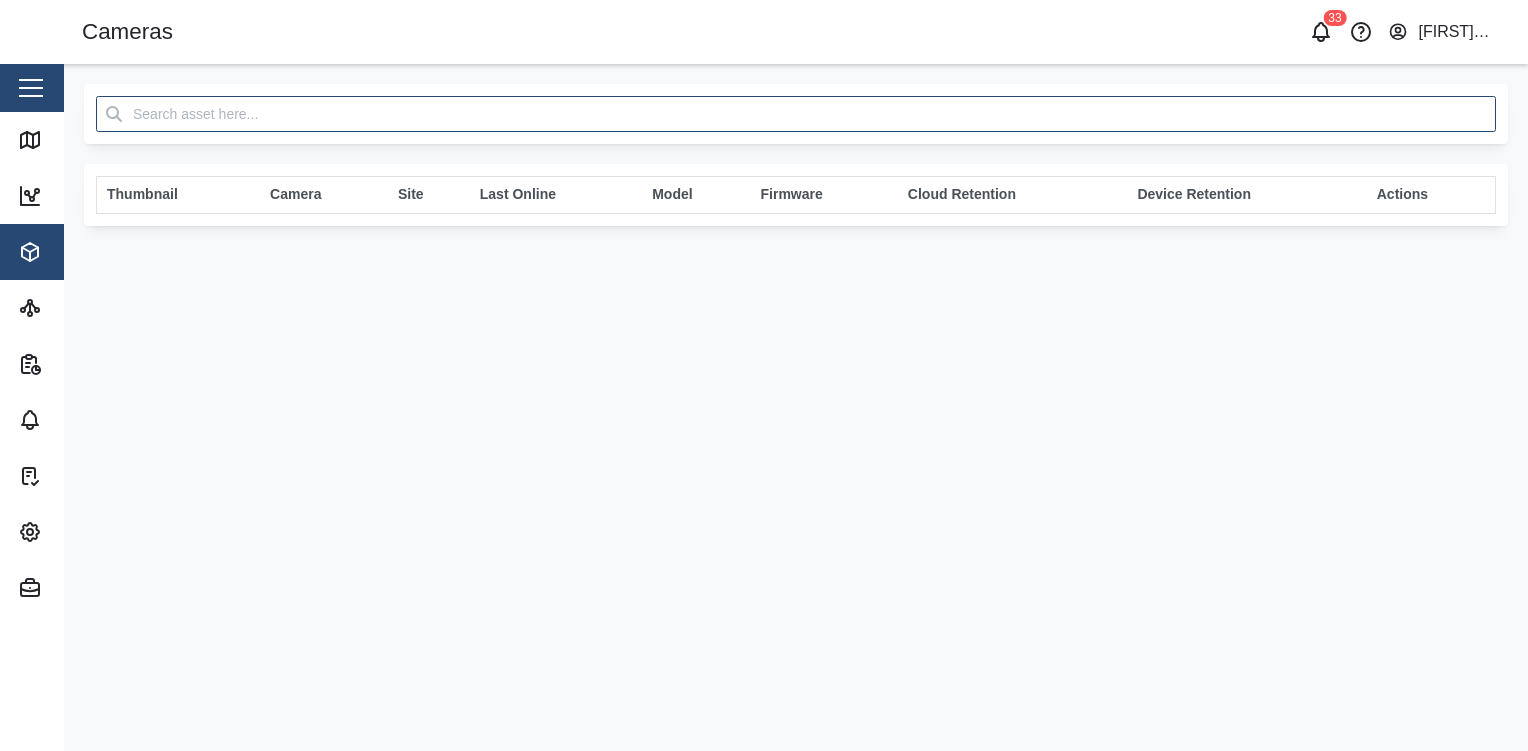 scroll, scrollTop: 0, scrollLeft: 0, axis: both 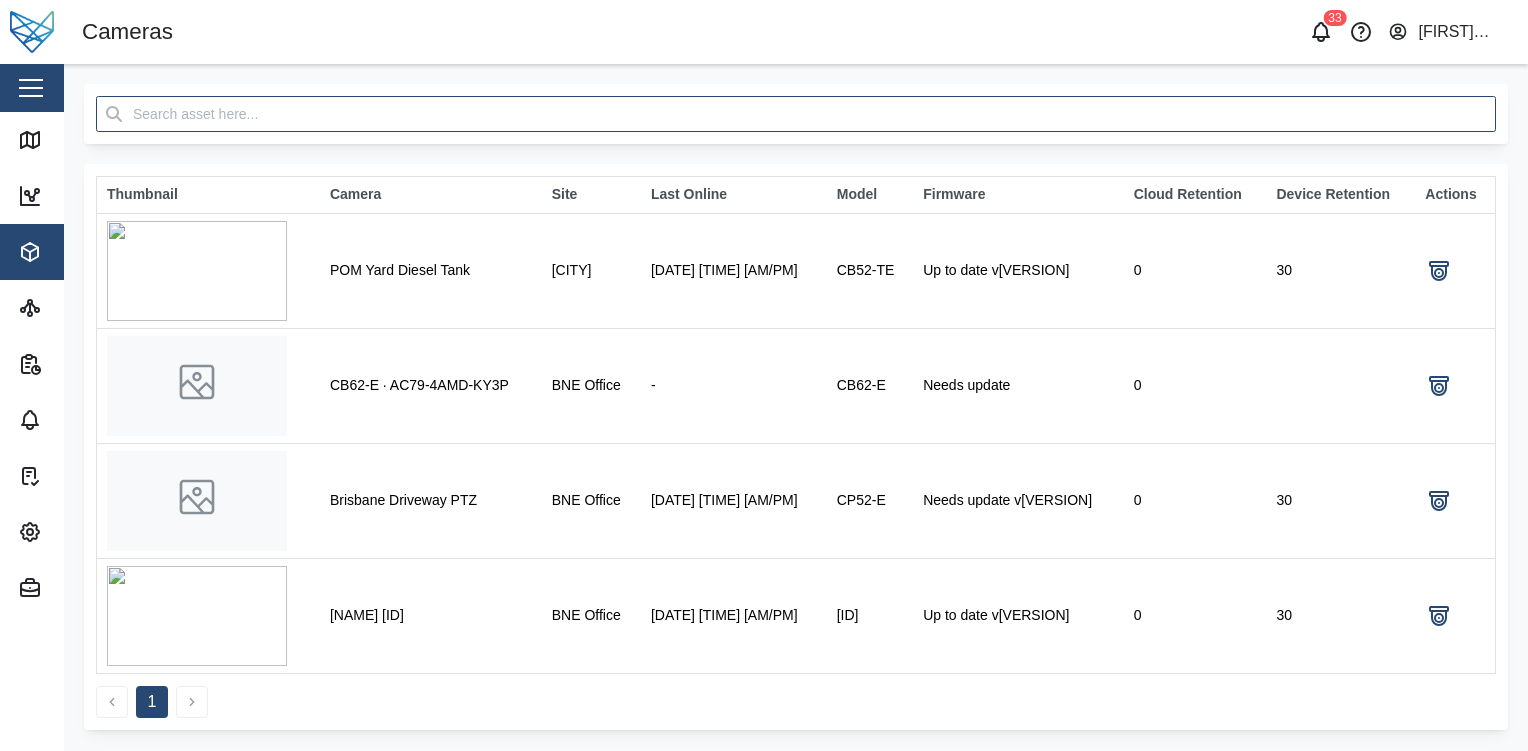 click at bounding box center (31, 88) 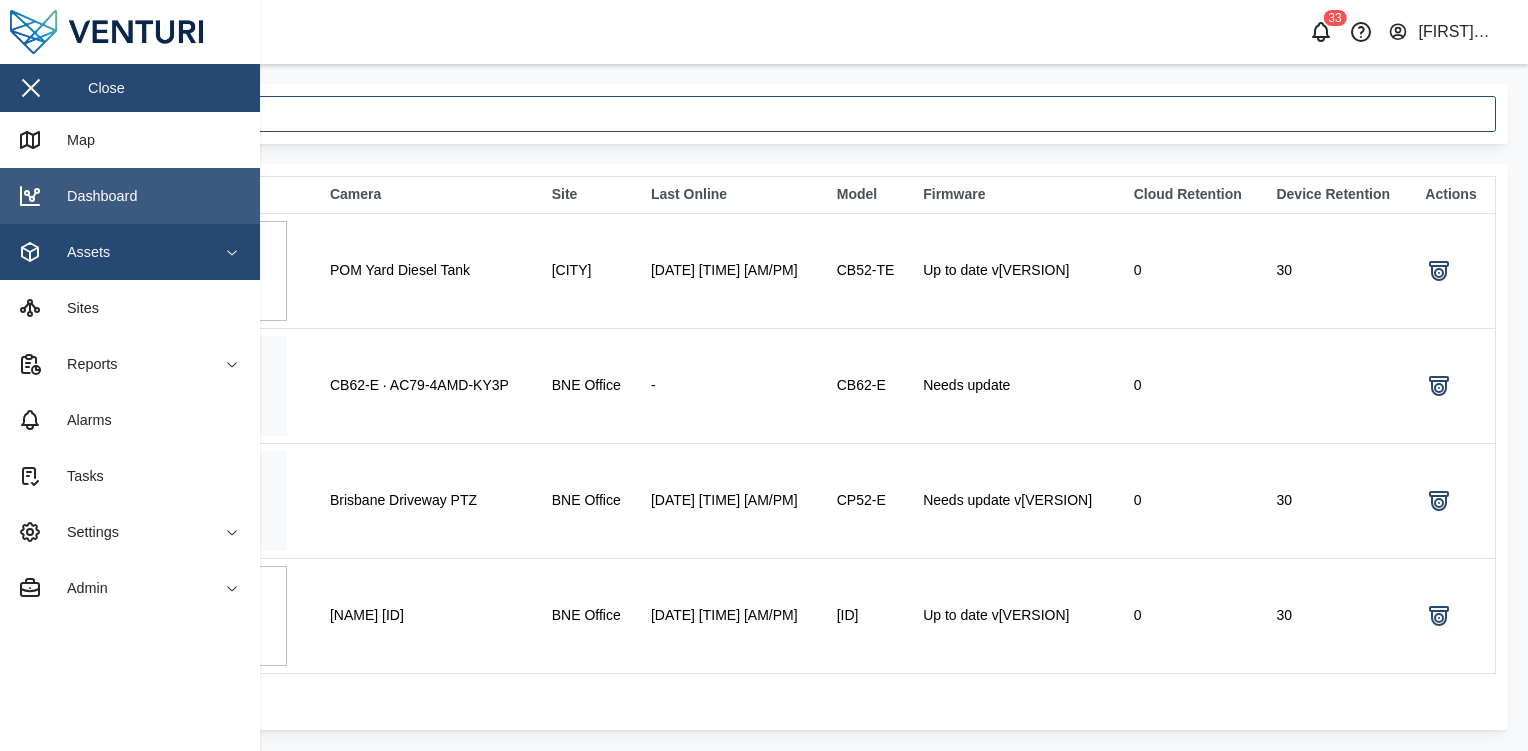 click on "Dashboard" at bounding box center [130, 196] 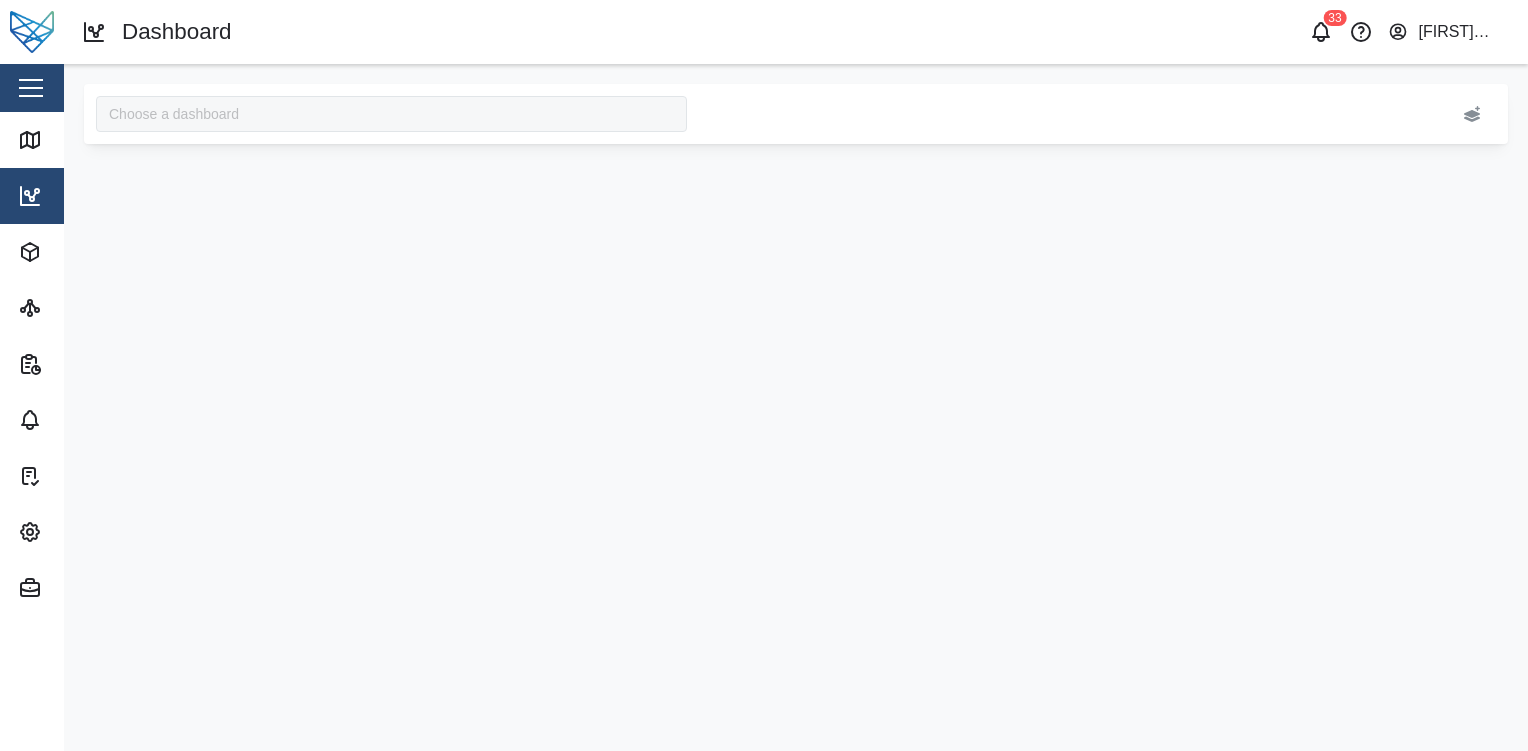 click on "Close" at bounding box center [130, 88] 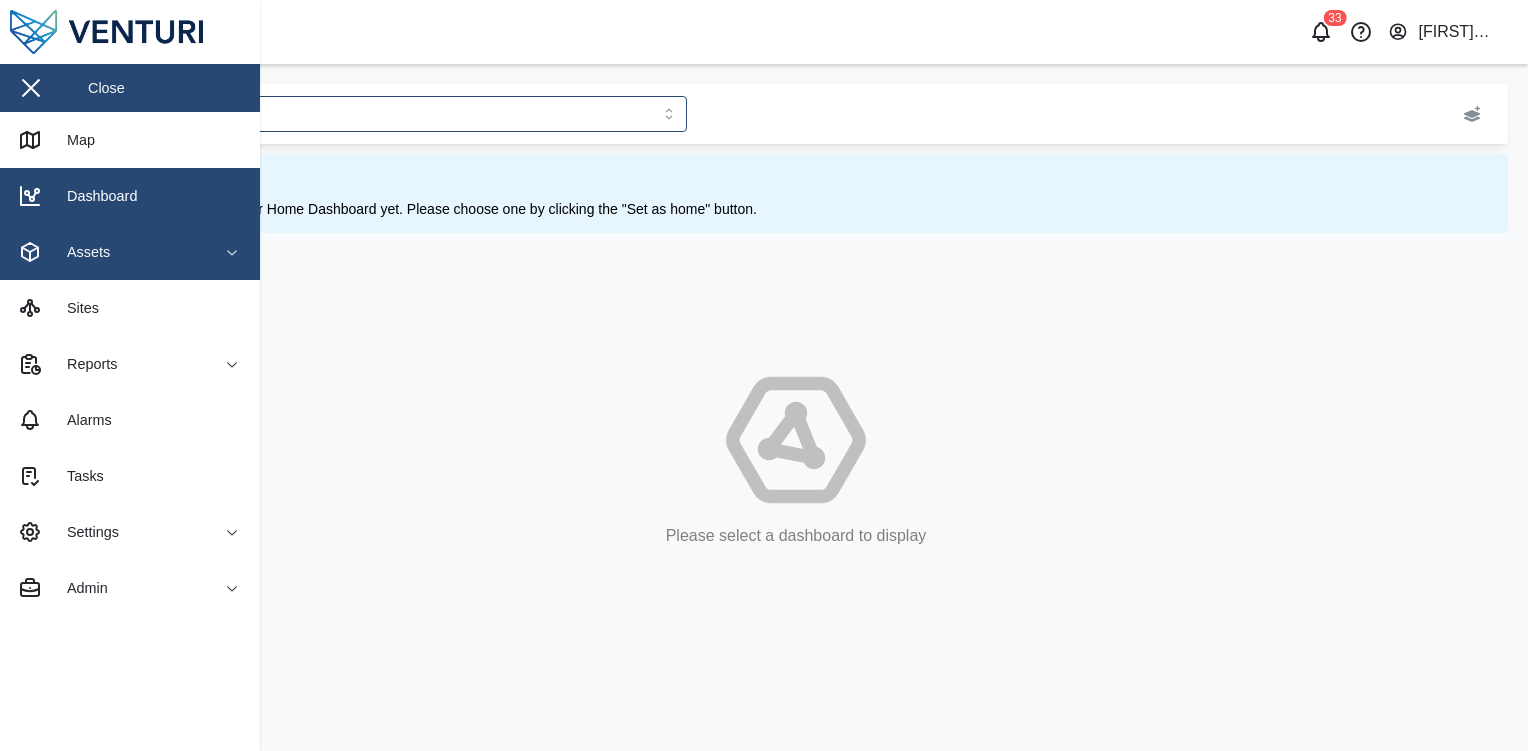 click on "Assets" at bounding box center (109, 252) 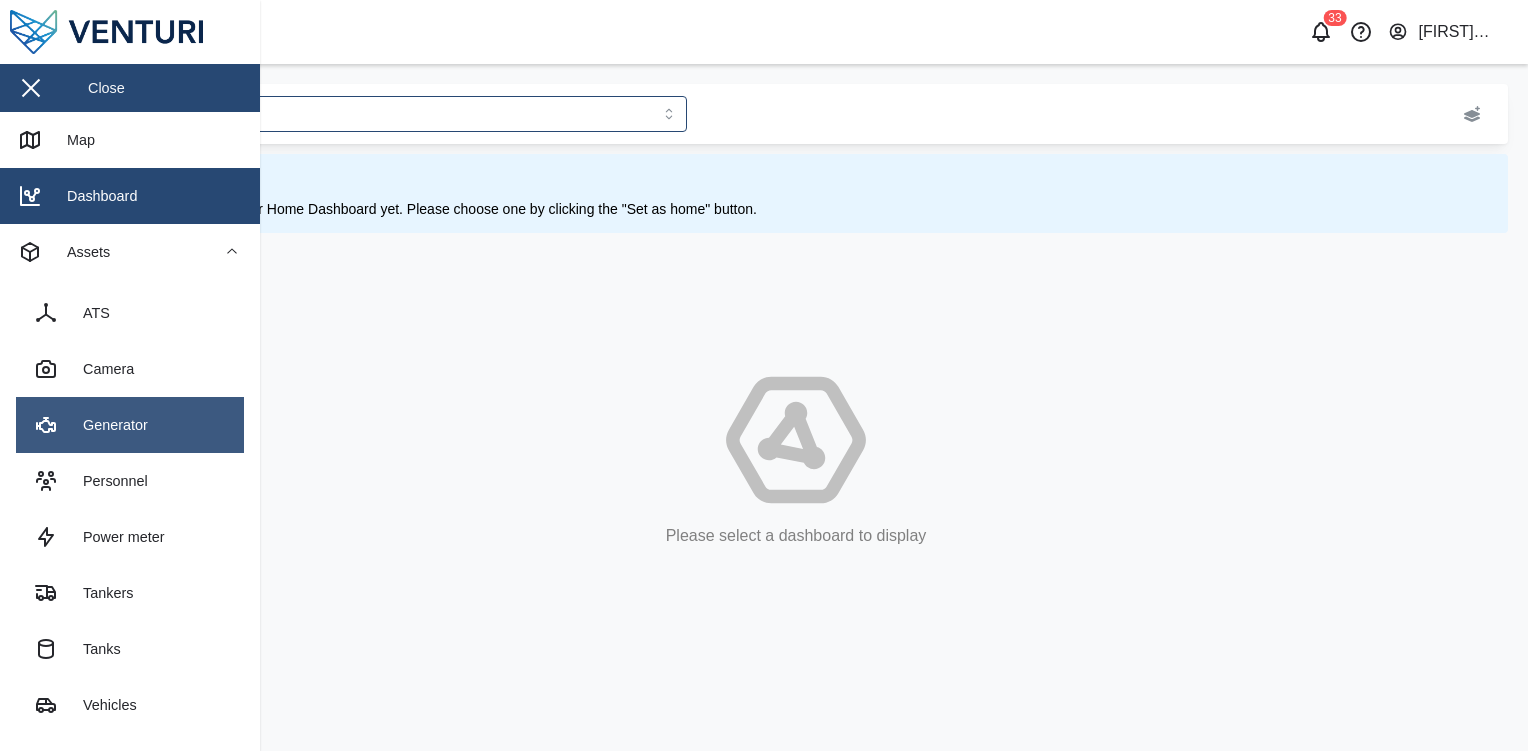 click on "Generator" at bounding box center (108, 425) 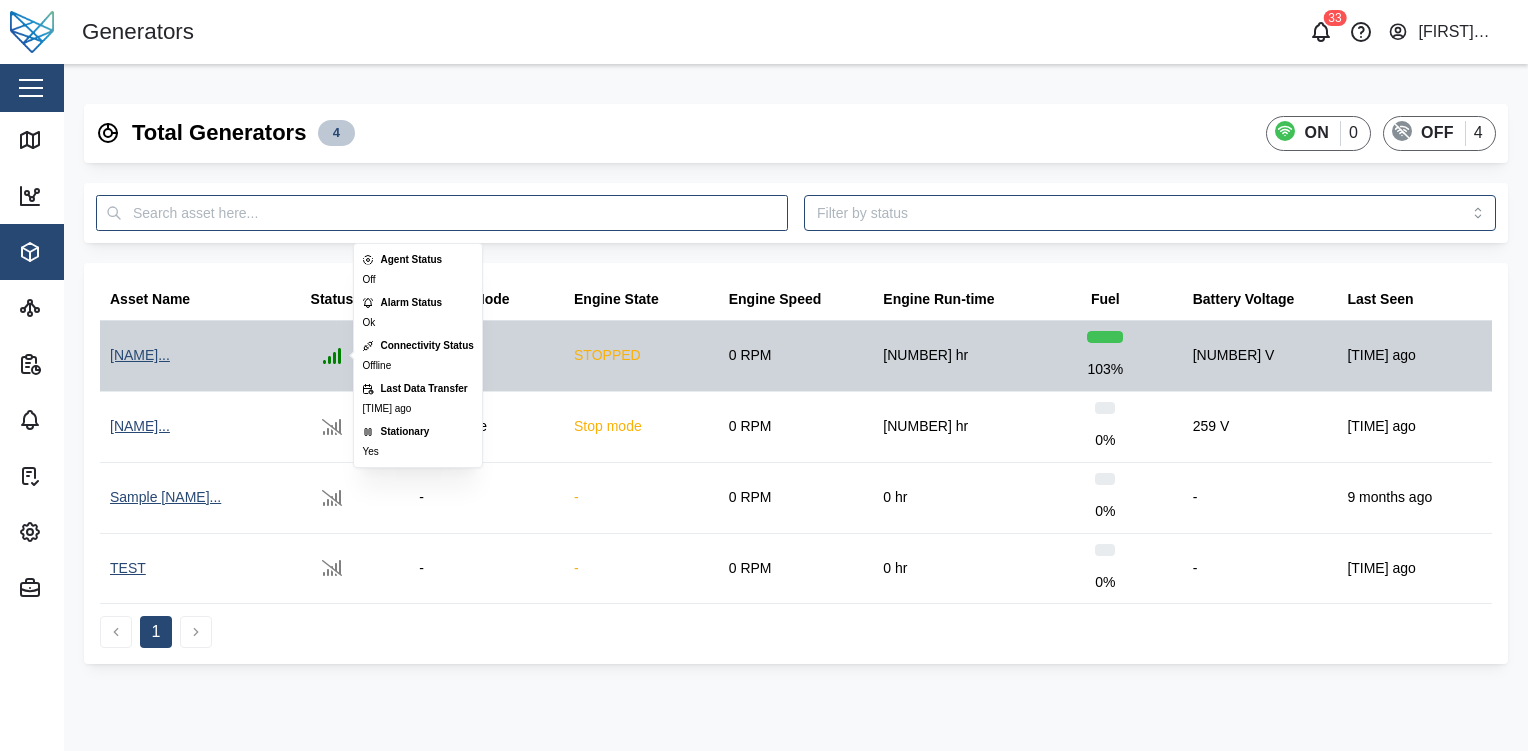 click 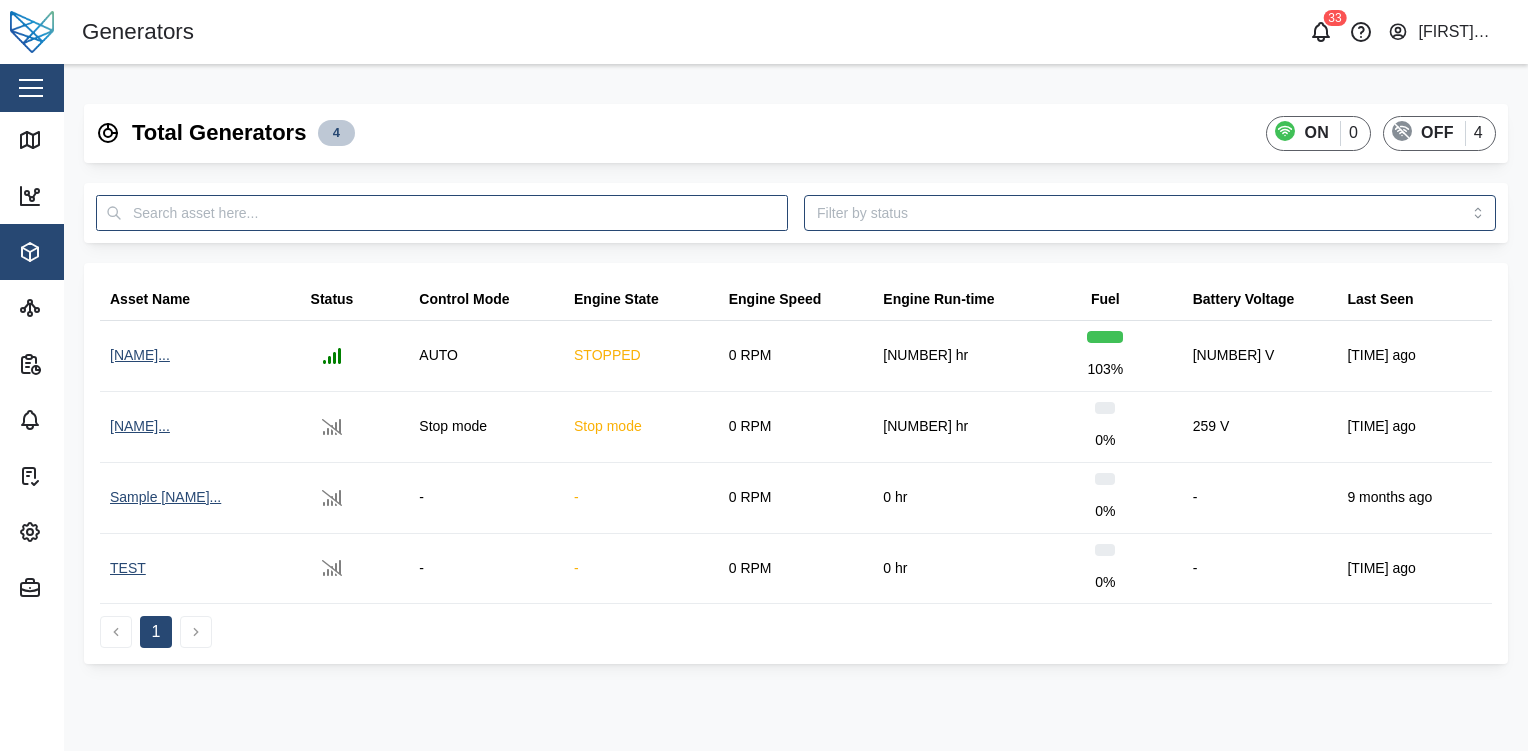 click on "Close" at bounding box center [130, 88] 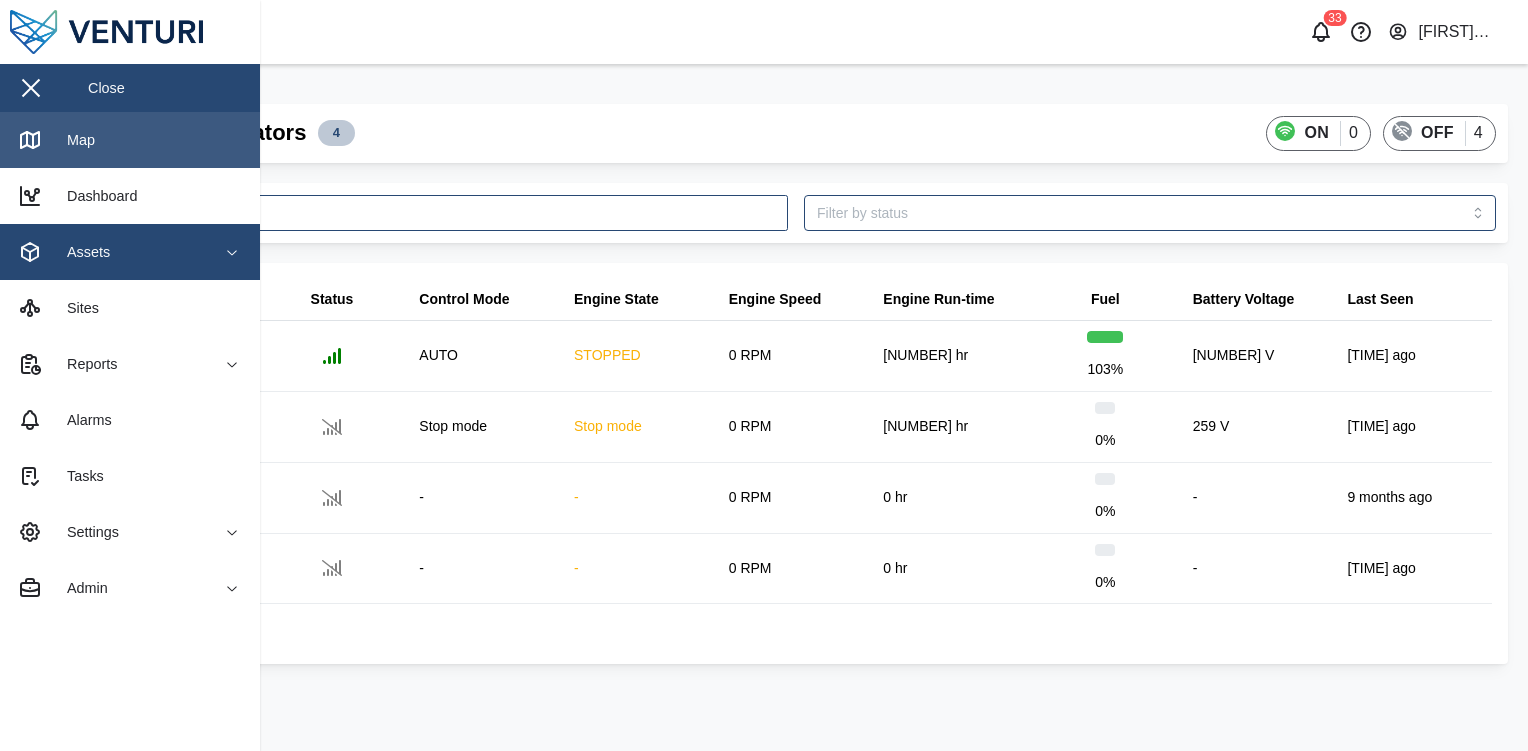click on "Map" at bounding box center [130, 140] 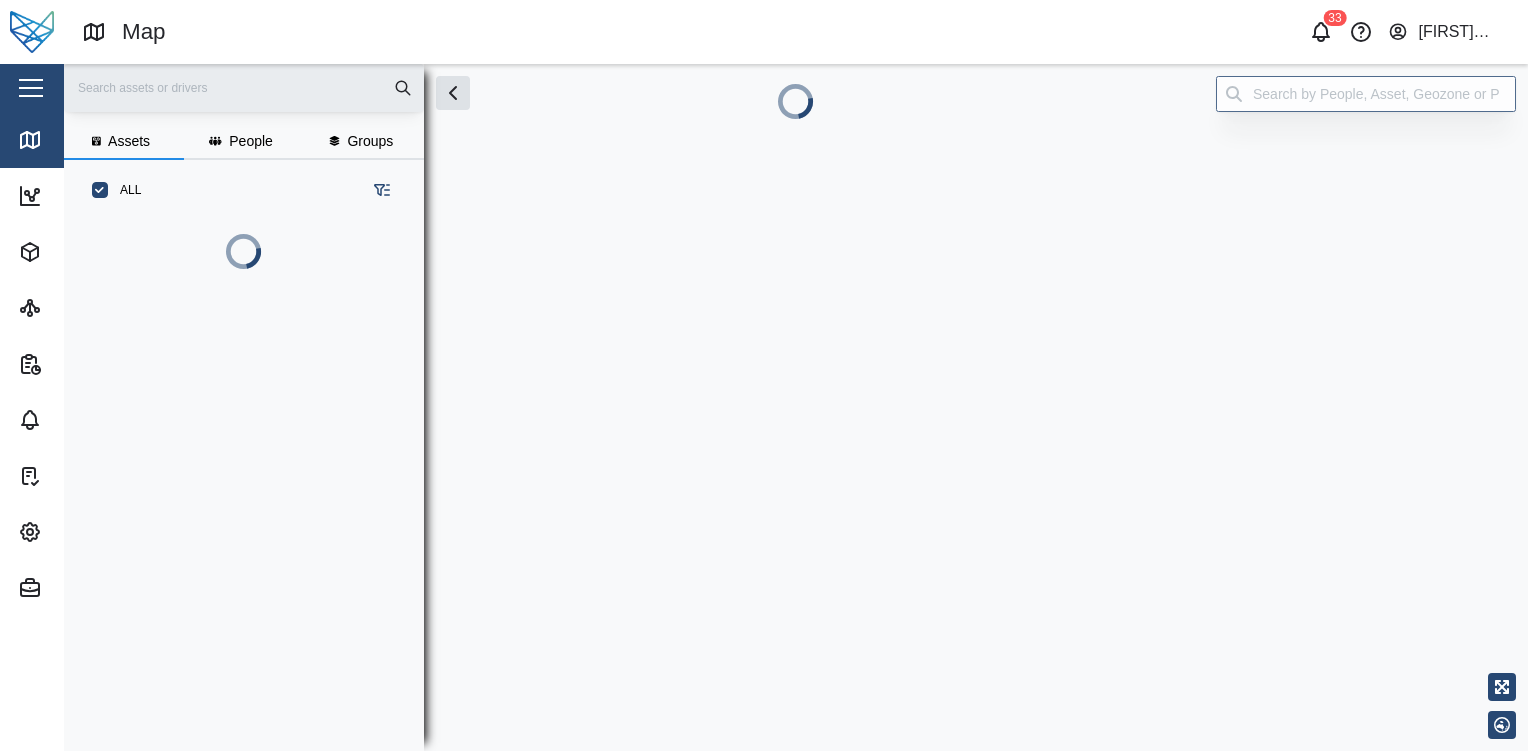 scroll, scrollTop: 505, scrollLeft: 312, axis: both 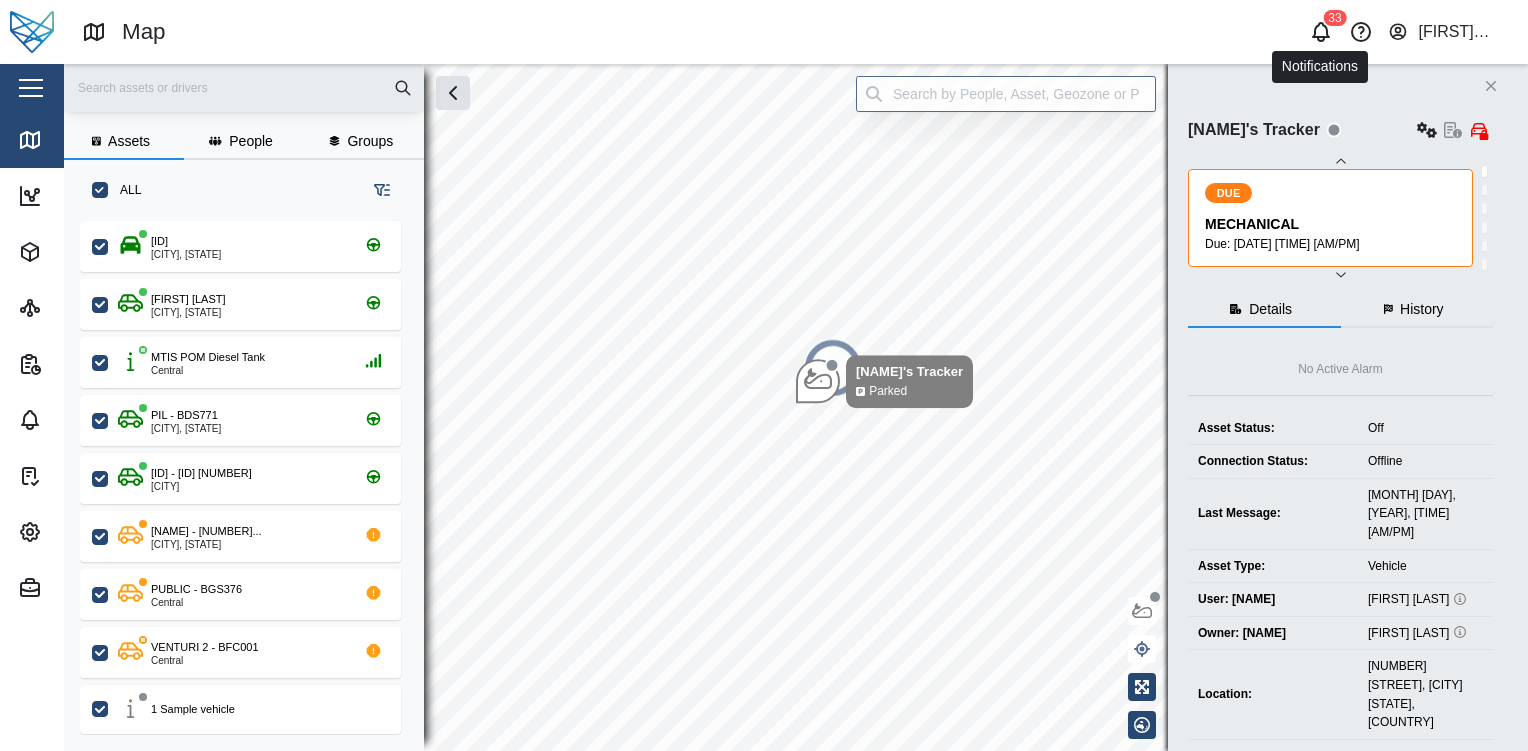 click at bounding box center [1321, 32] 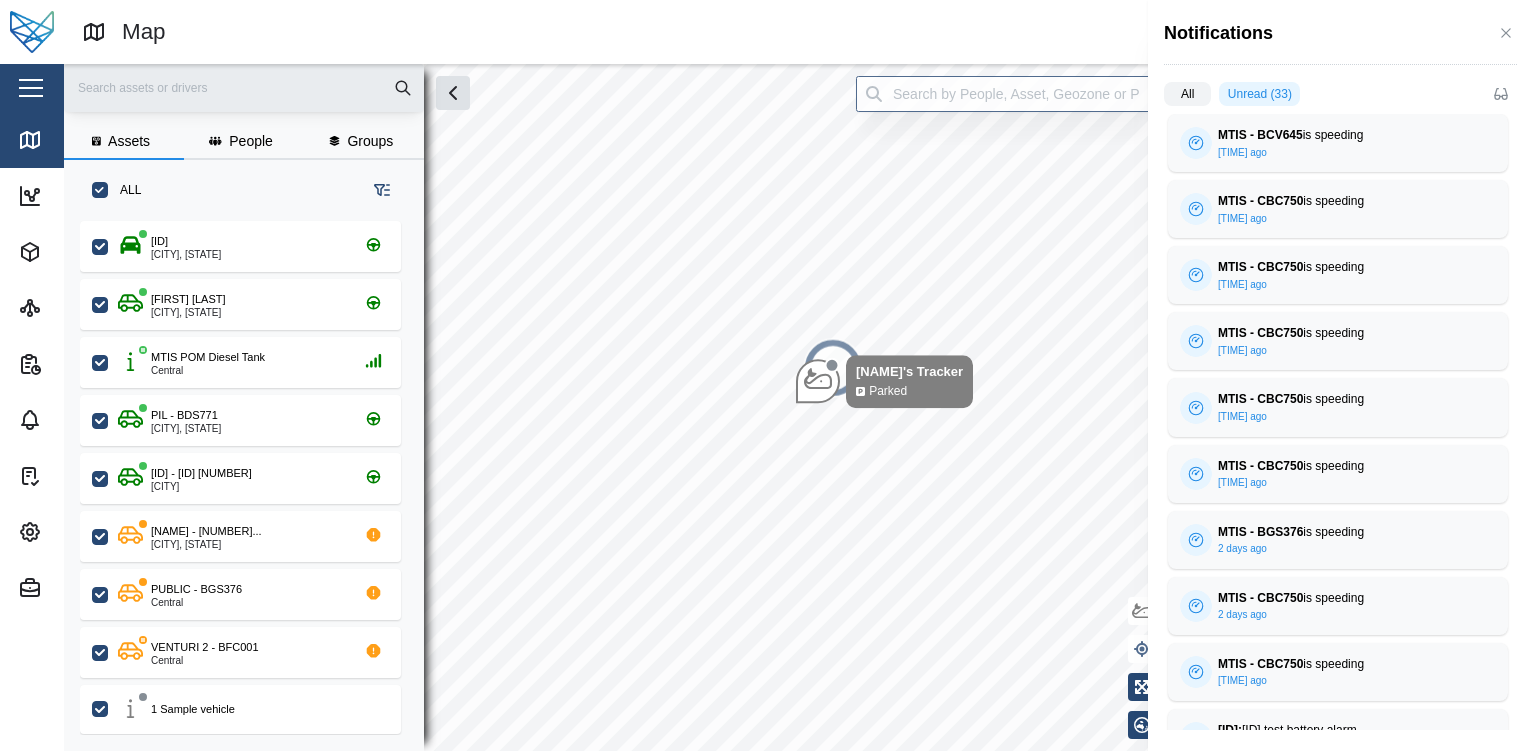 click on "All" at bounding box center (1187, 93) 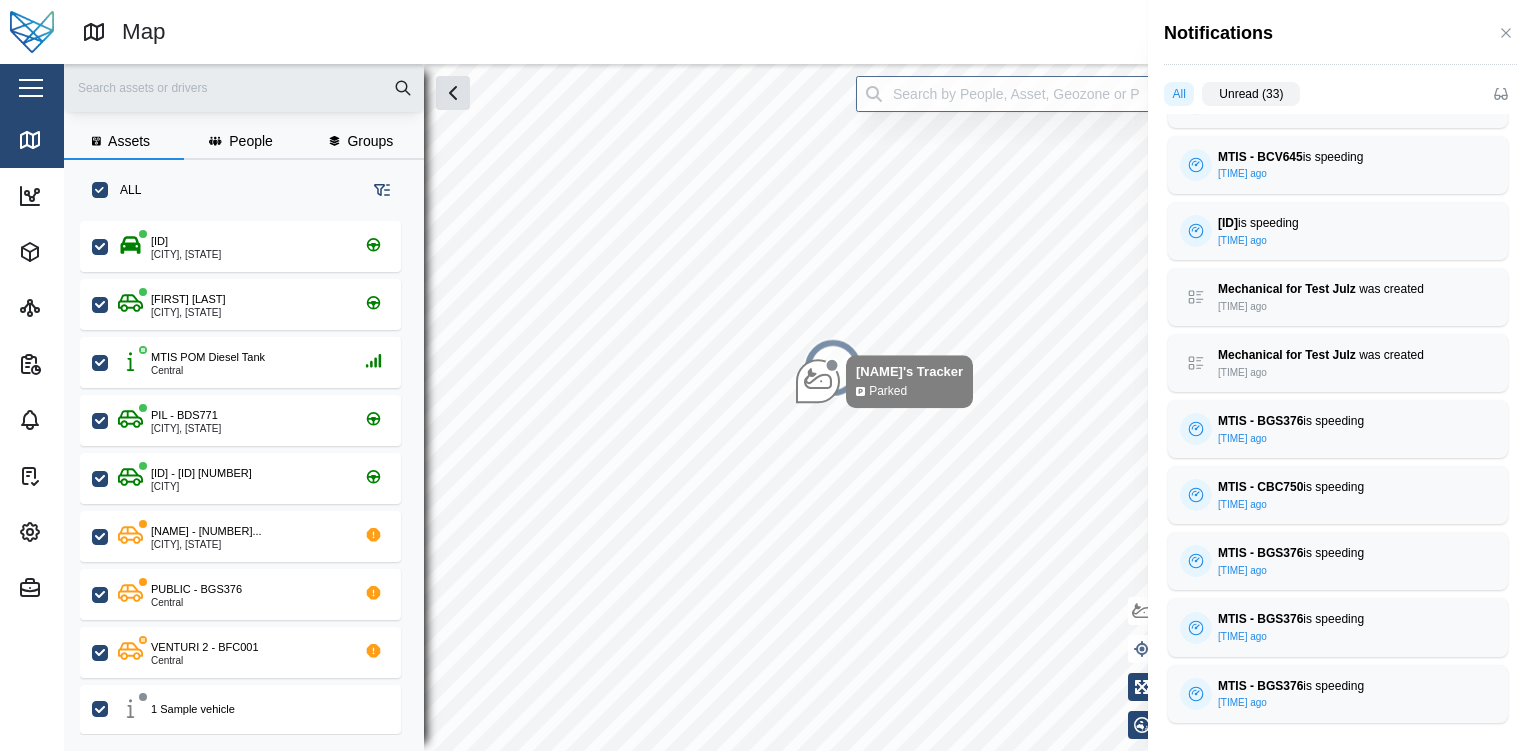scroll, scrollTop: 1894, scrollLeft: 0, axis: vertical 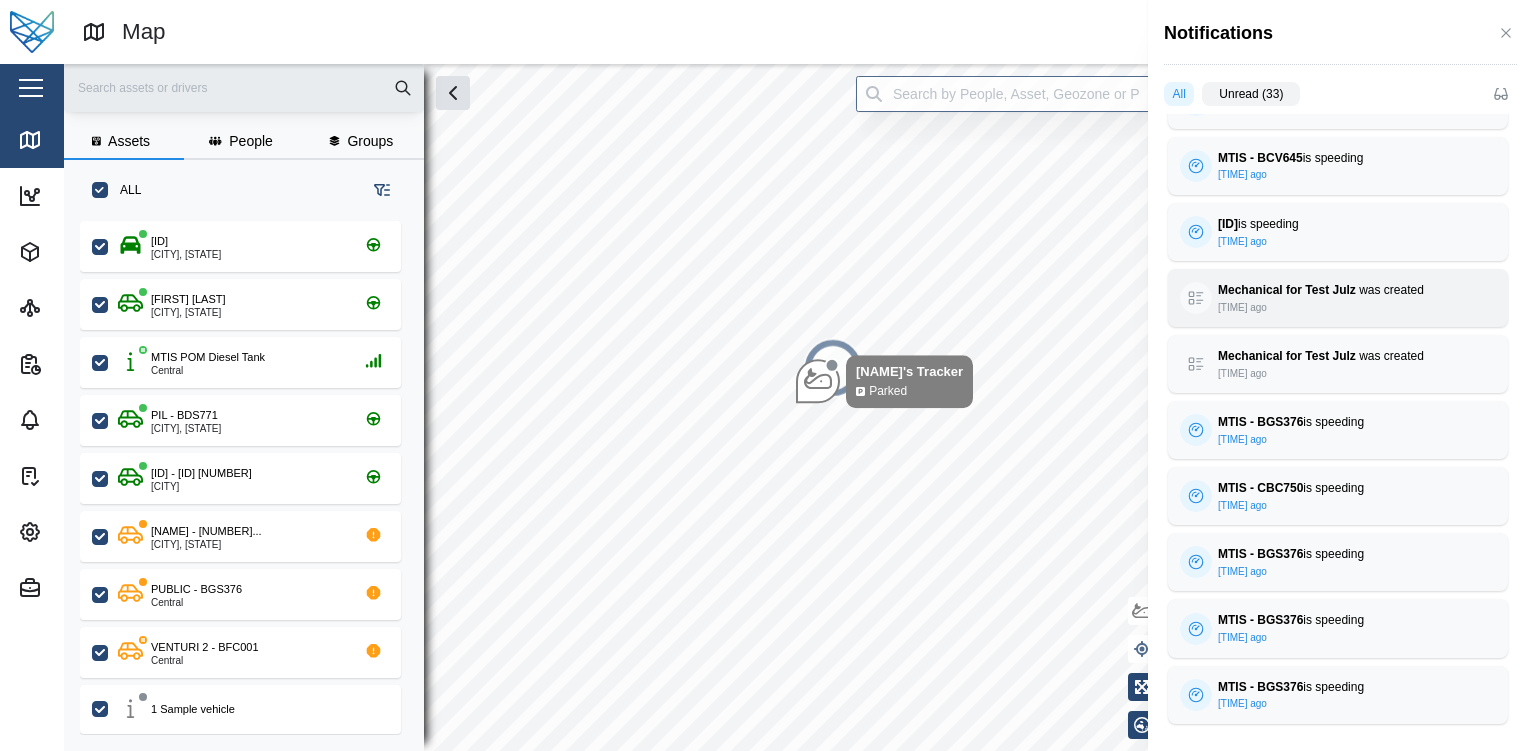 click on "Mechanical for Test Julz" at bounding box center (1287, 290) 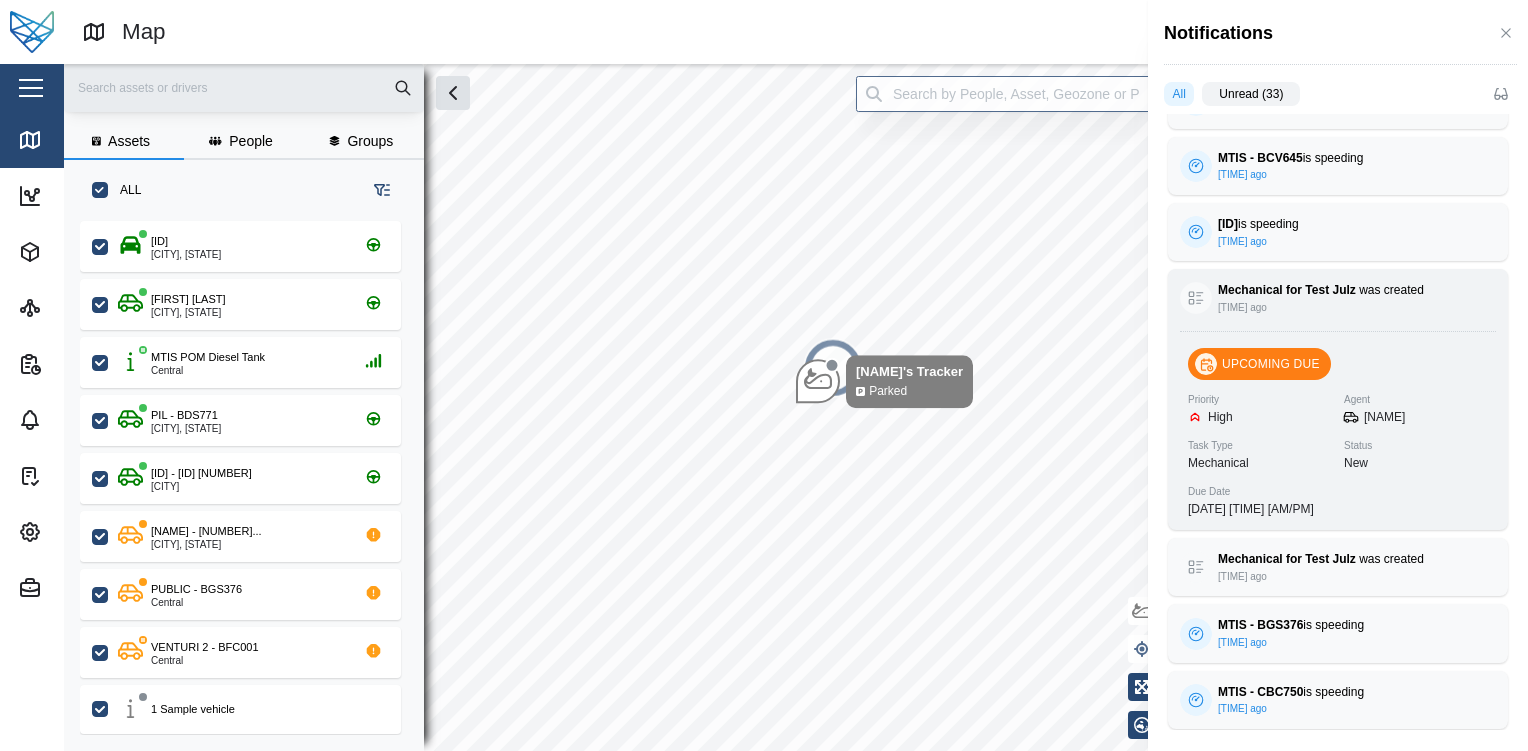 click on "Mechanical for Test Julz" at bounding box center (1287, 290) 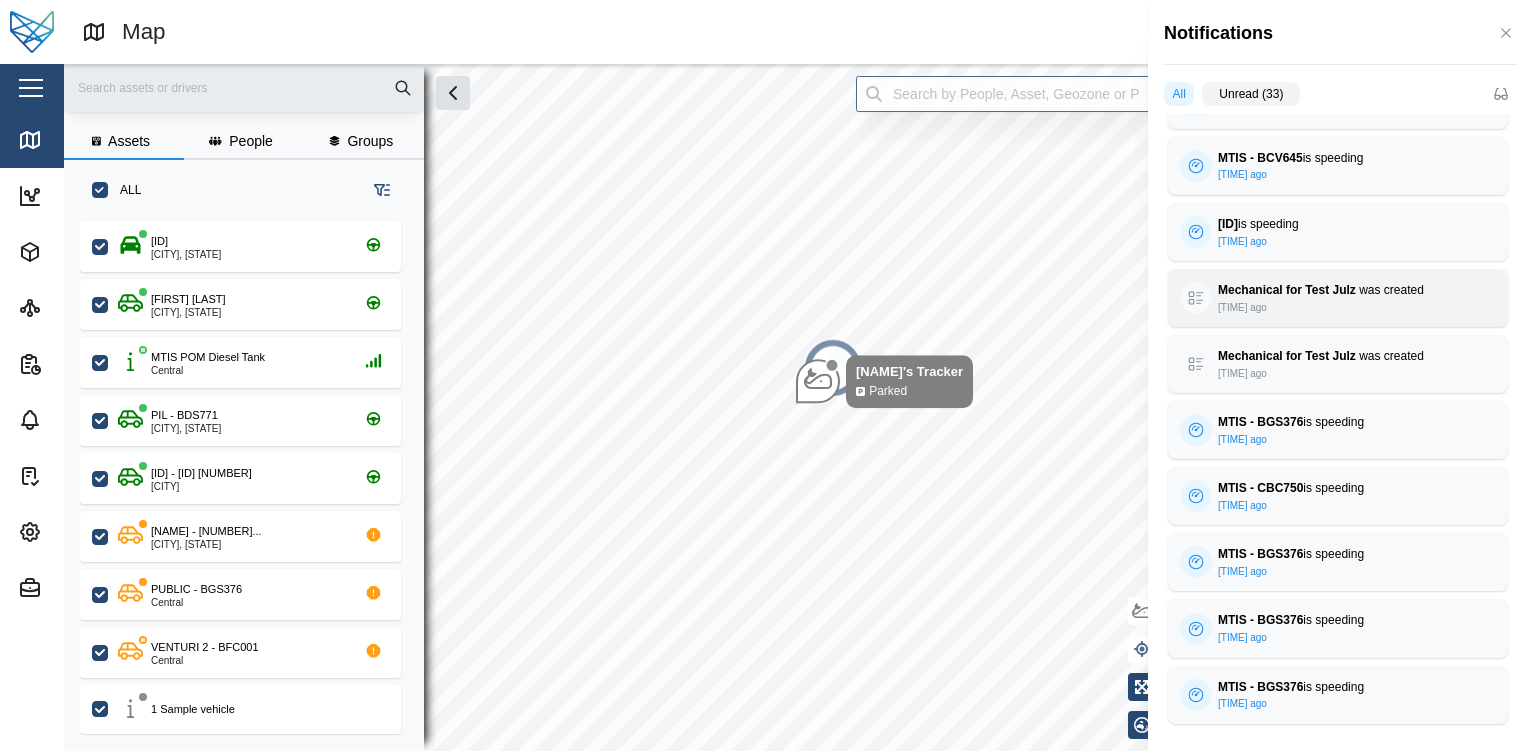 click on "Mechanical for Test Julz" at bounding box center (1287, 290) 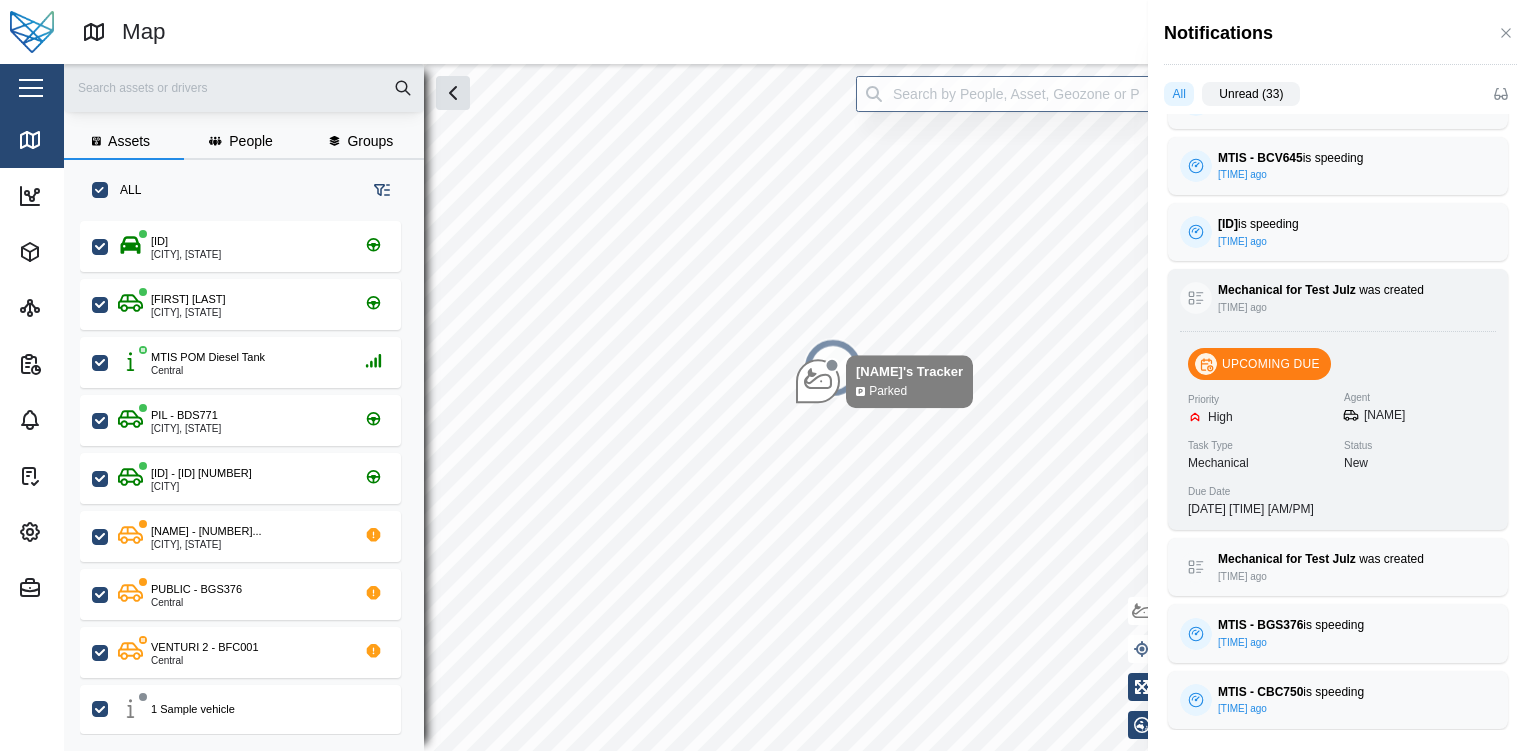 click on "Test Julz" at bounding box center (1384, 415) 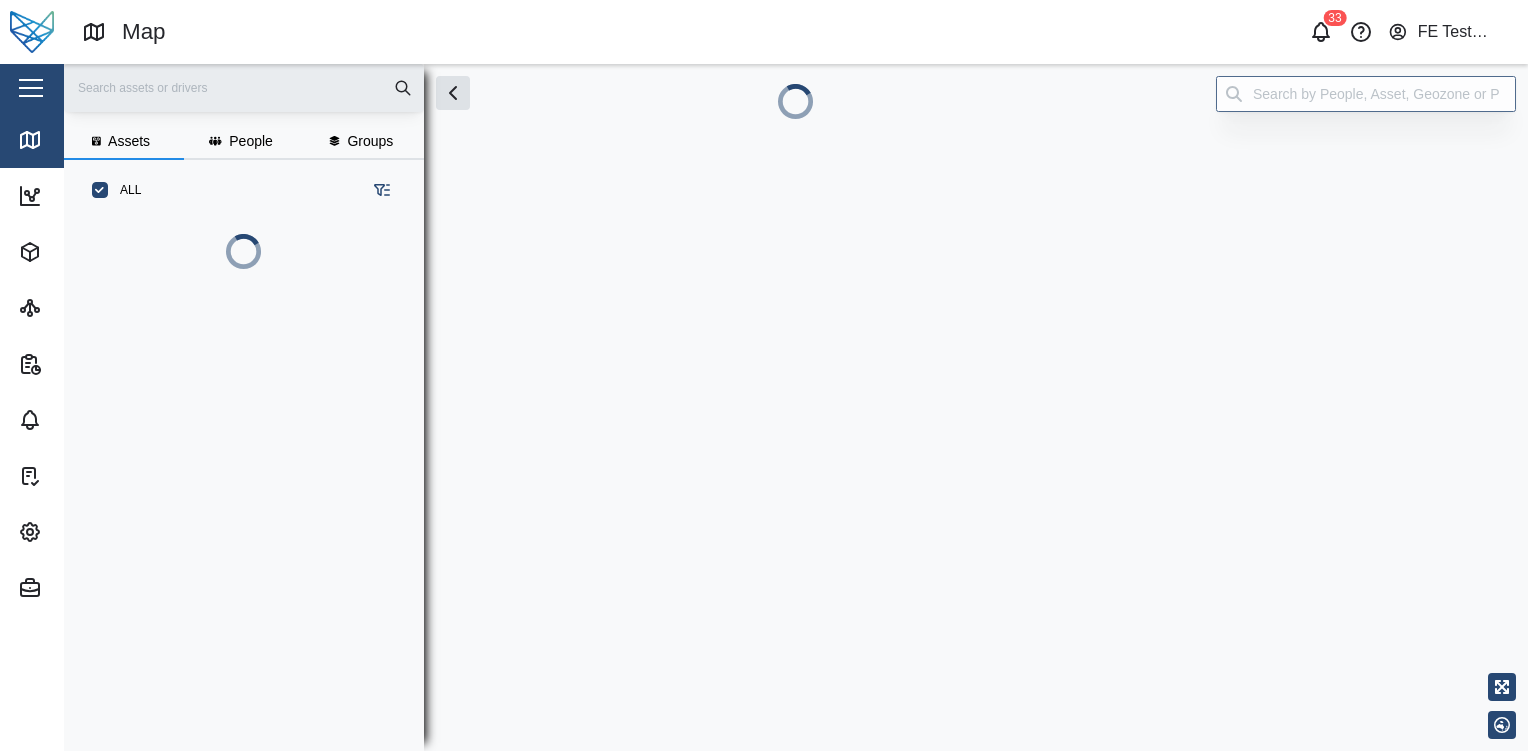 scroll, scrollTop: 0, scrollLeft: 0, axis: both 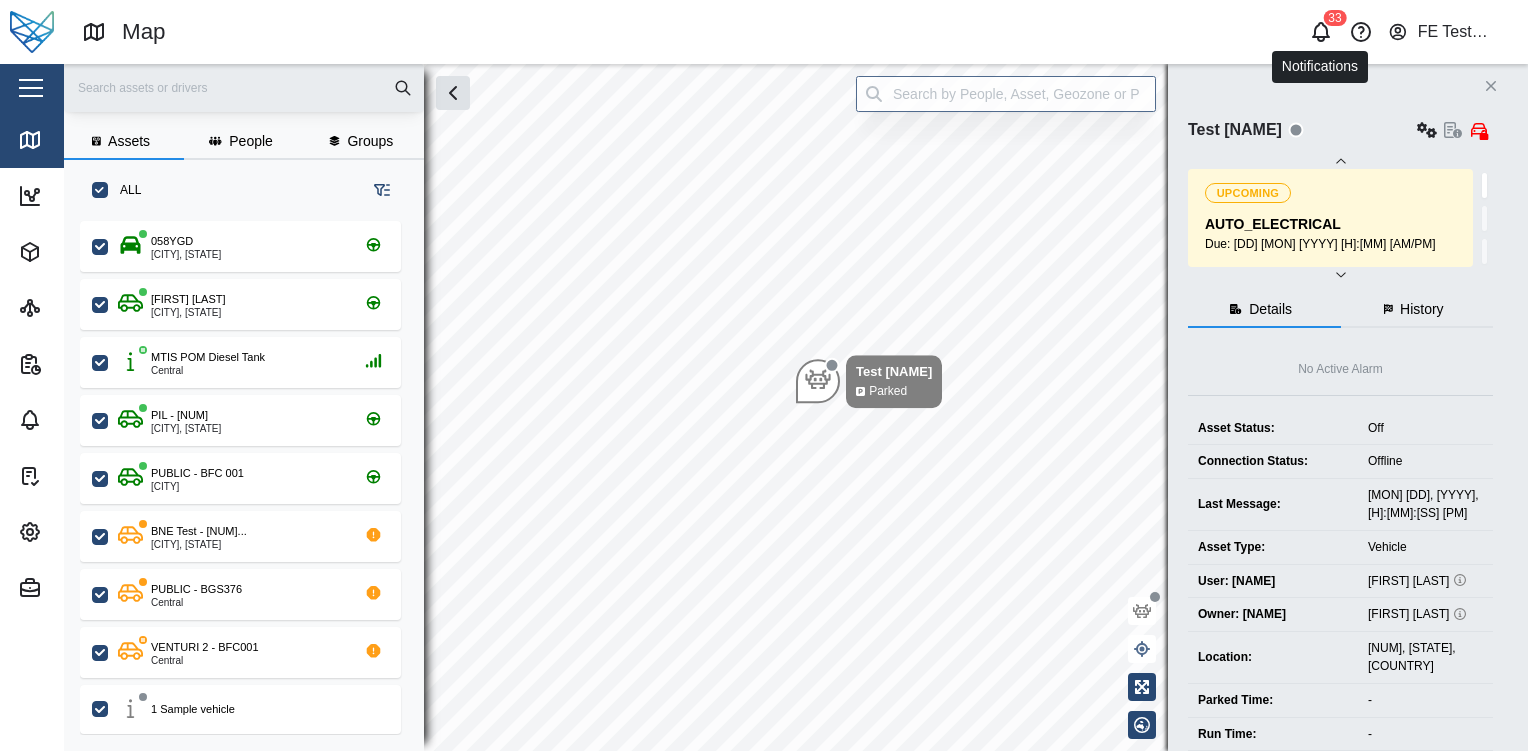 click 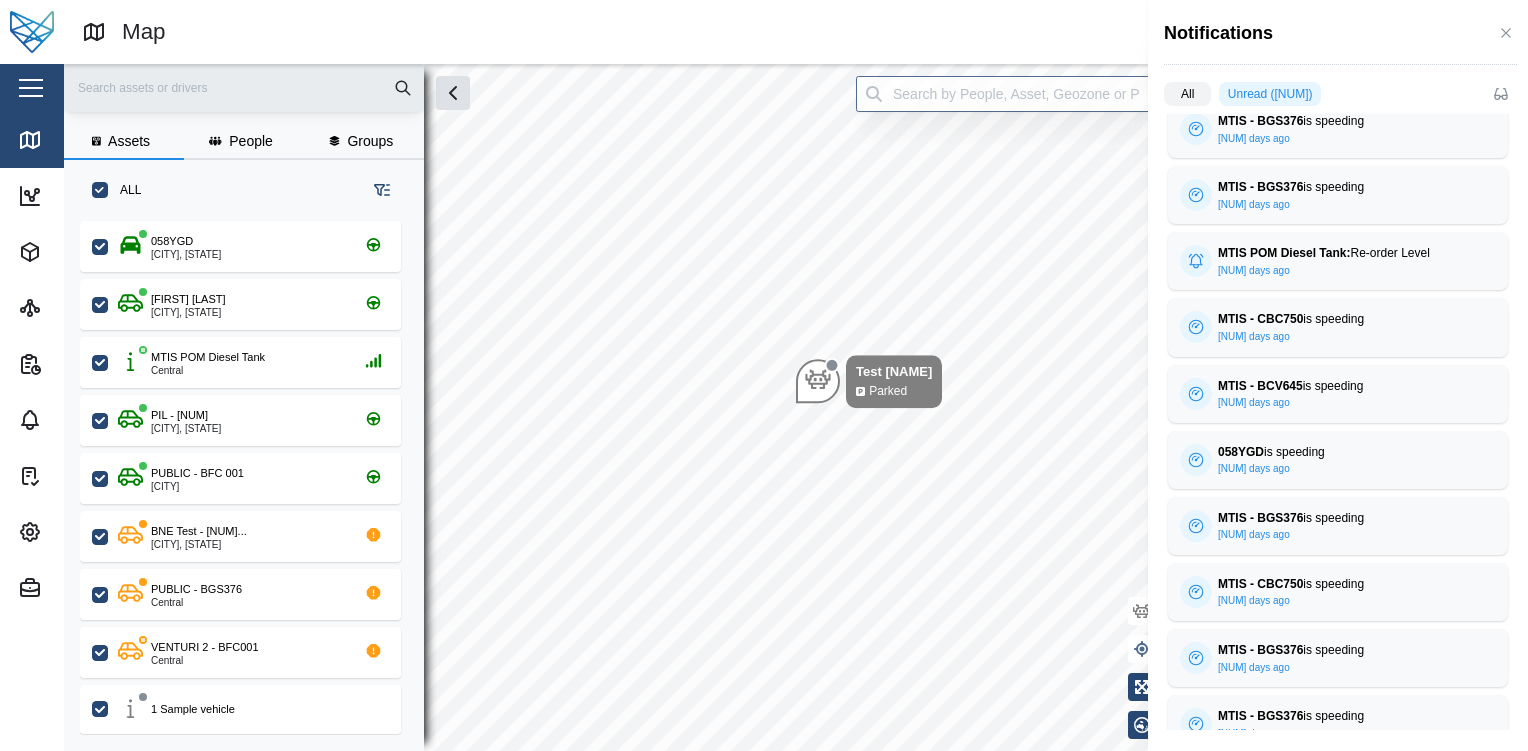 scroll, scrollTop: 1565, scrollLeft: 0, axis: vertical 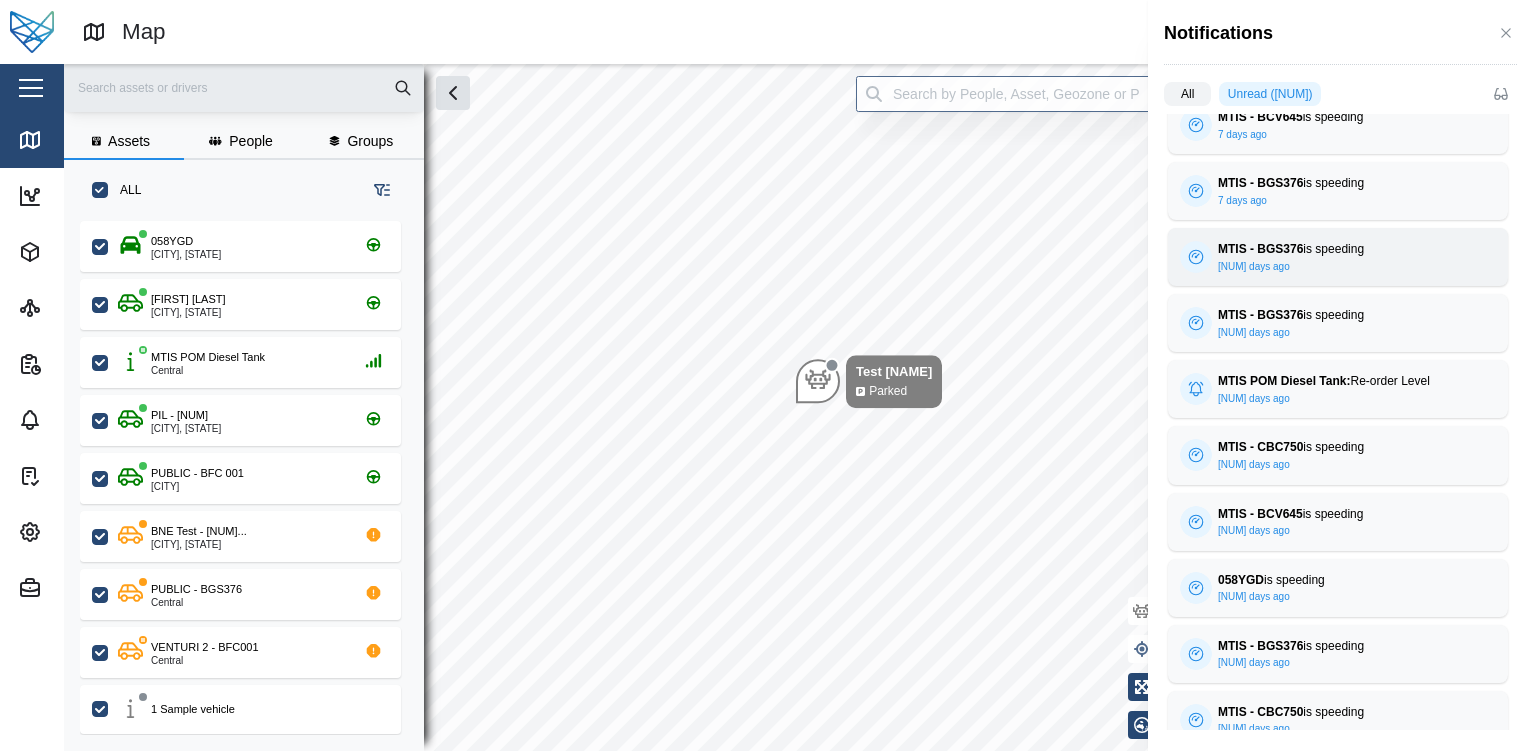 drag, startPoint x: 1352, startPoint y: 354, endPoint x: 1355, endPoint y: 231, distance: 123.03658 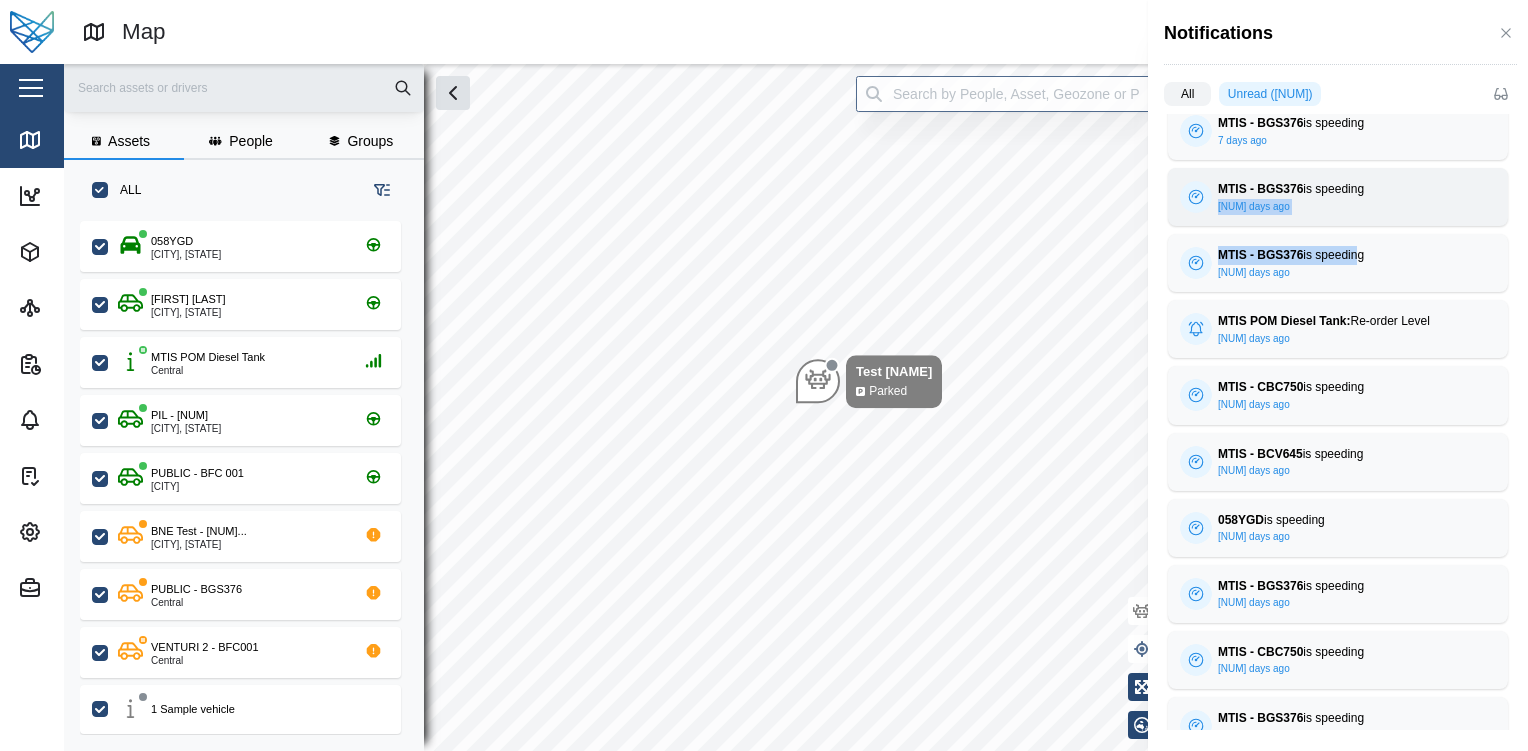 scroll, scrollTop: 1413, scrollLeft: 0, axis: vertical 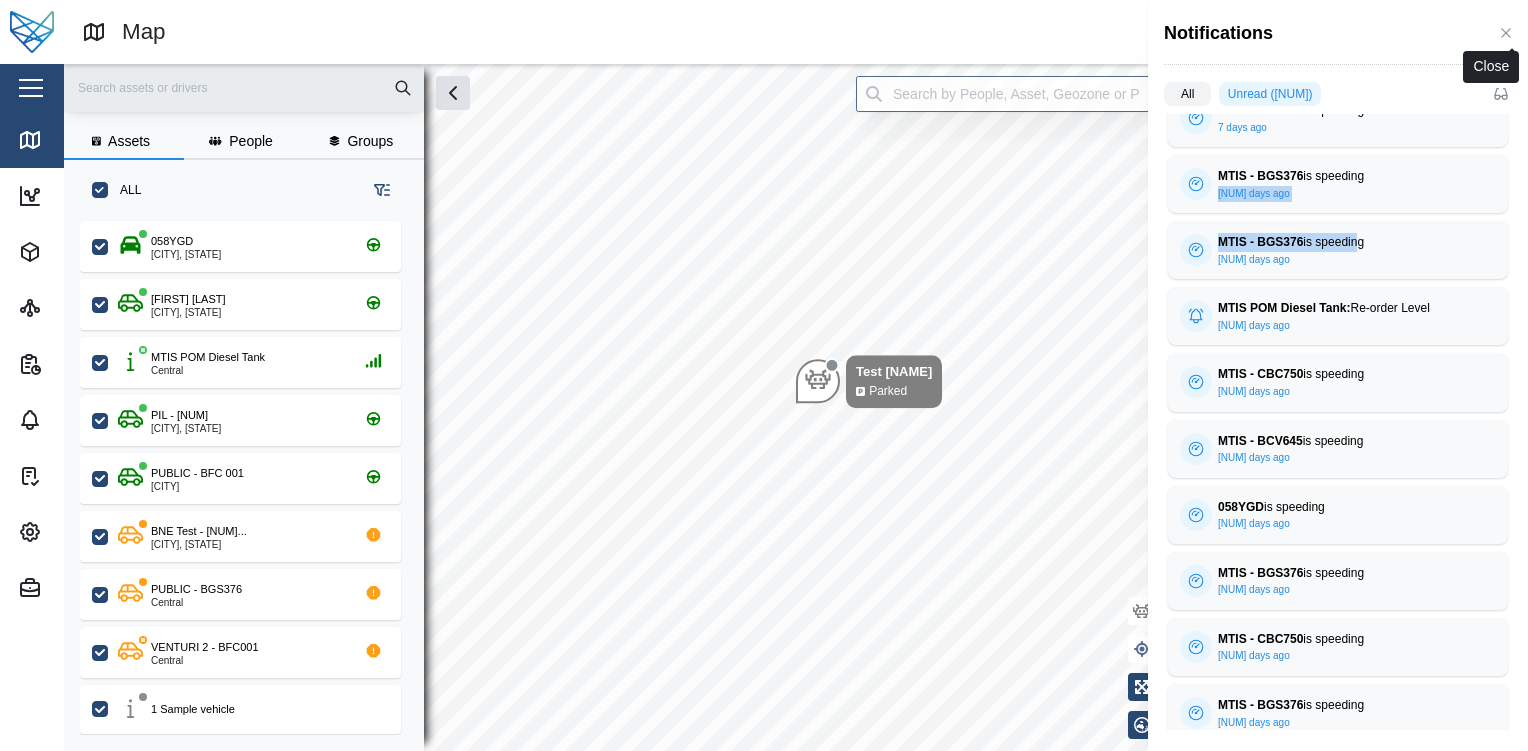click 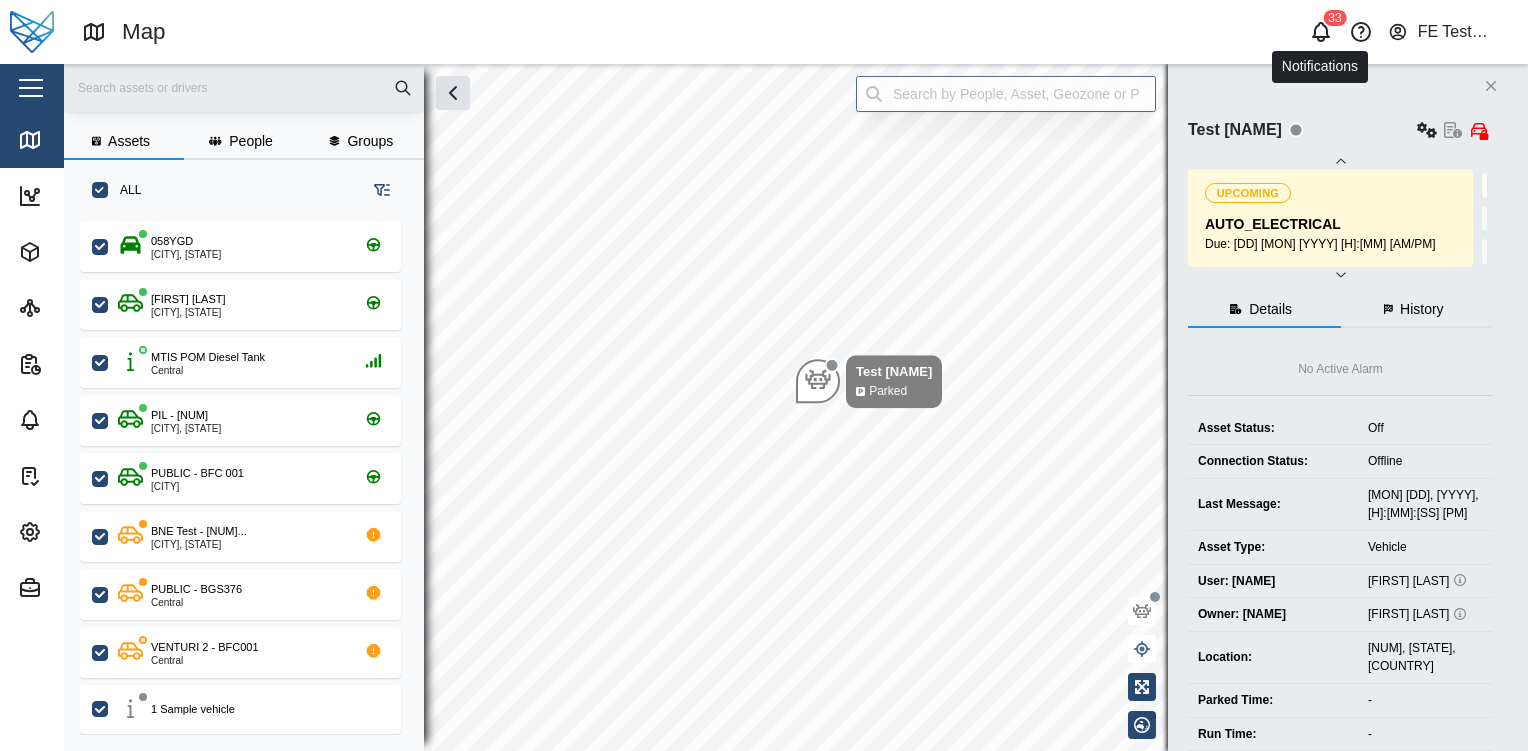 click 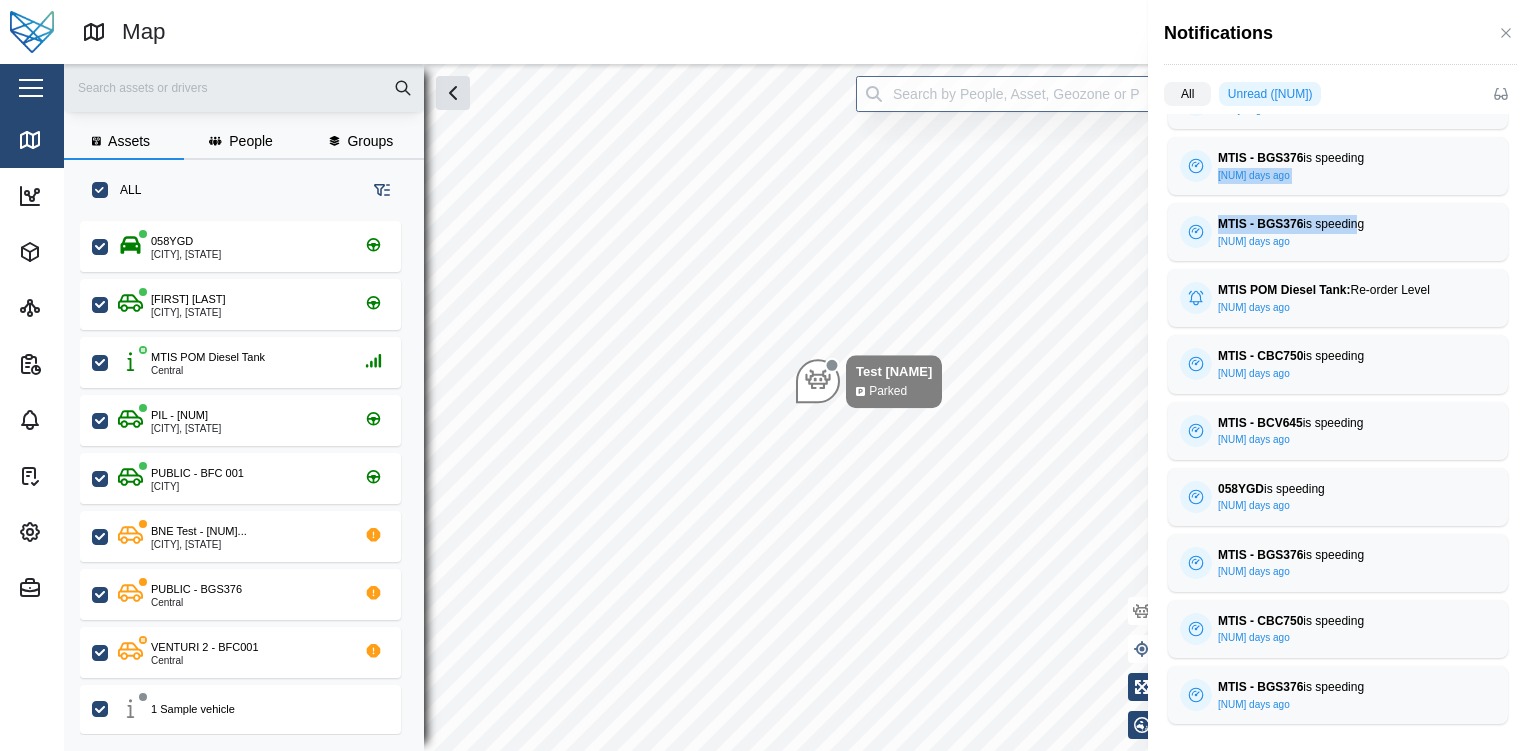 scroll, scrollTop: 1565, scrollLeft: 0, axis: vertical 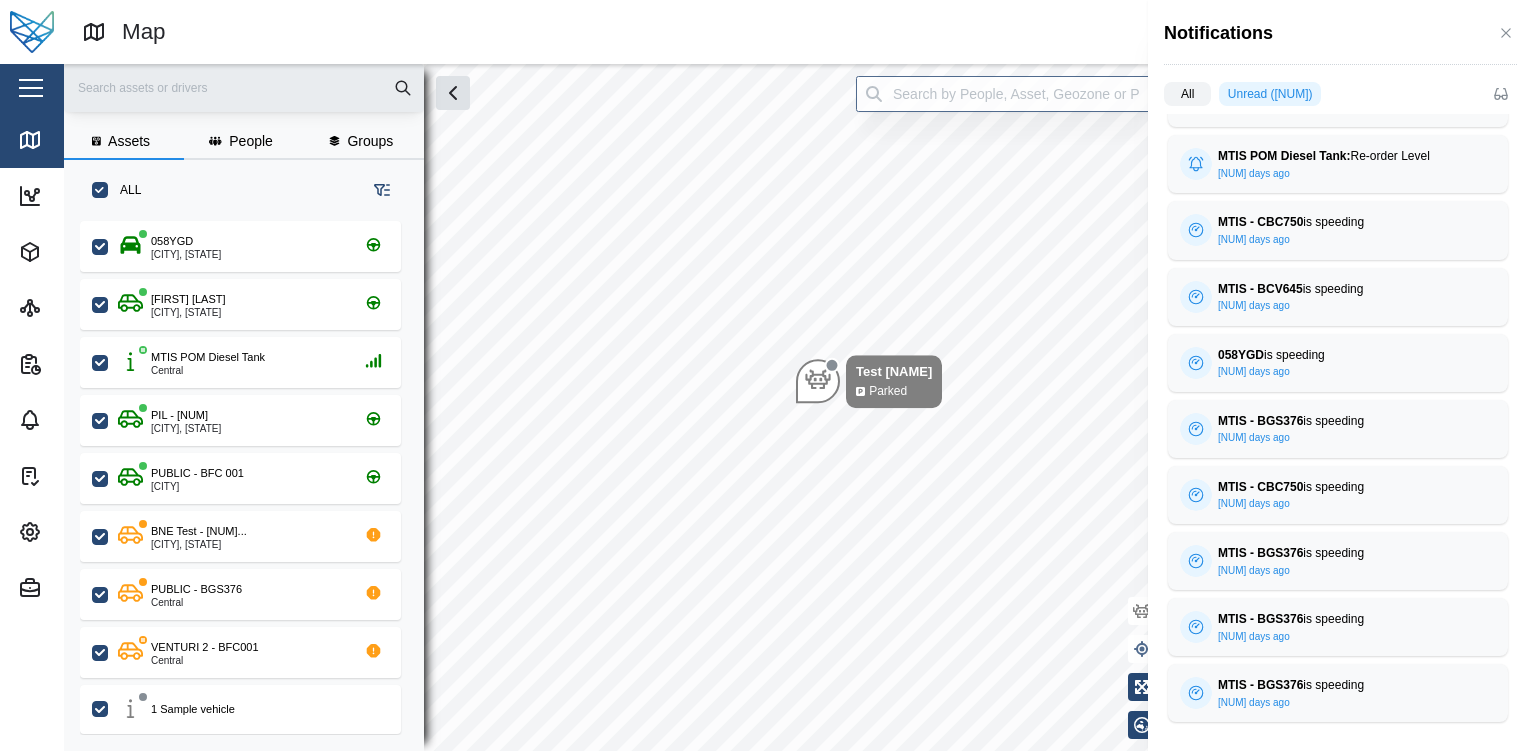 click 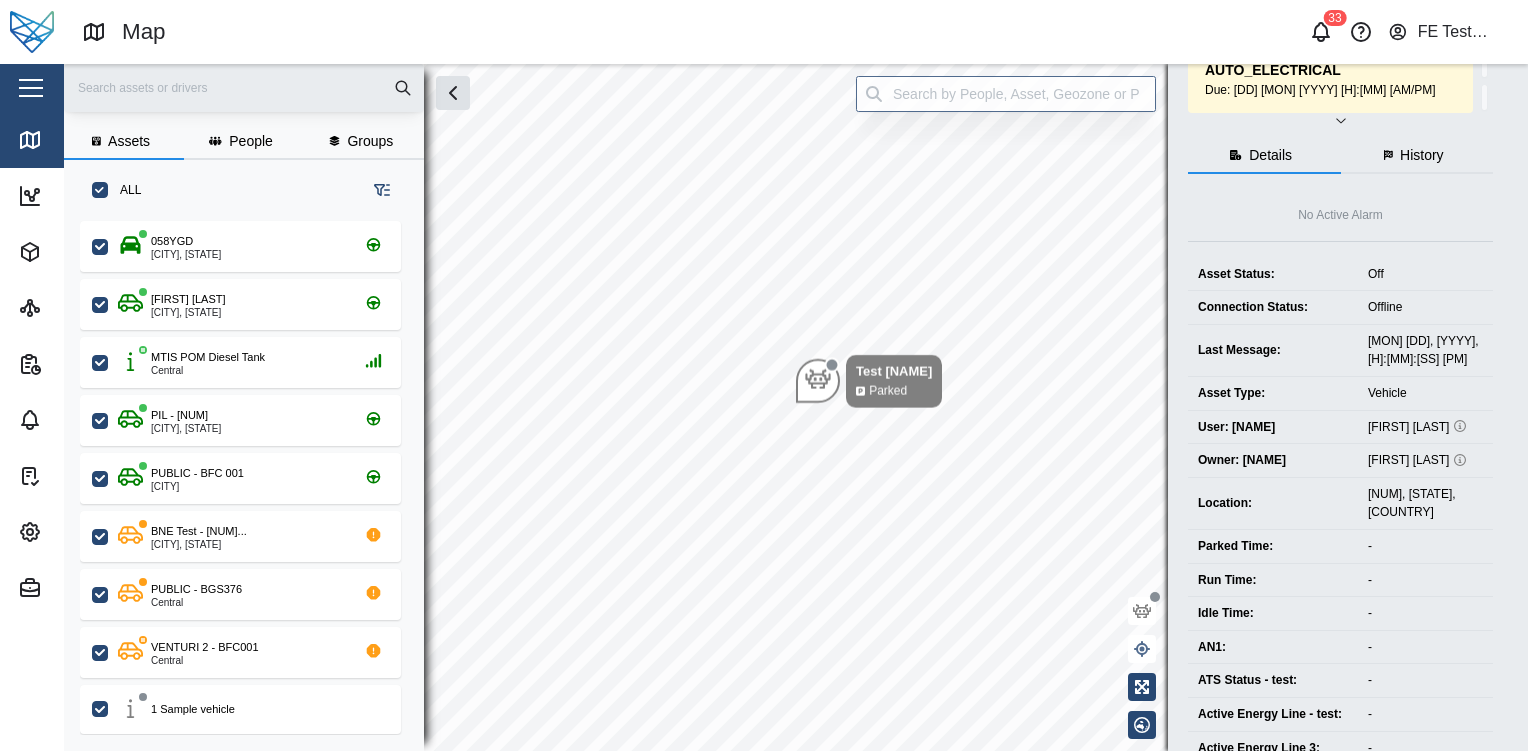 scroll, scrollTop: 0, scrollLeft: 0, axis: both 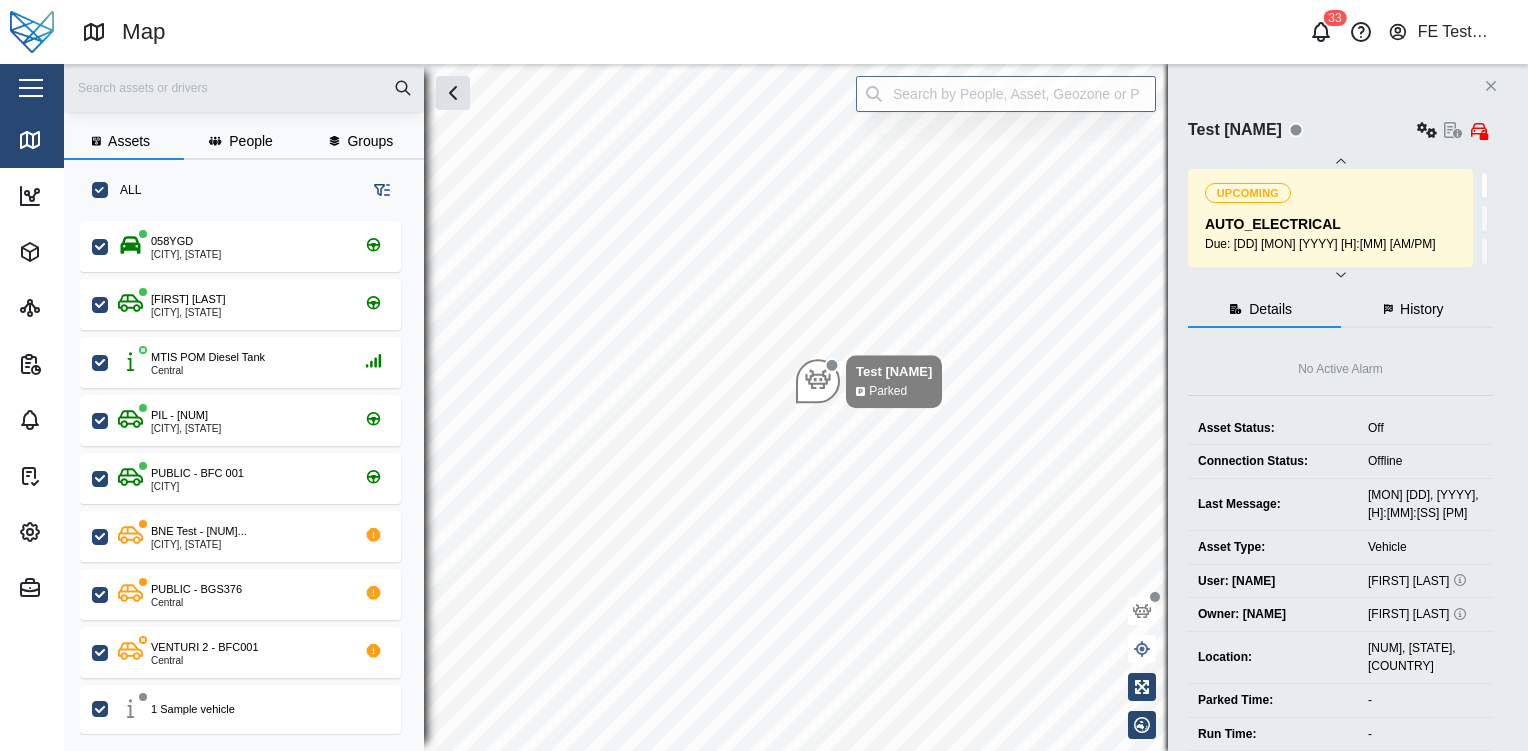 click 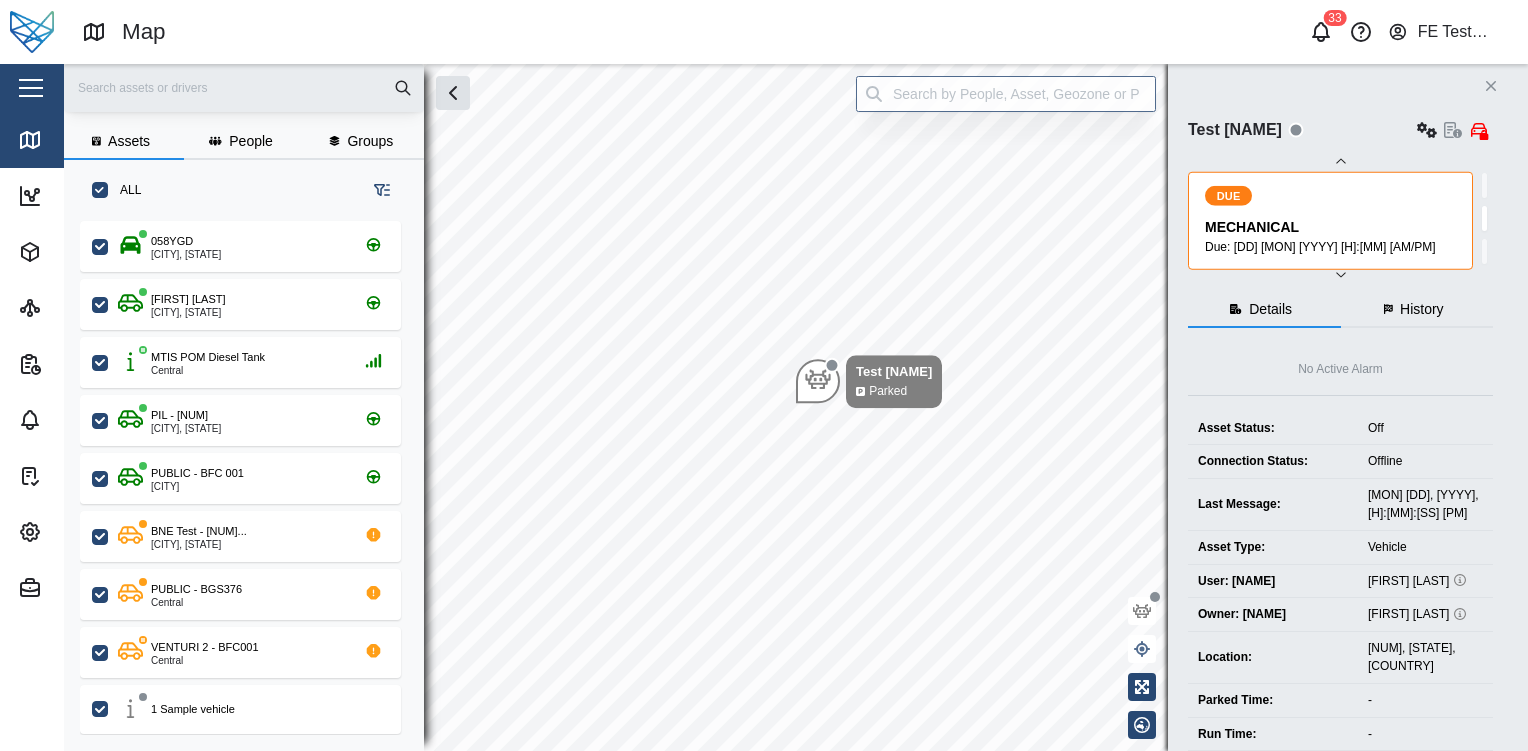 click 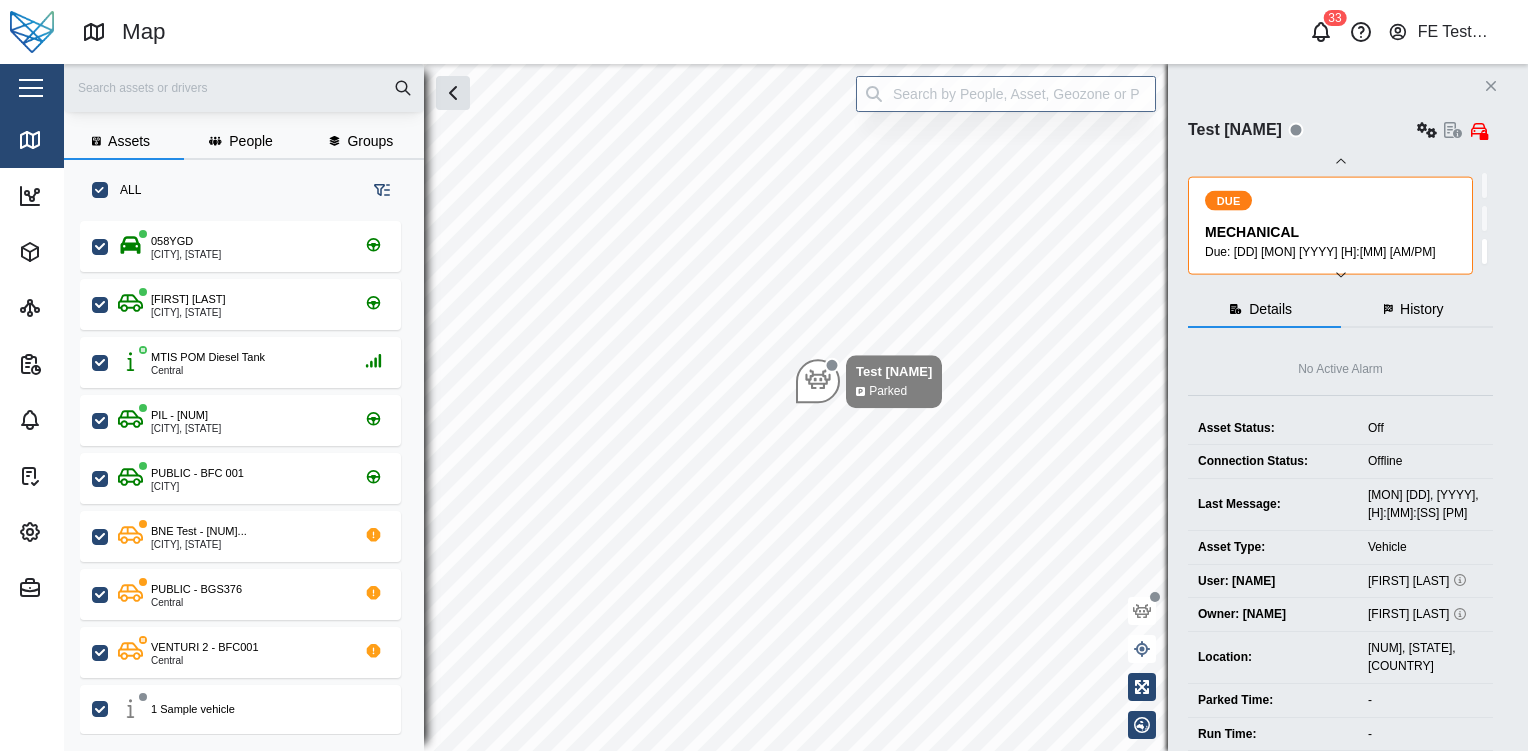click 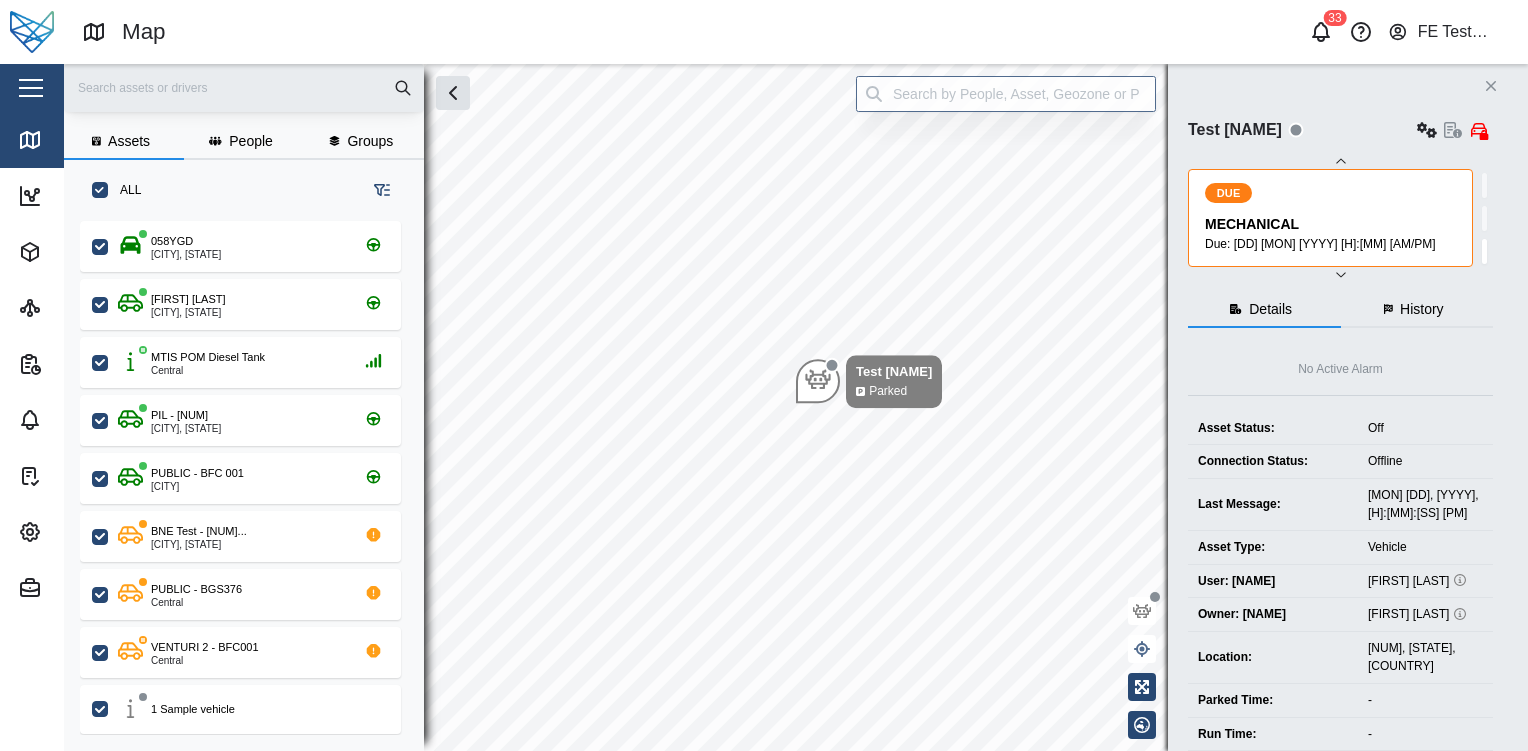 click 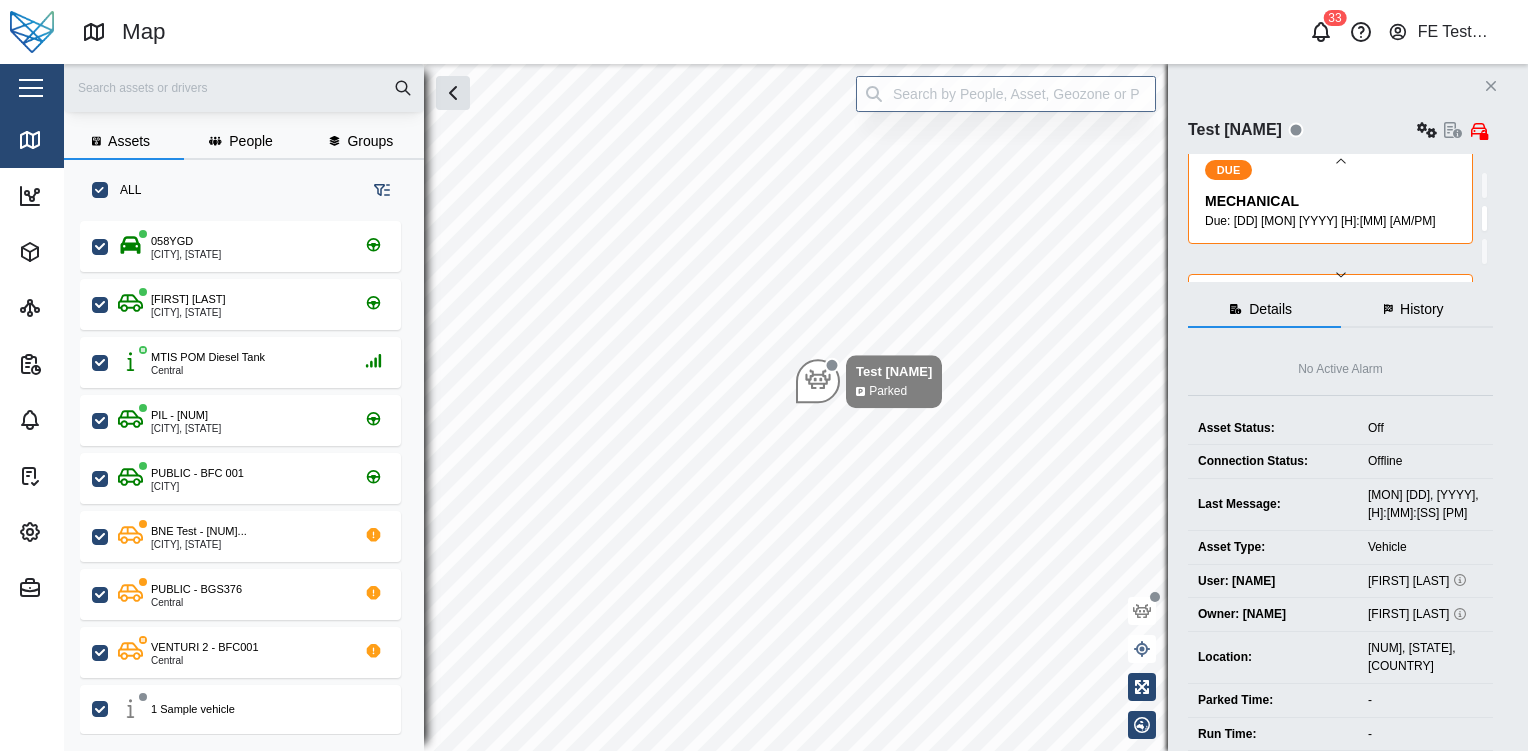 click 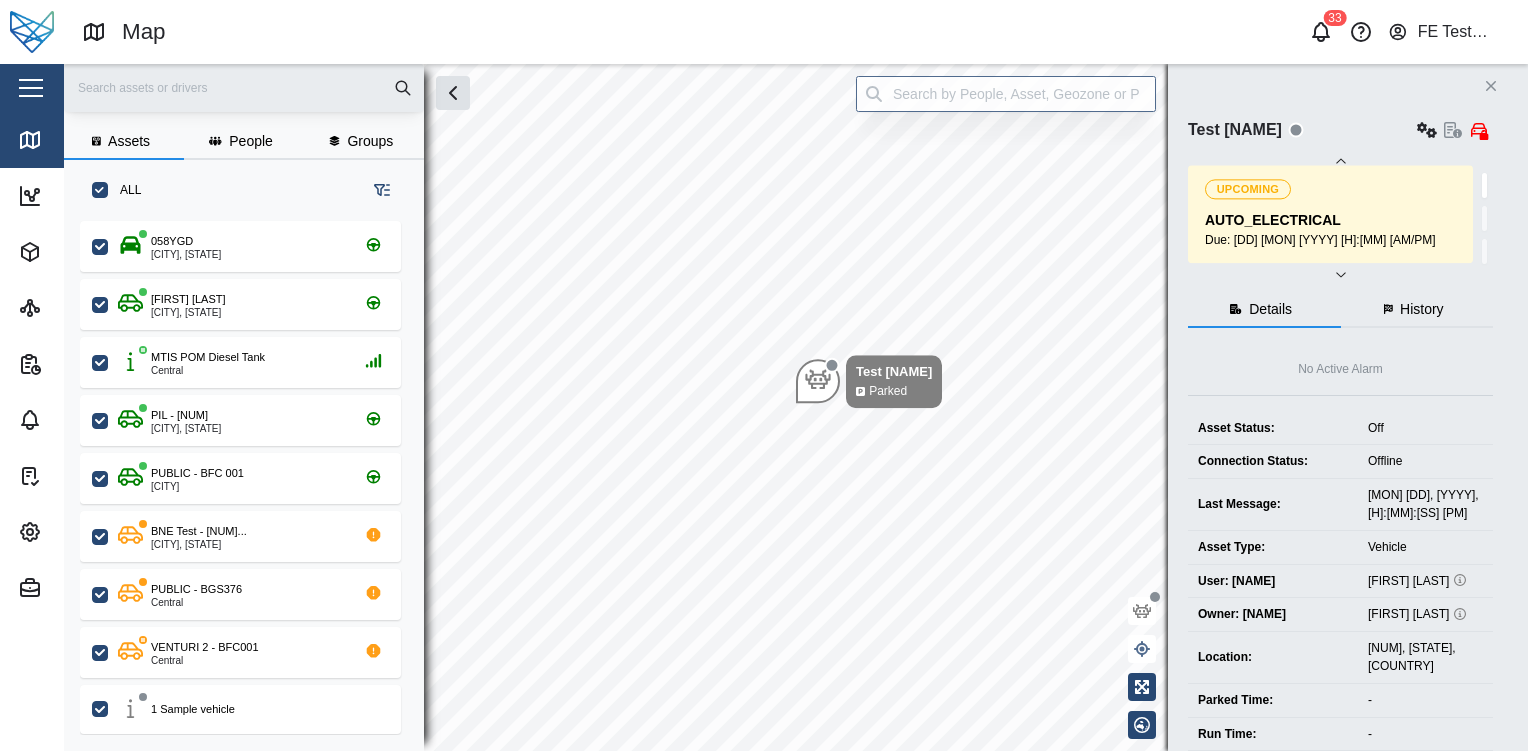 click 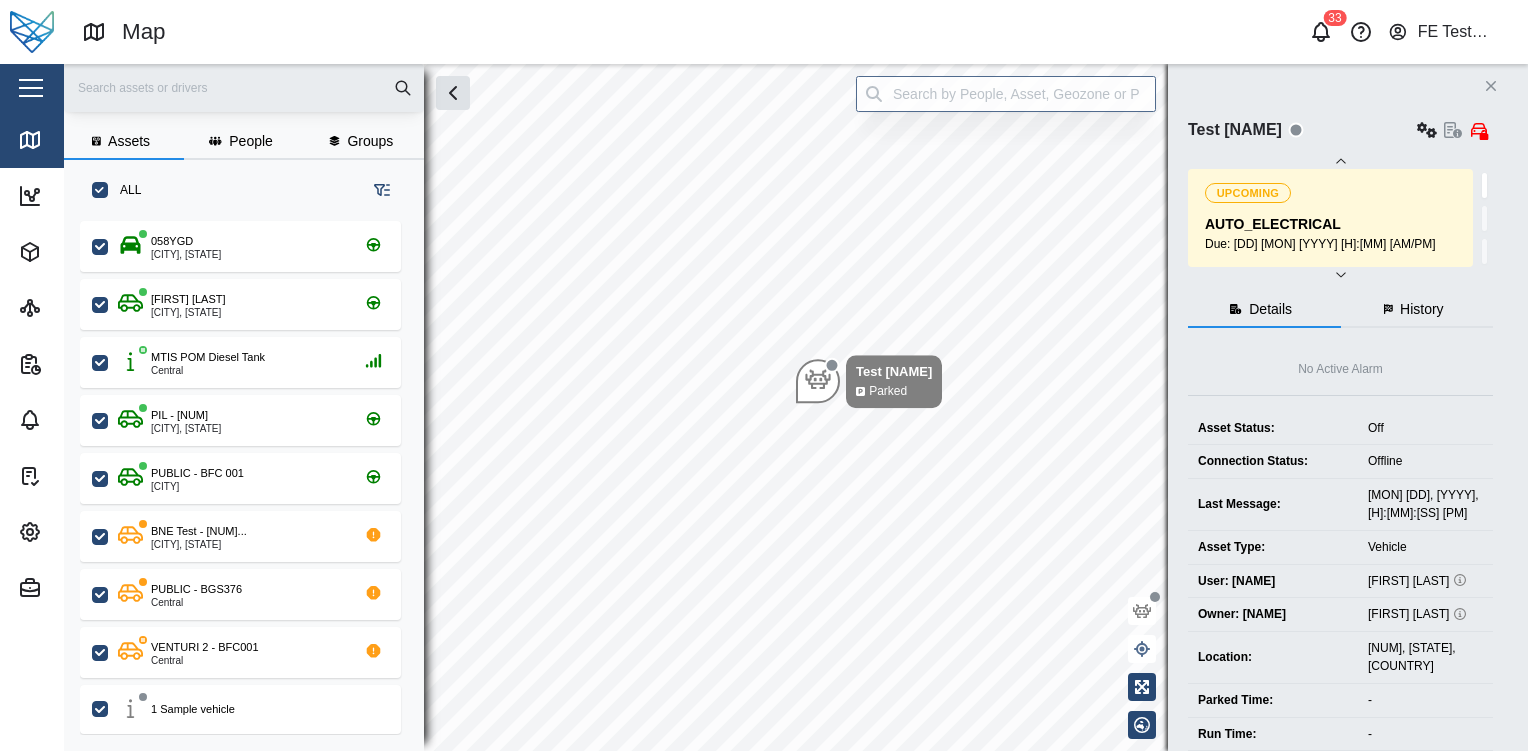click 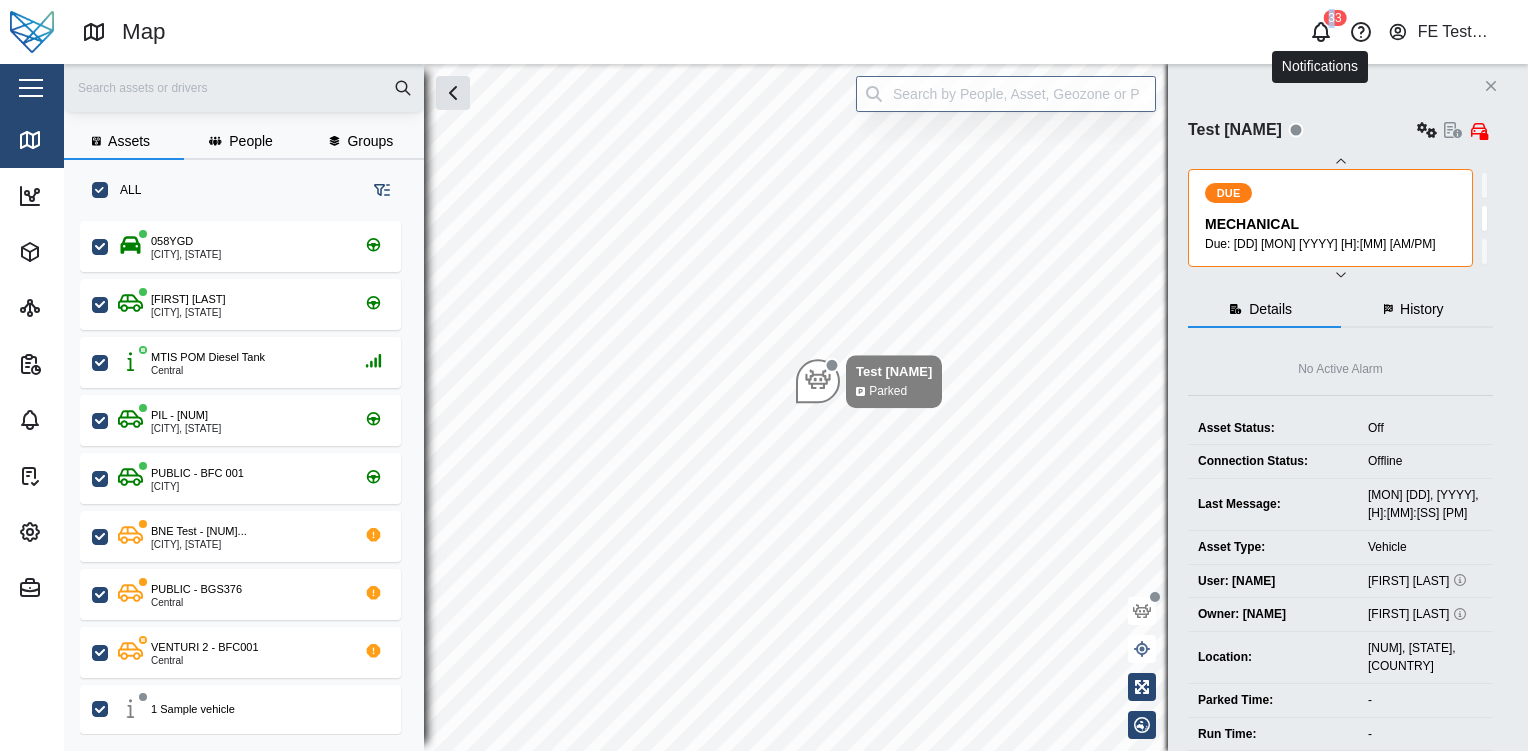 drag, startPoint x: 1339, startPoint y: 268, endPoint x: 1332, endPoint y: 19, distance: 249.09837 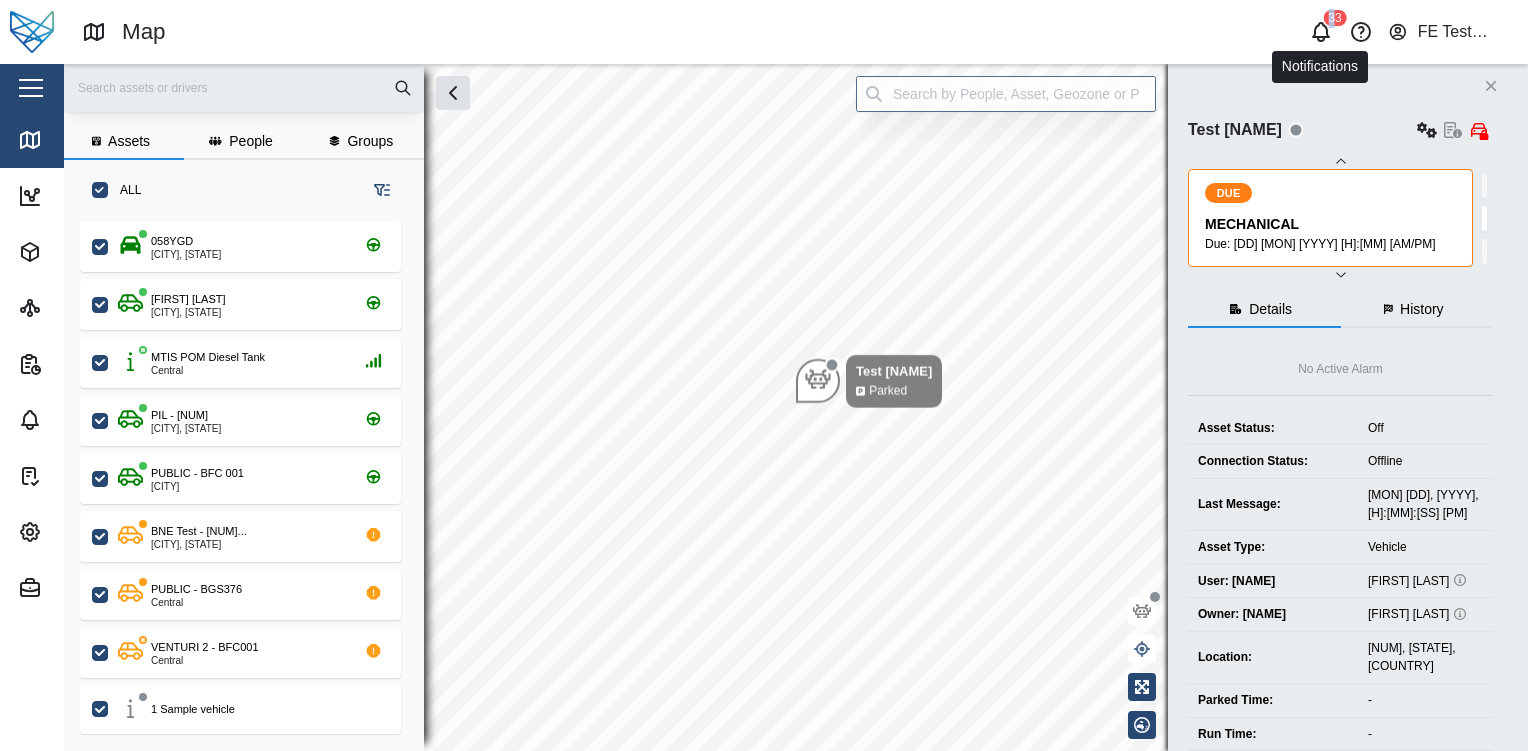 click on "33" at bounding box center [1334, 18] 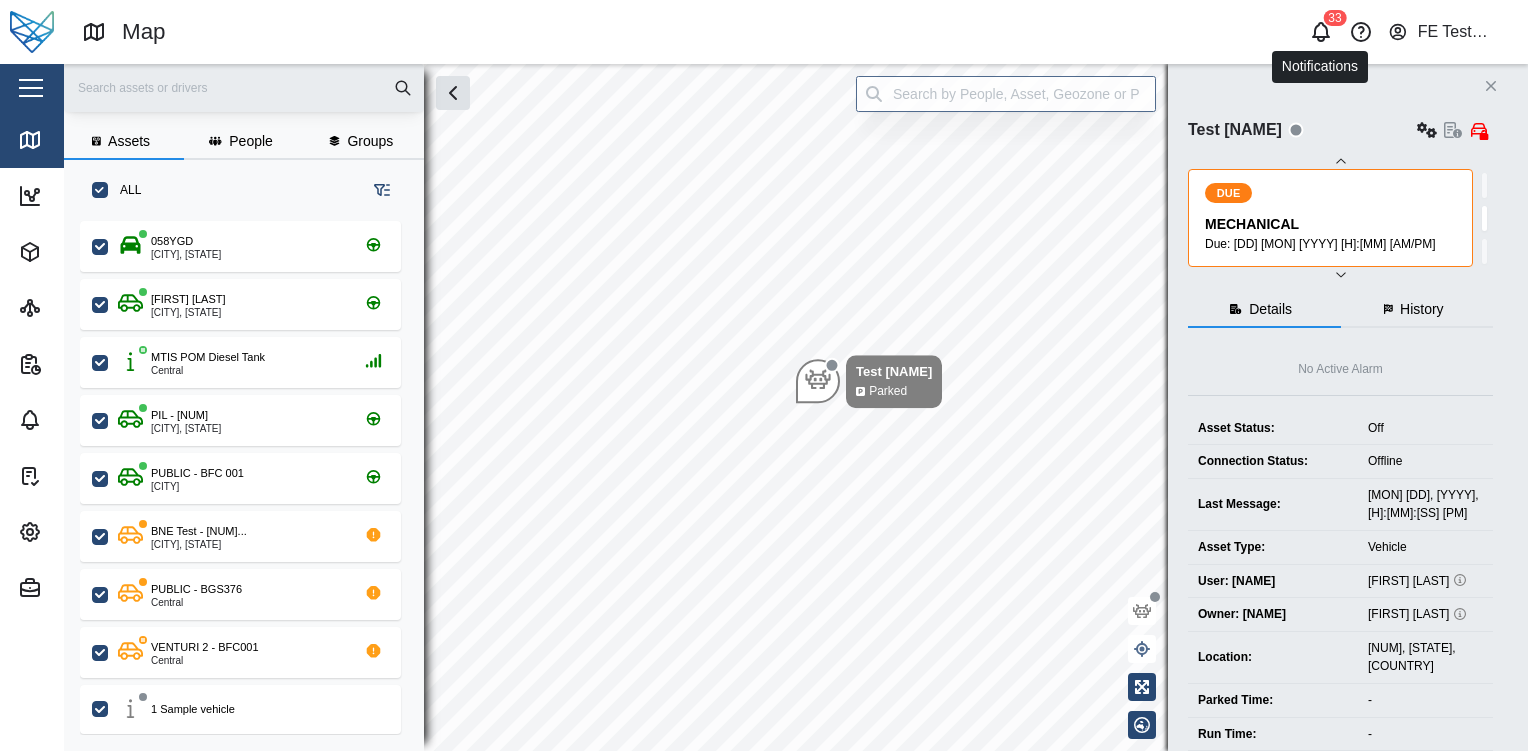 click 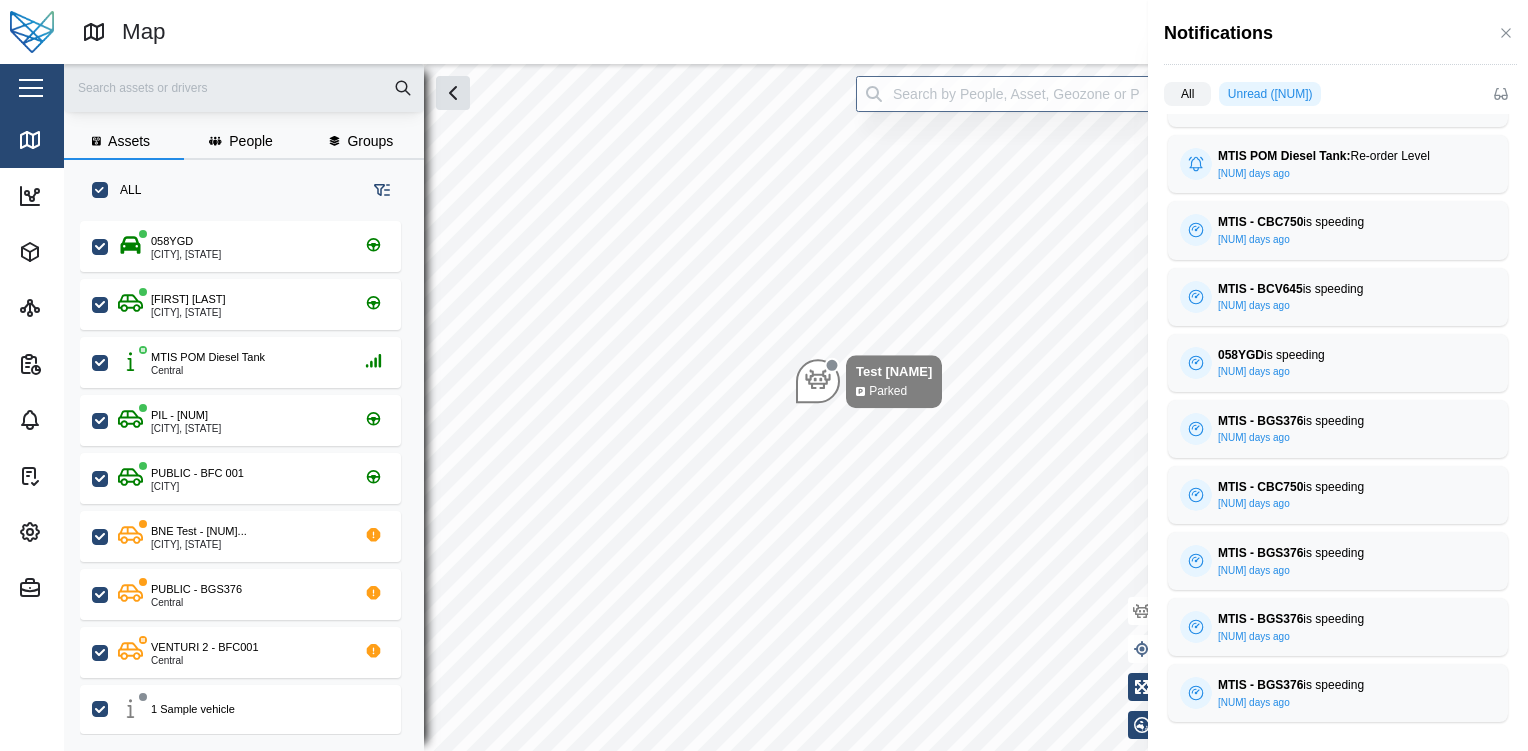 scroll, scrollTop: 0, scrollLeft: 0, axis: both 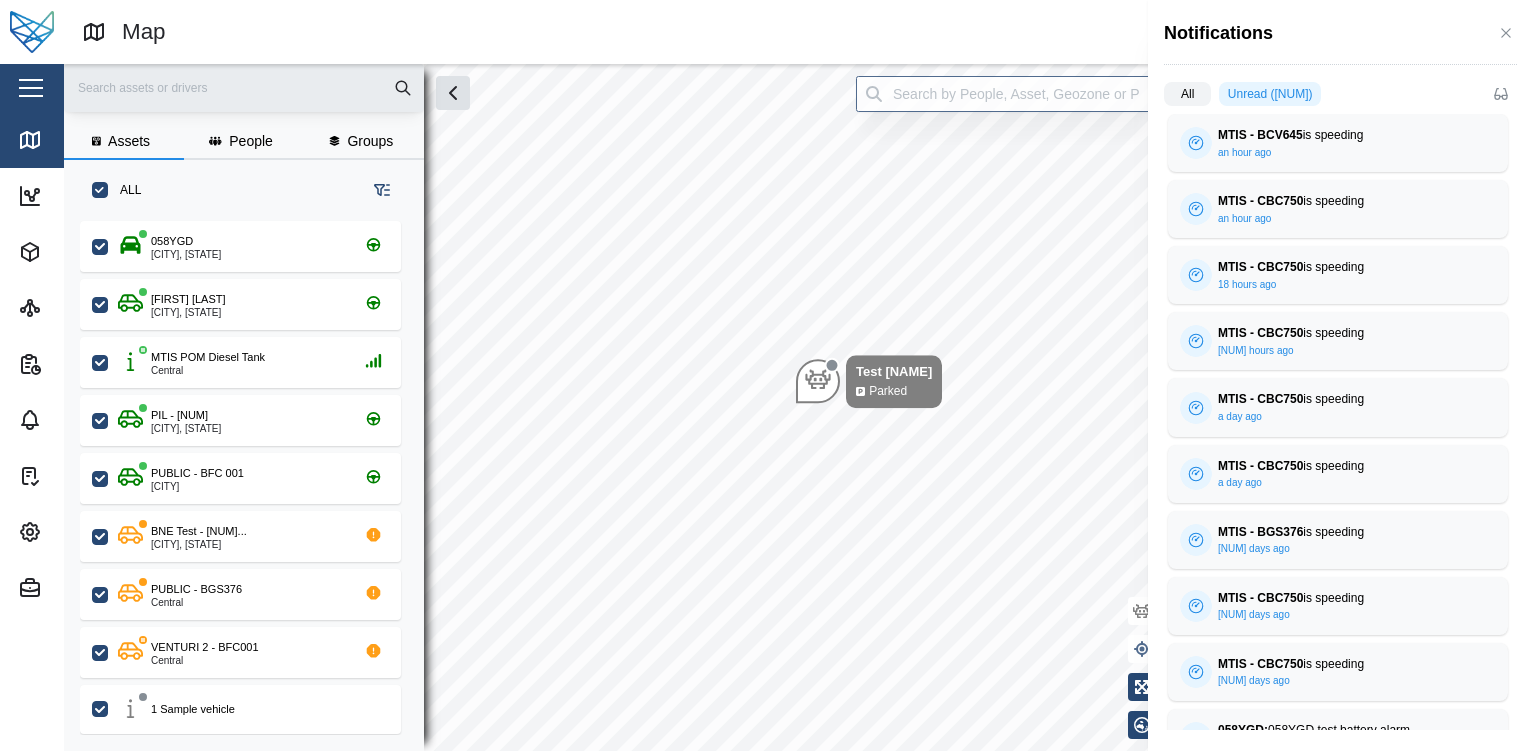 click on "All" at bounding box center (1187, 94) 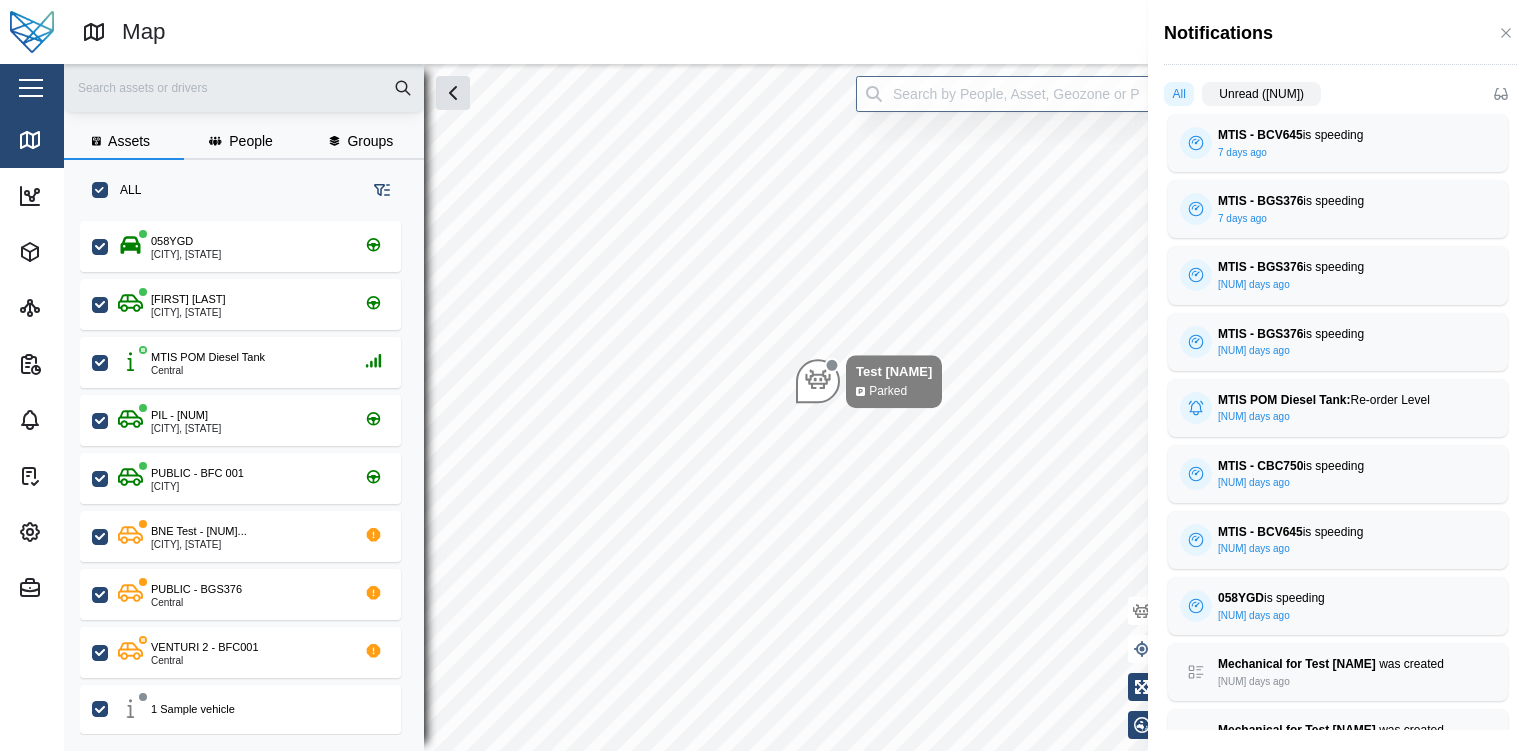 scroll, scrollTop: 1896, scrollLeft: 0, axis: vertical 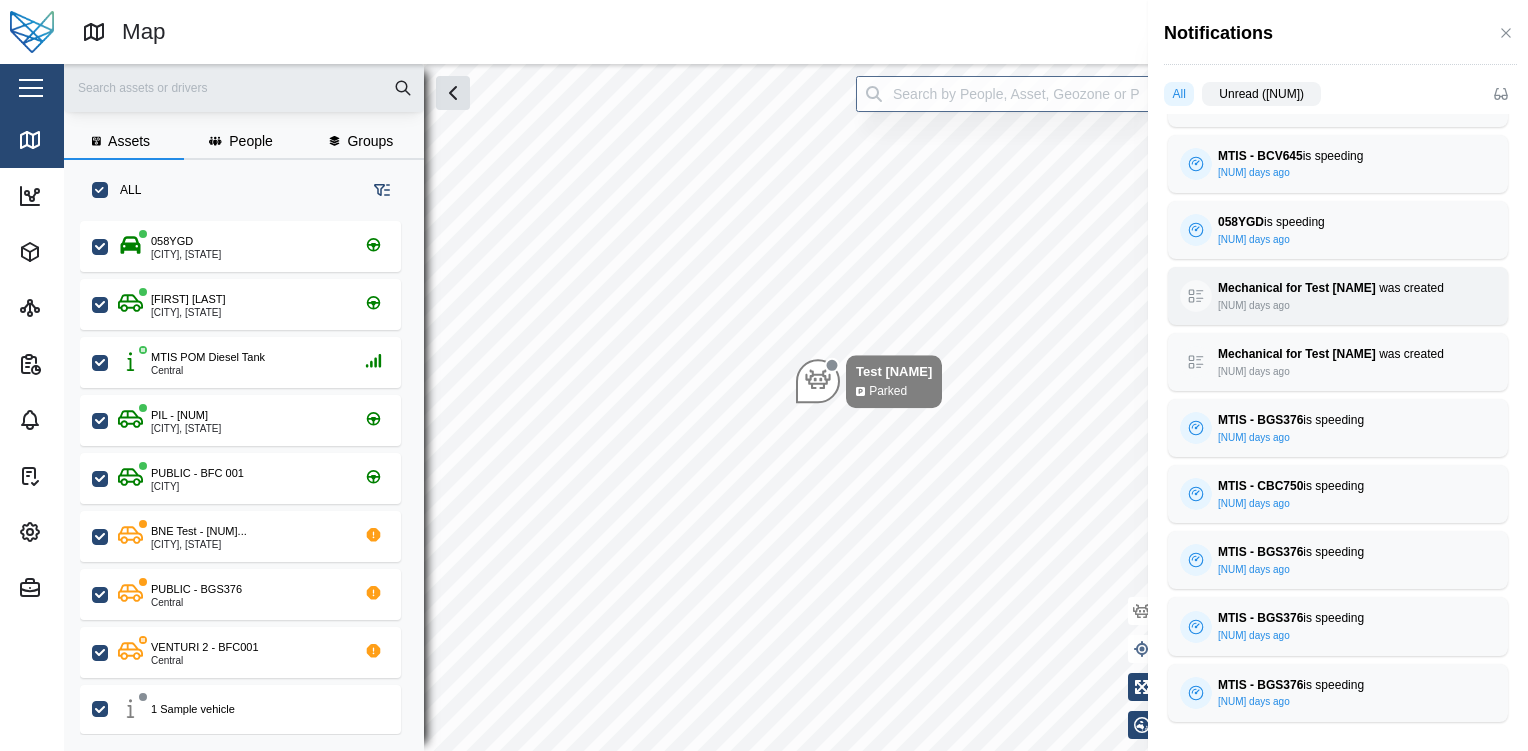 click on "Mechanical for Test Julz   was created 11 days ago" at bounding box center [1338, 296] 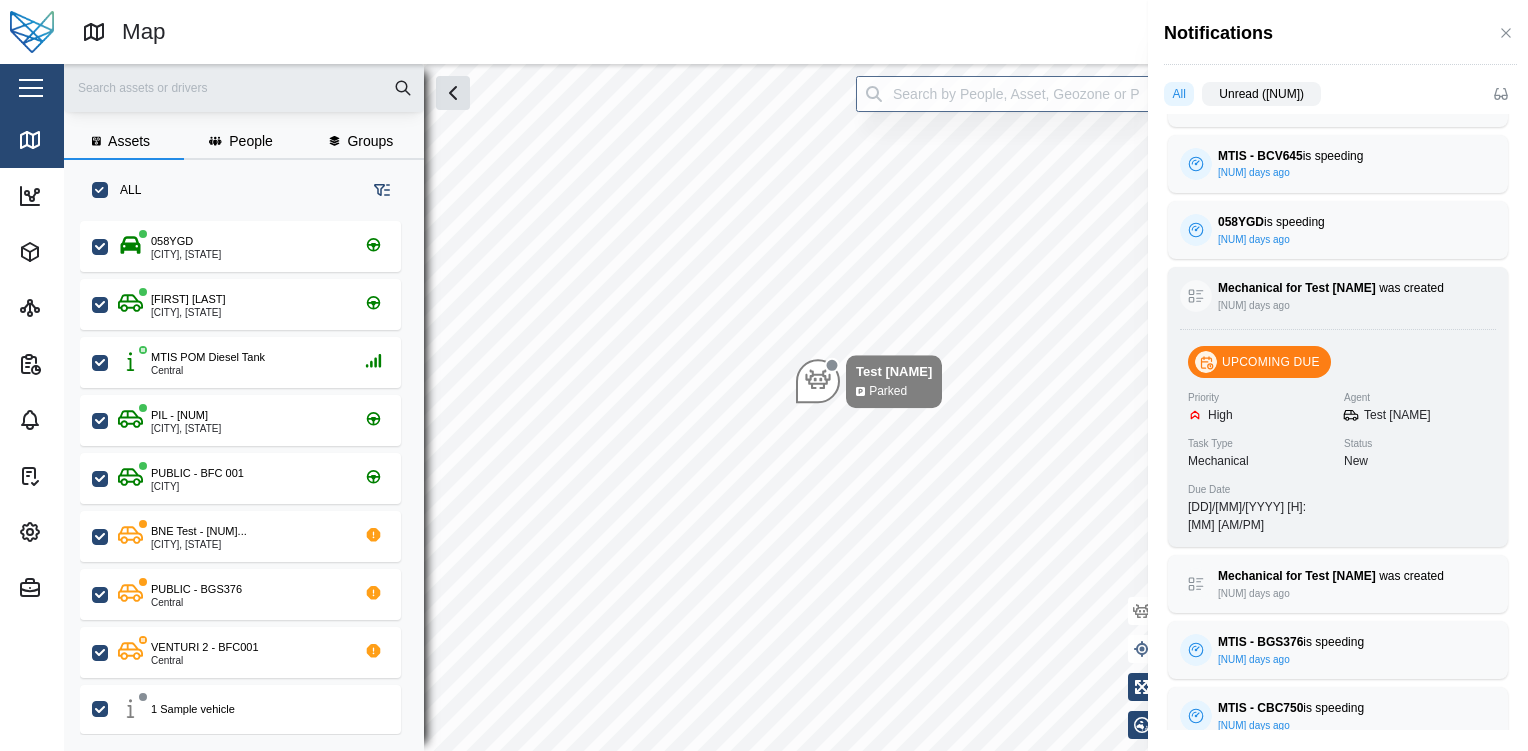 click on "Mechanical for Test Julz   was created 11 days ago" at bounding box center [1338, 296] 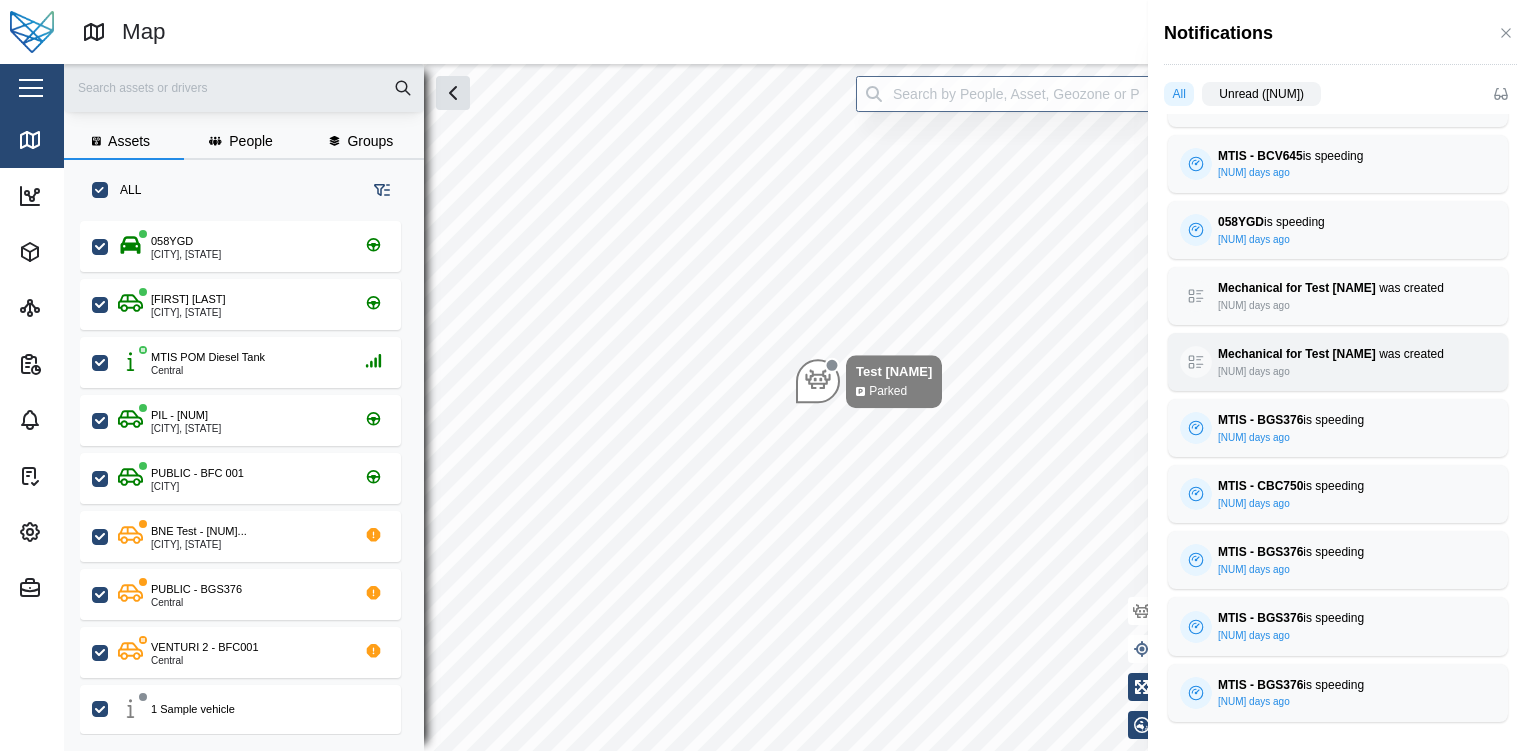 click on "Mechanical for Test Julz" at bounding box center (1297, 354) 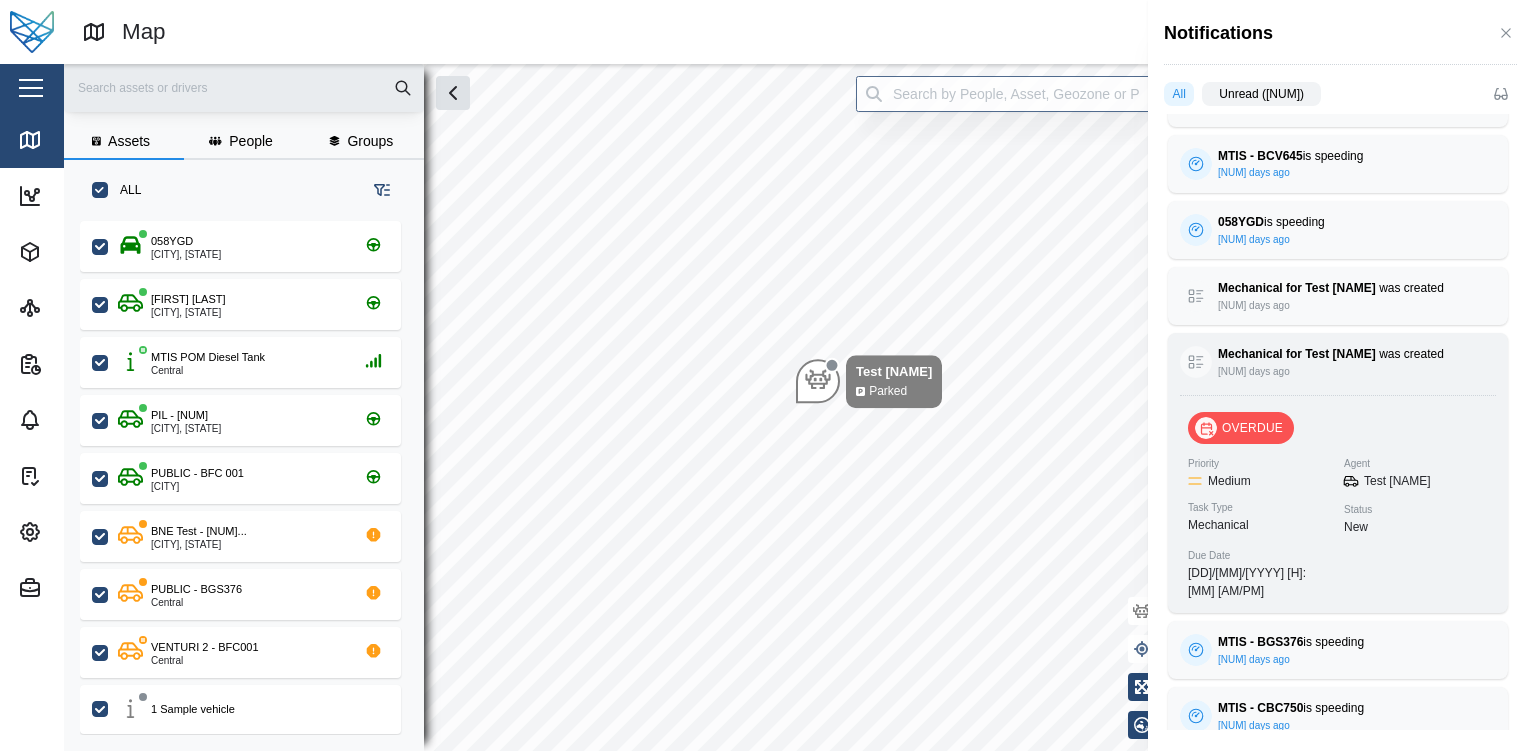 click on "Mechanical" at bounding box center (1218, 525) 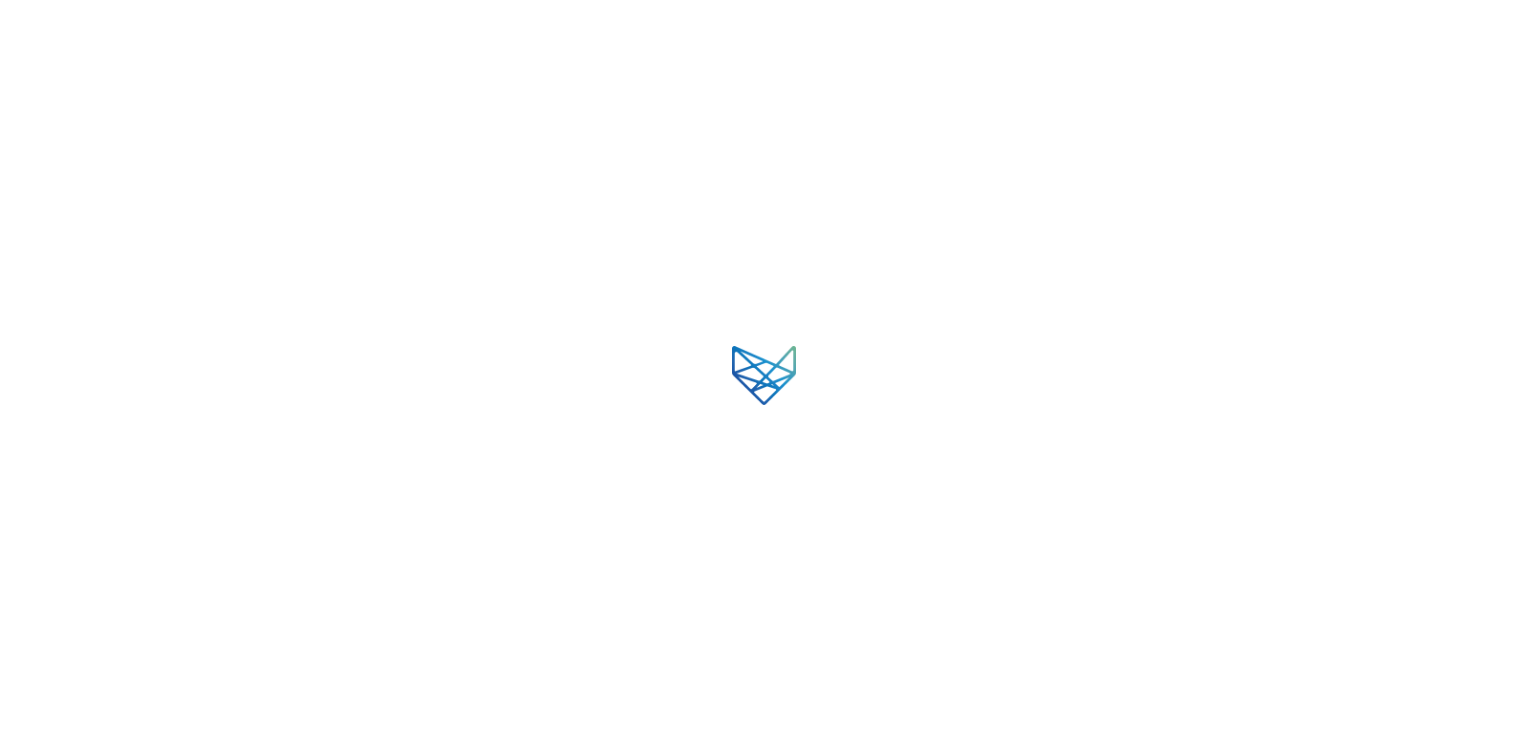 scroll, scrollTop: 0, scrollLeft: 0, axis: both 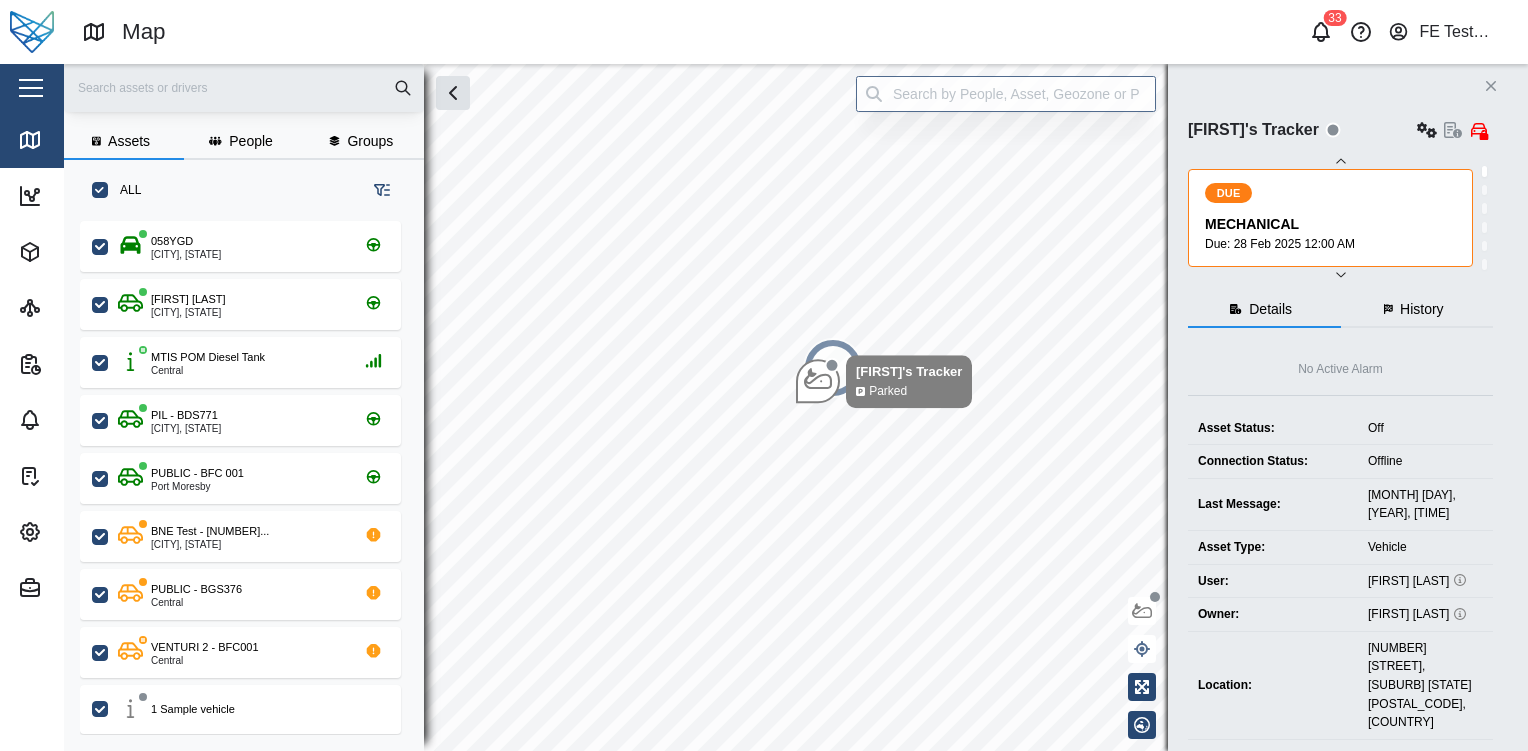 click on "MECHANICAL" at bounding box center (1332, 225) 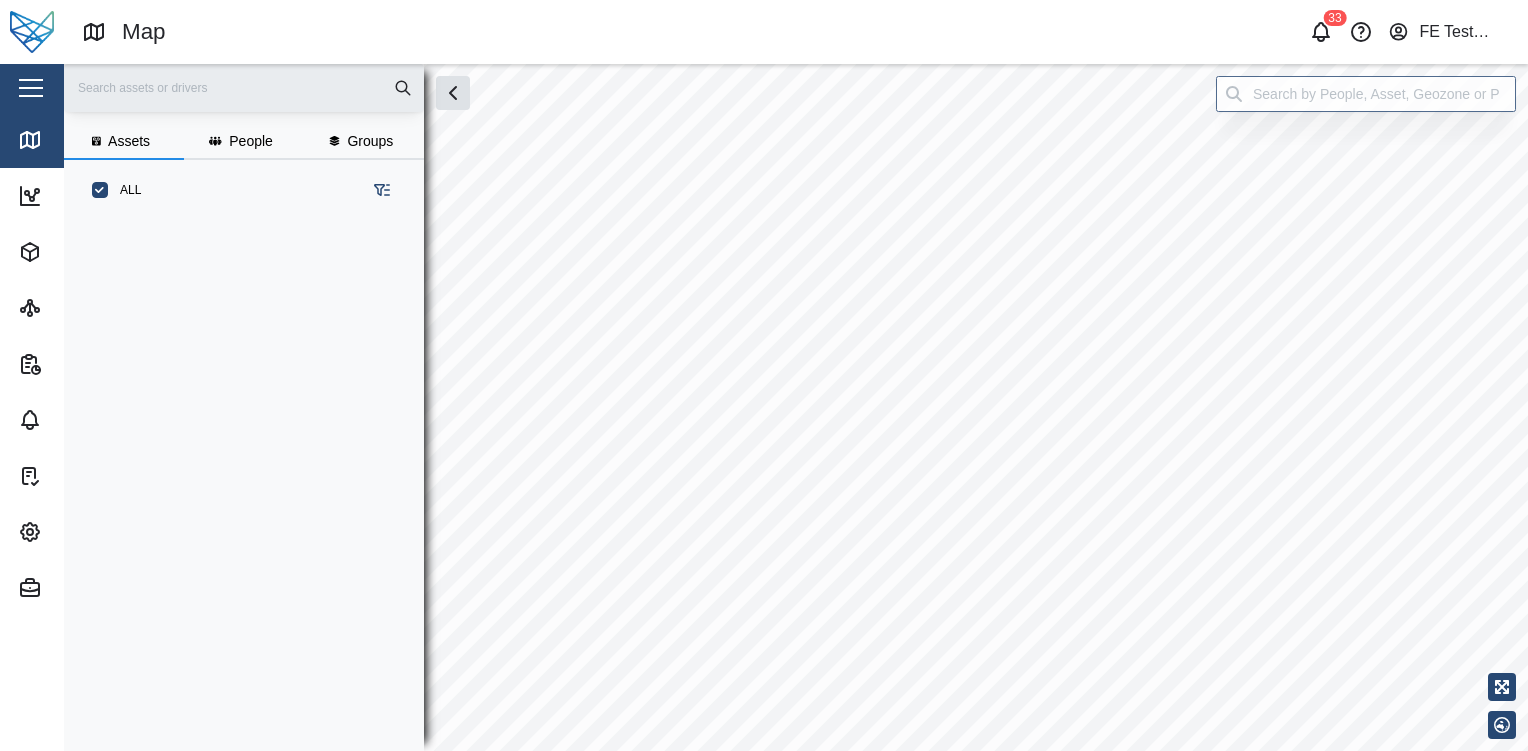 scroll, scrollTop: 16, scrollLeft: 16, axis: both 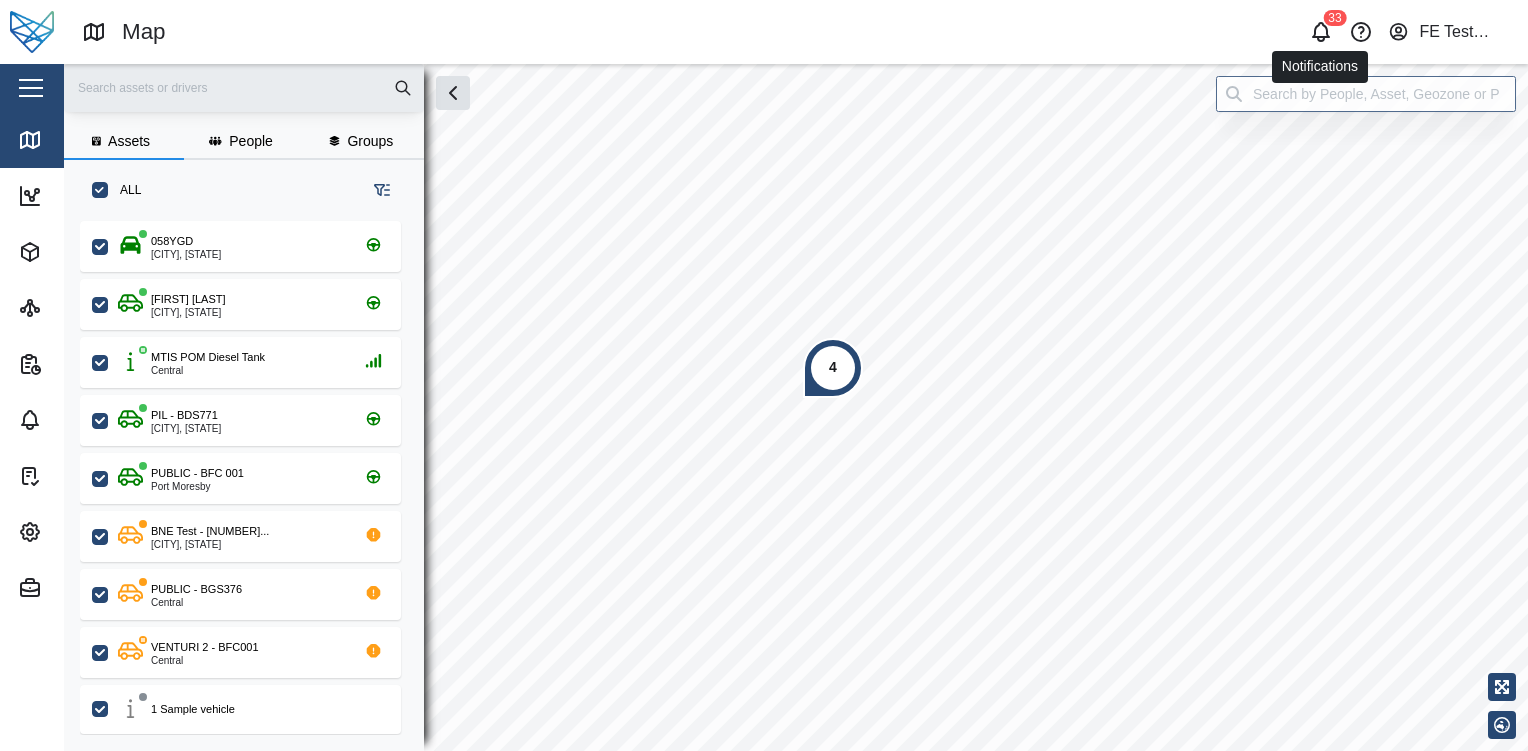 click 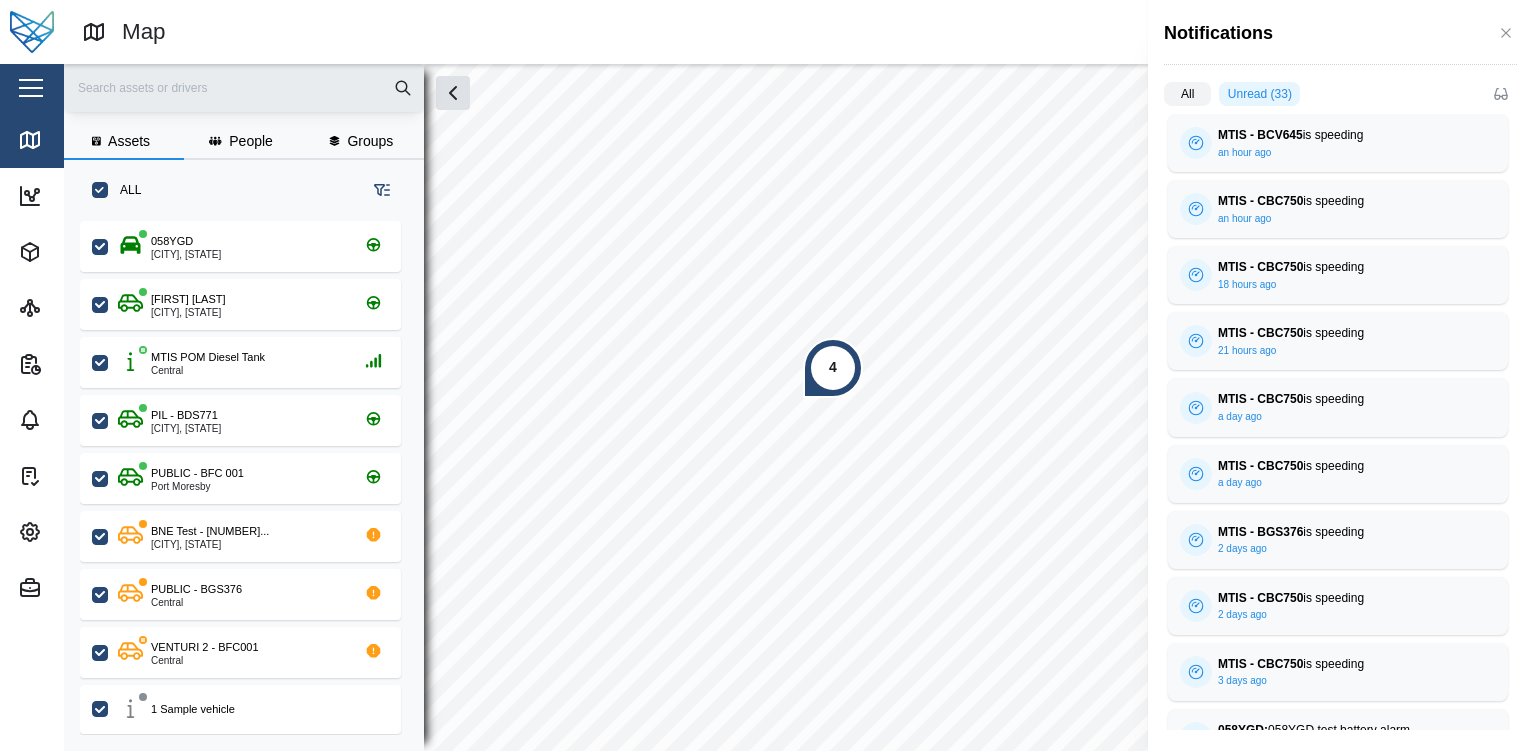 click on "All" at bounding box center [1187, 94] 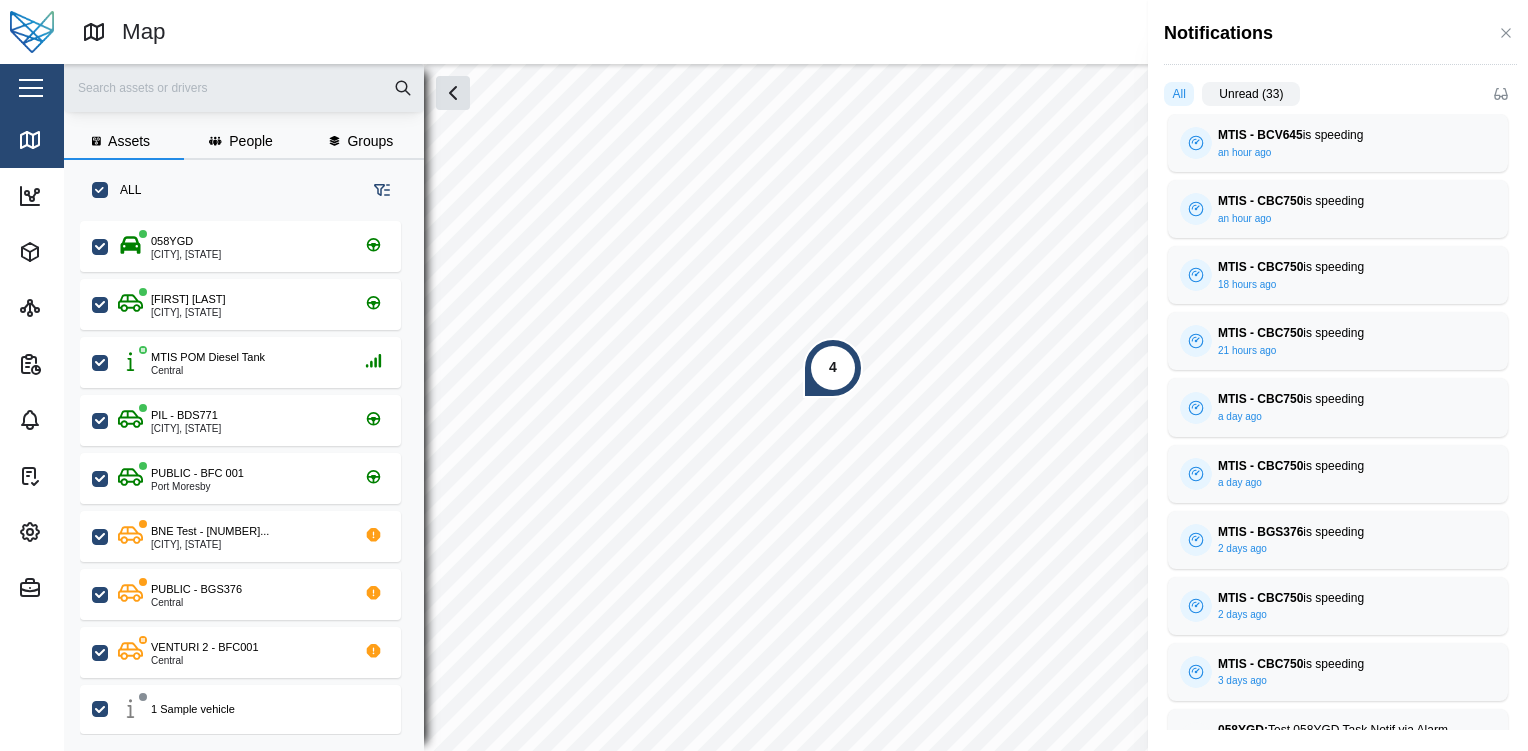 click at bounding box center [764, 375] 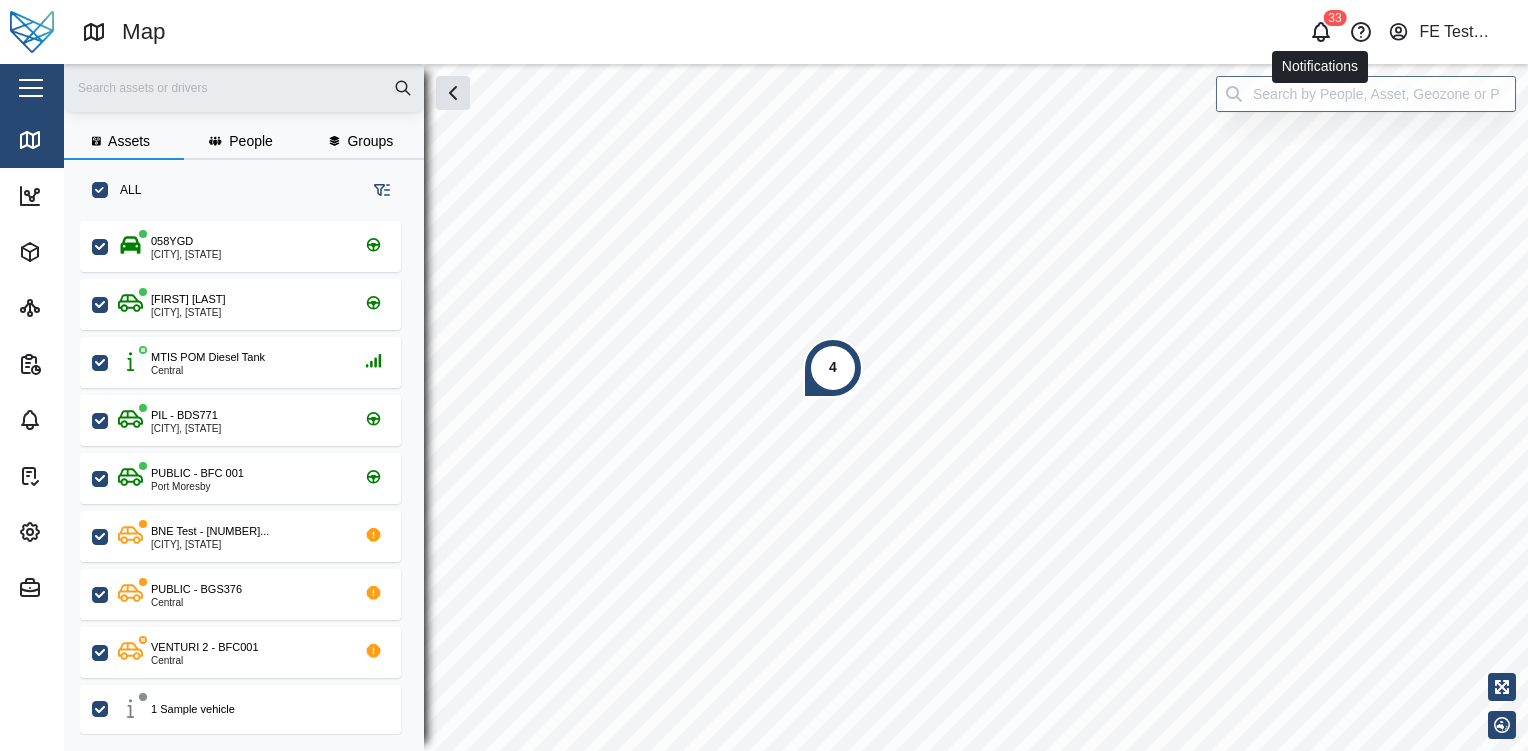 click 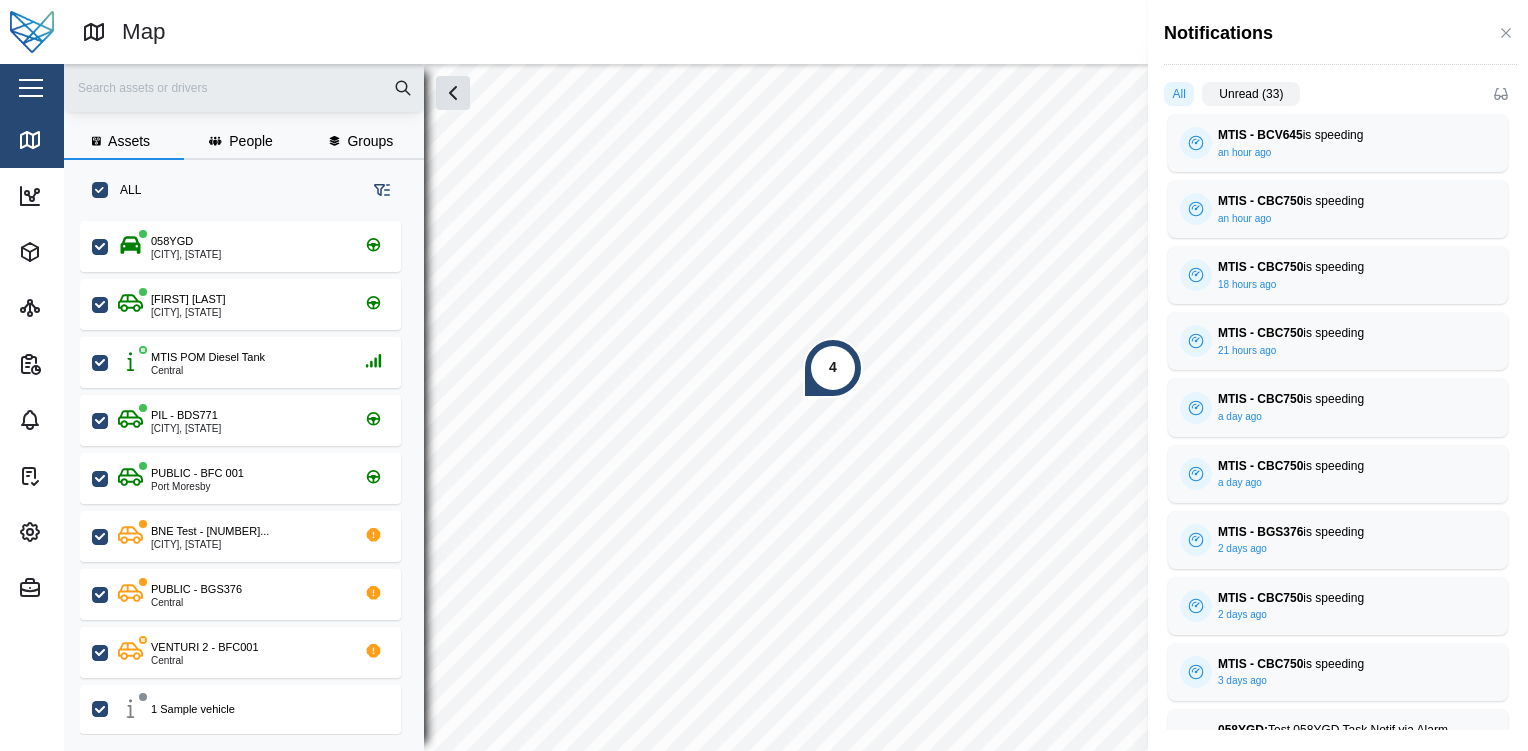 click on "Unread (33)" at bounding box center [1251, 94] 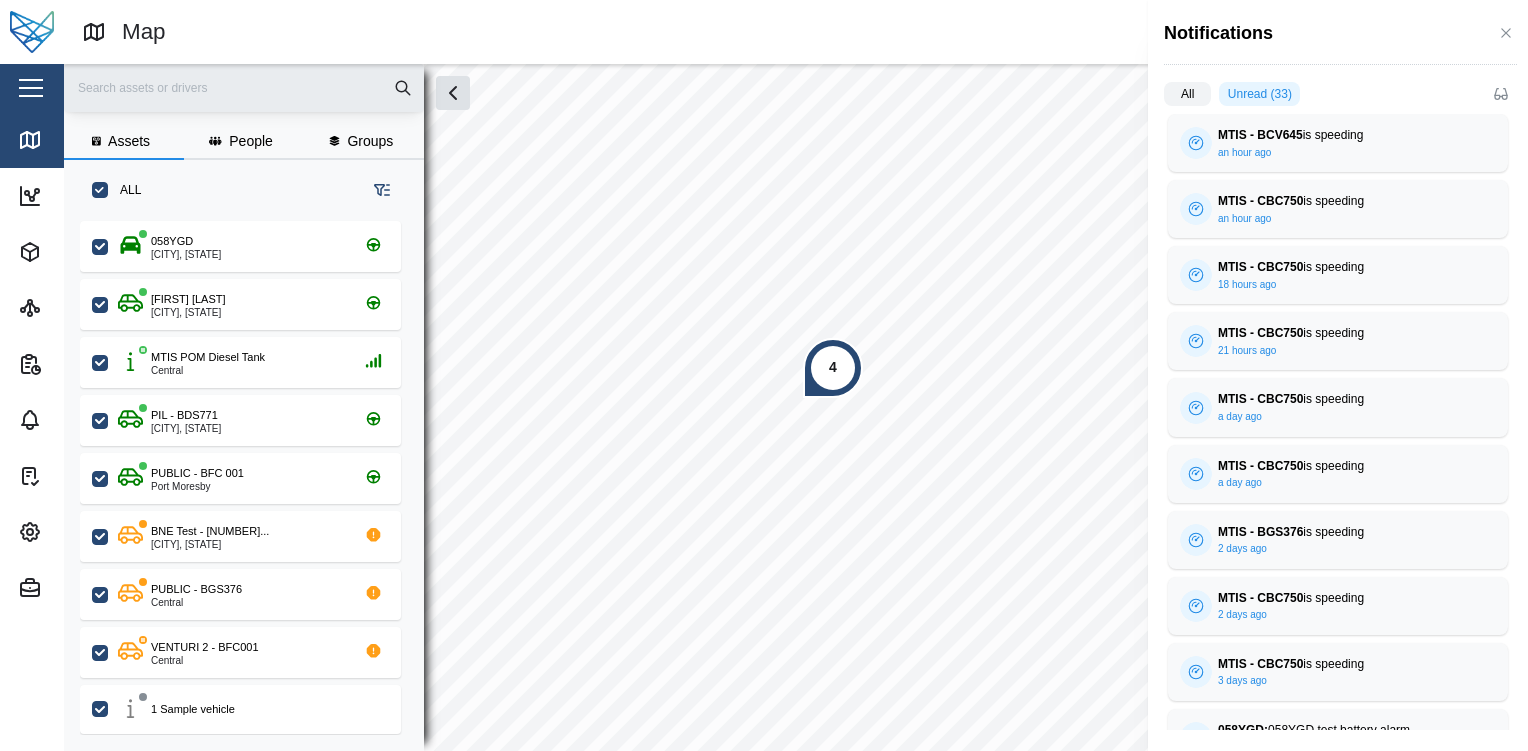 click on "All" at bounding box center [1187, 94] 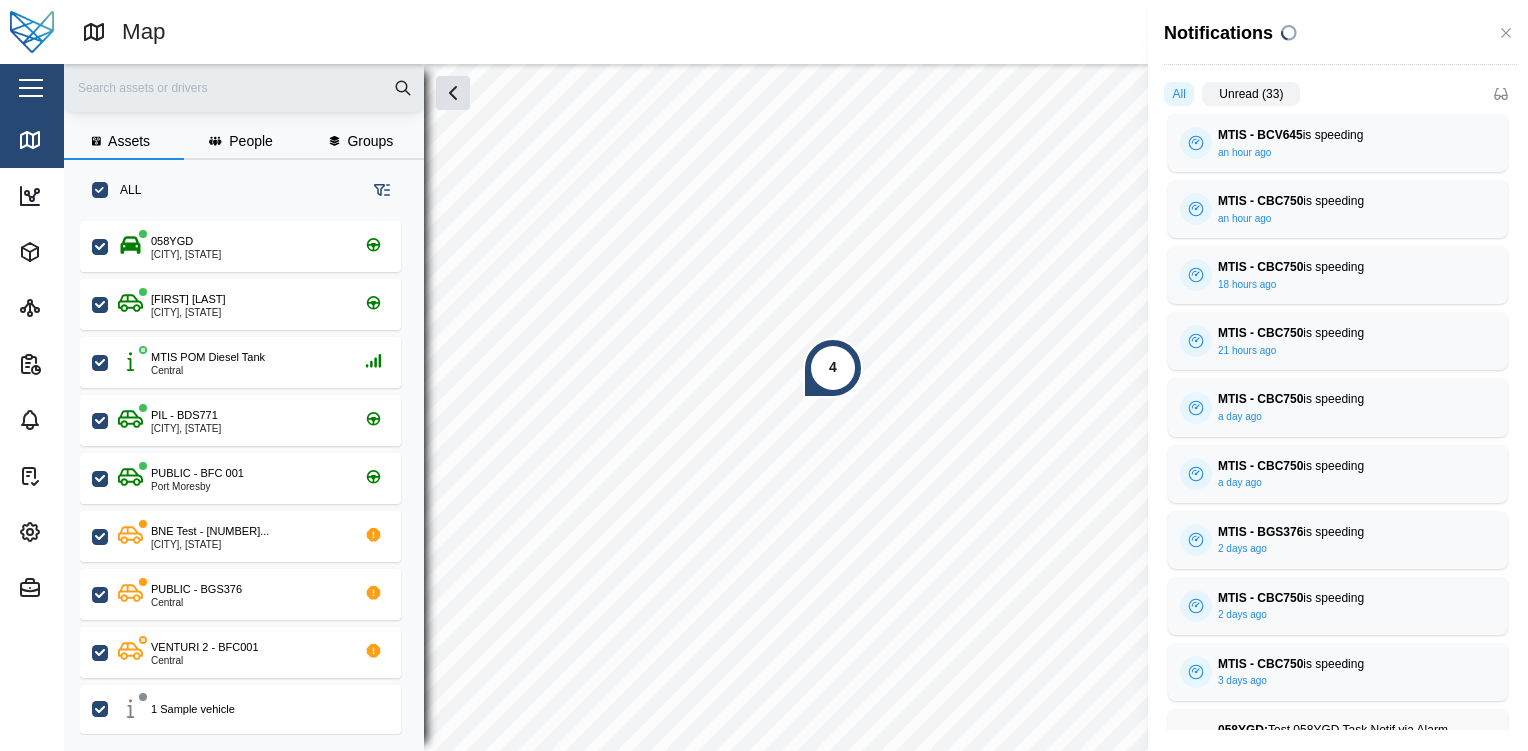 click on "Unread (33)" at bounding box center [1251, 94] 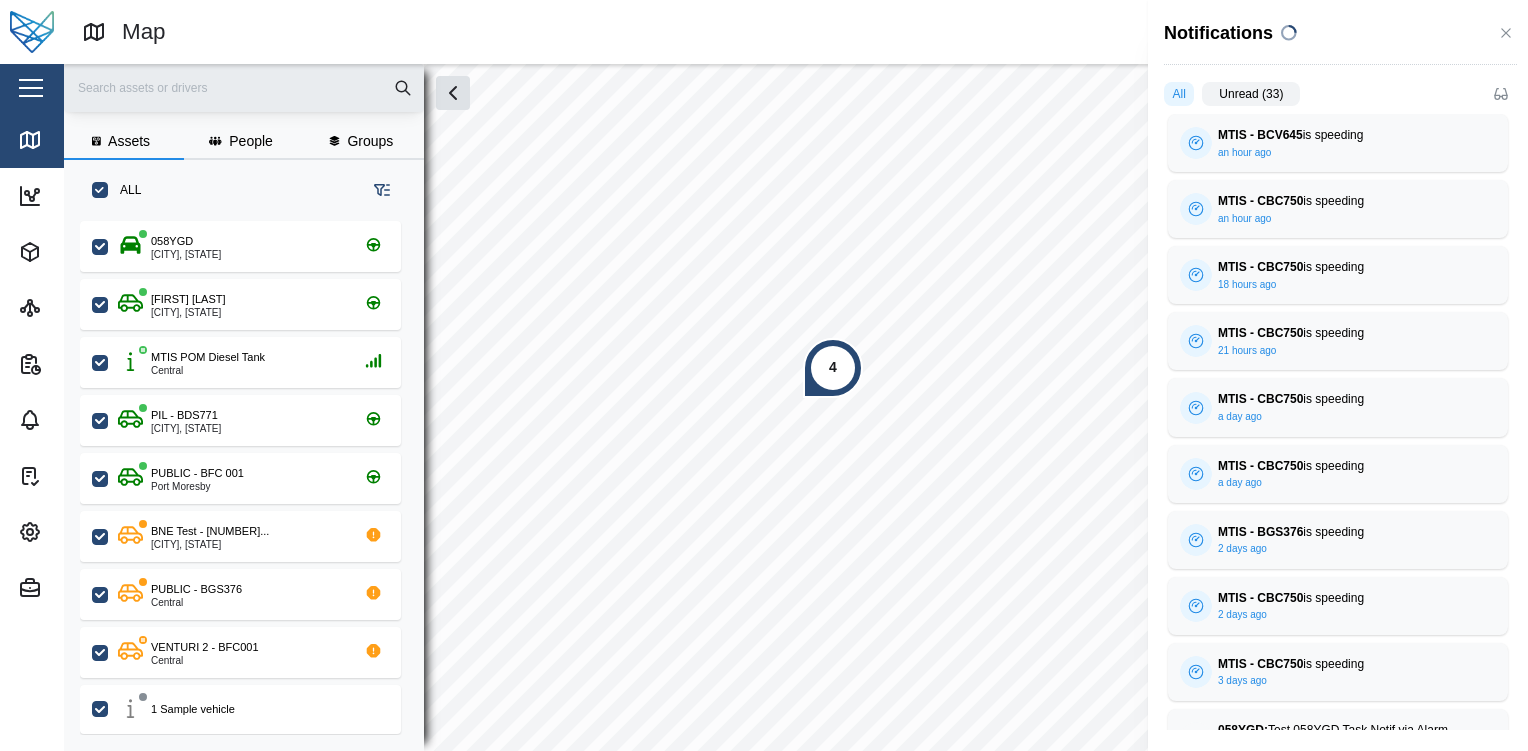 click on "Unread (33)" at bounding box center [1202, 98] 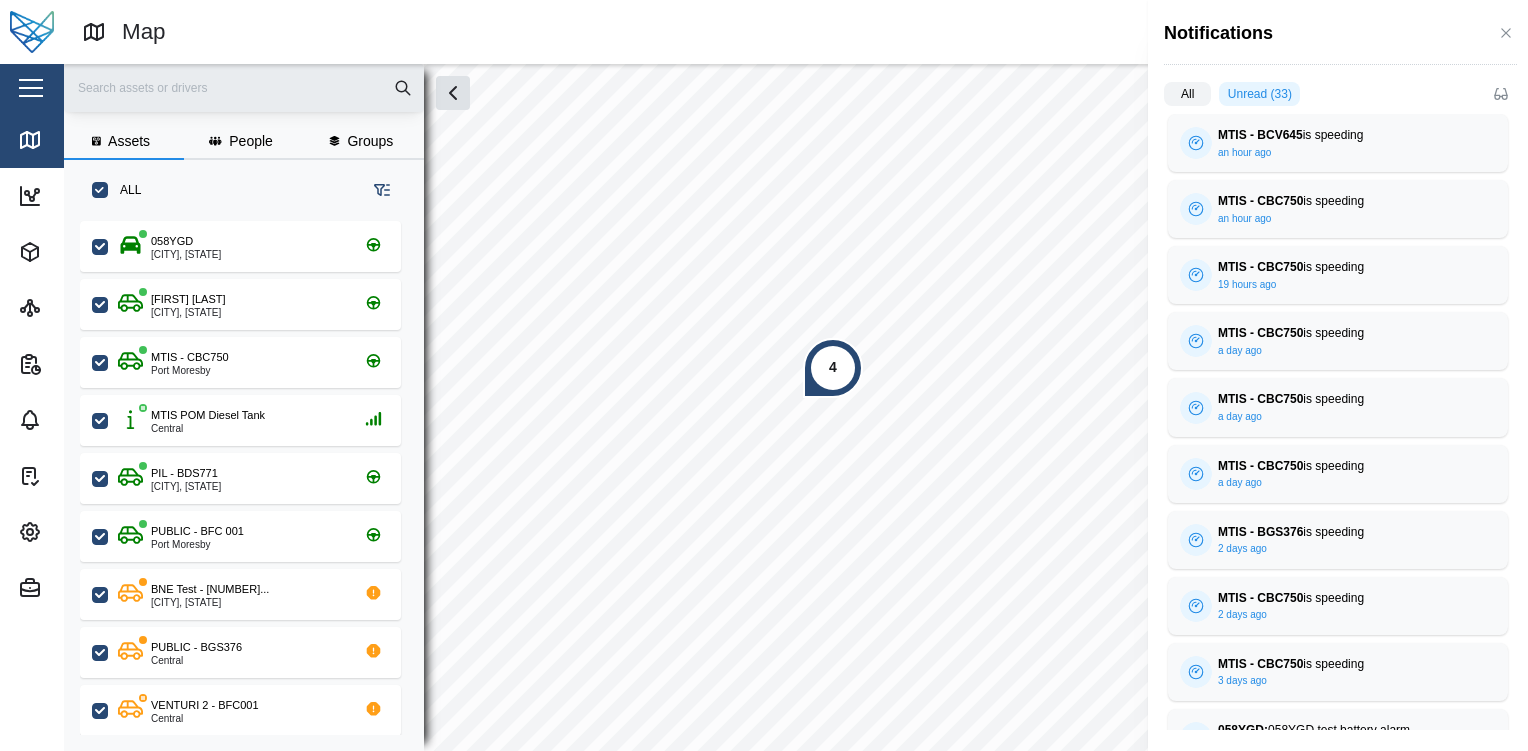 click on "All Unread (33) MTIS - BCV645  is speeding an hour ago Speed 101 kph Geozone Testing geozone MTIS - CBC750  is speeding an hour ago Speed 103 kph Geozone Testing geozone MTIS - CBC750  is speeding 19 hours ago Speed 106 kph Geozone Testing geozone MTIS - CBC750  is speeding a day ago Speed 104 kph Geozone Testing geozone MTIS - CBC750  is speeding a day ago Speed 101 kph Geozone Testing geozone MTIS - CBC750  is speeding a day ago Speed 104 kph Geozone Testing geozone MTIS - BGS376  is speeding 2 days ago Speed 102 kph Geozone Testing geozone MTIS - CBC750  is speeding 2 days ago Speed 109 kph Geozone Testing geozone MTIS - CBC750  is speeding 3 days ago Speed 103 kph Geozone Testing geozone 058YGD:  058YGD test battery alarm 3 days ago 123 Voltage 0.410 Alarm 058YGD test battery alarm Site Name Default Site MTIS - BCV645  is speeding 3 days ago Speed 102 kph Geozone Testing geozone MTIS - BCV645  is speeding 3 days ago Speed 101 kph Geozone Testing geozone MTIS - CBC750  is speeding 3 days ago Speed 104 kph" at bounding box center [1338, 413] 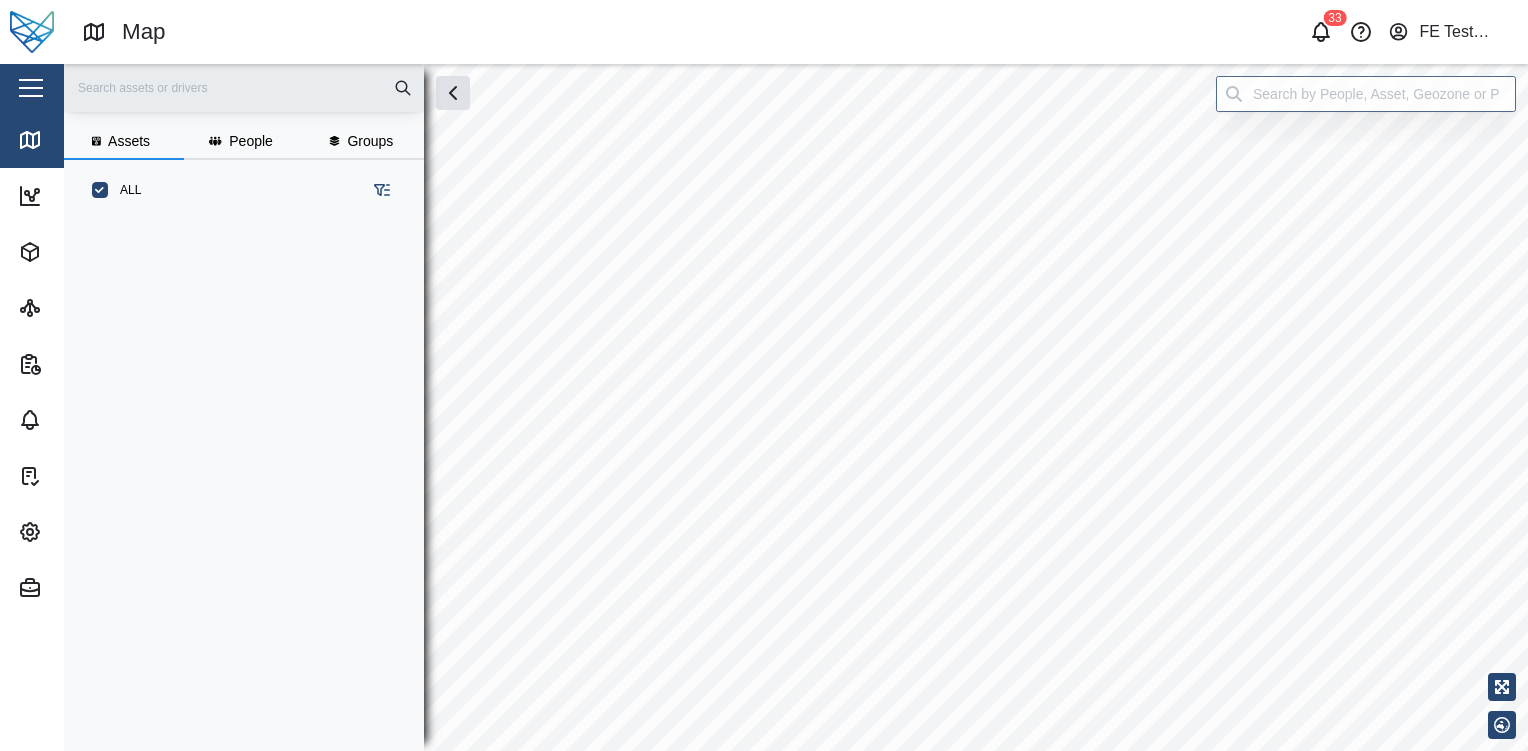 scroll, scrollTop: 0, scrollLeft: 0, axis: both 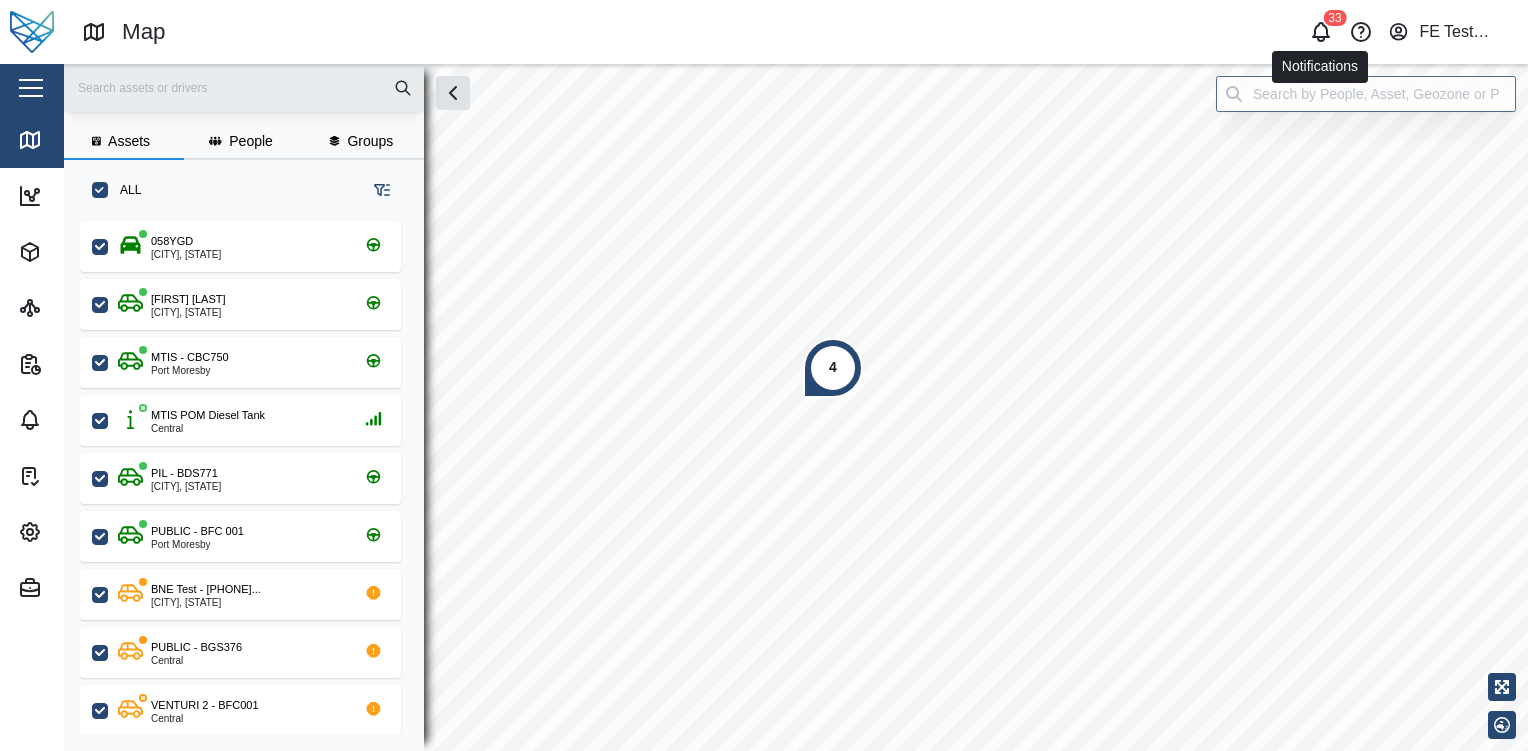 click 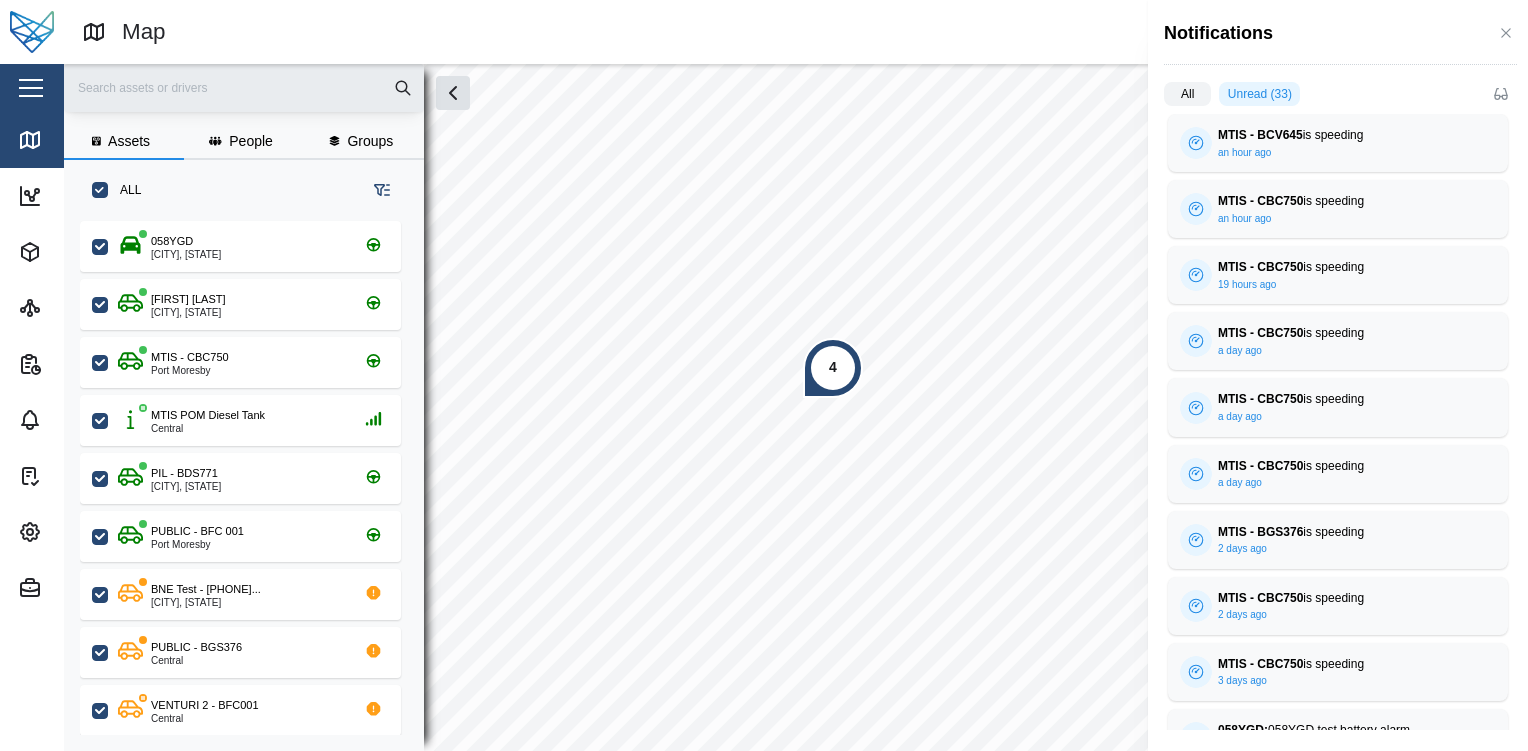 click on "Notifications" at bounding box center (1338, 40) 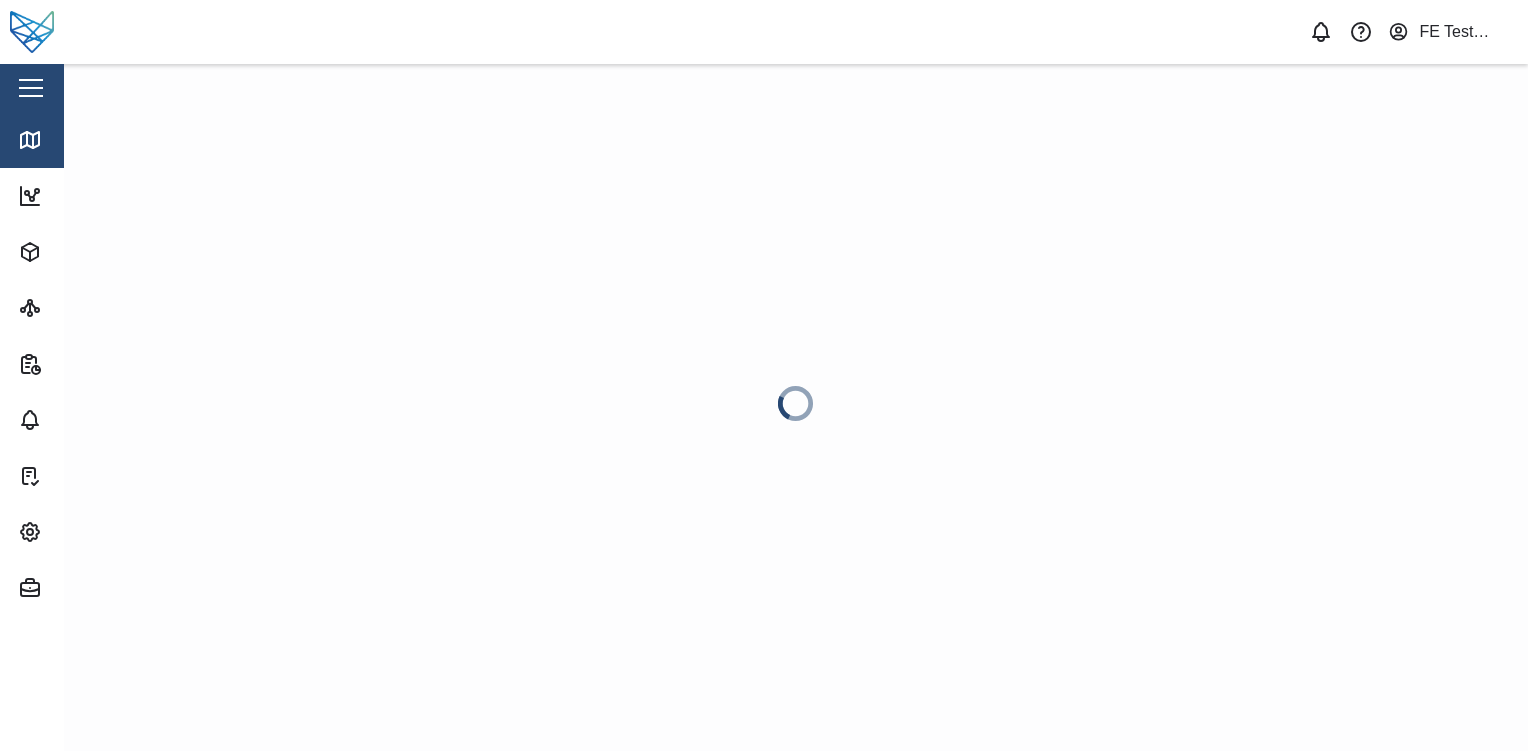 scroll, scrollTop: 0, scrollLeft: 0, axis: both 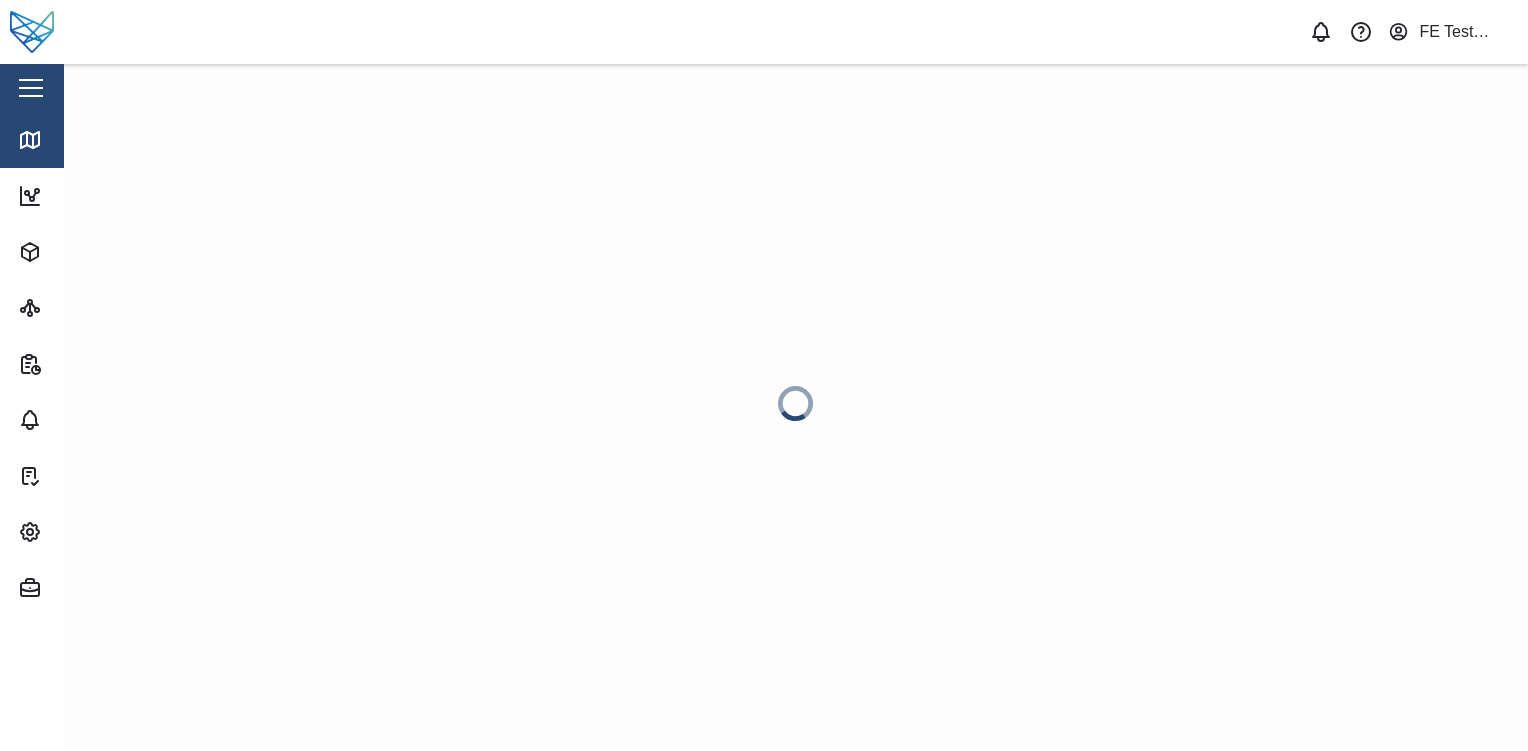 click at bounding box center [31, 88] 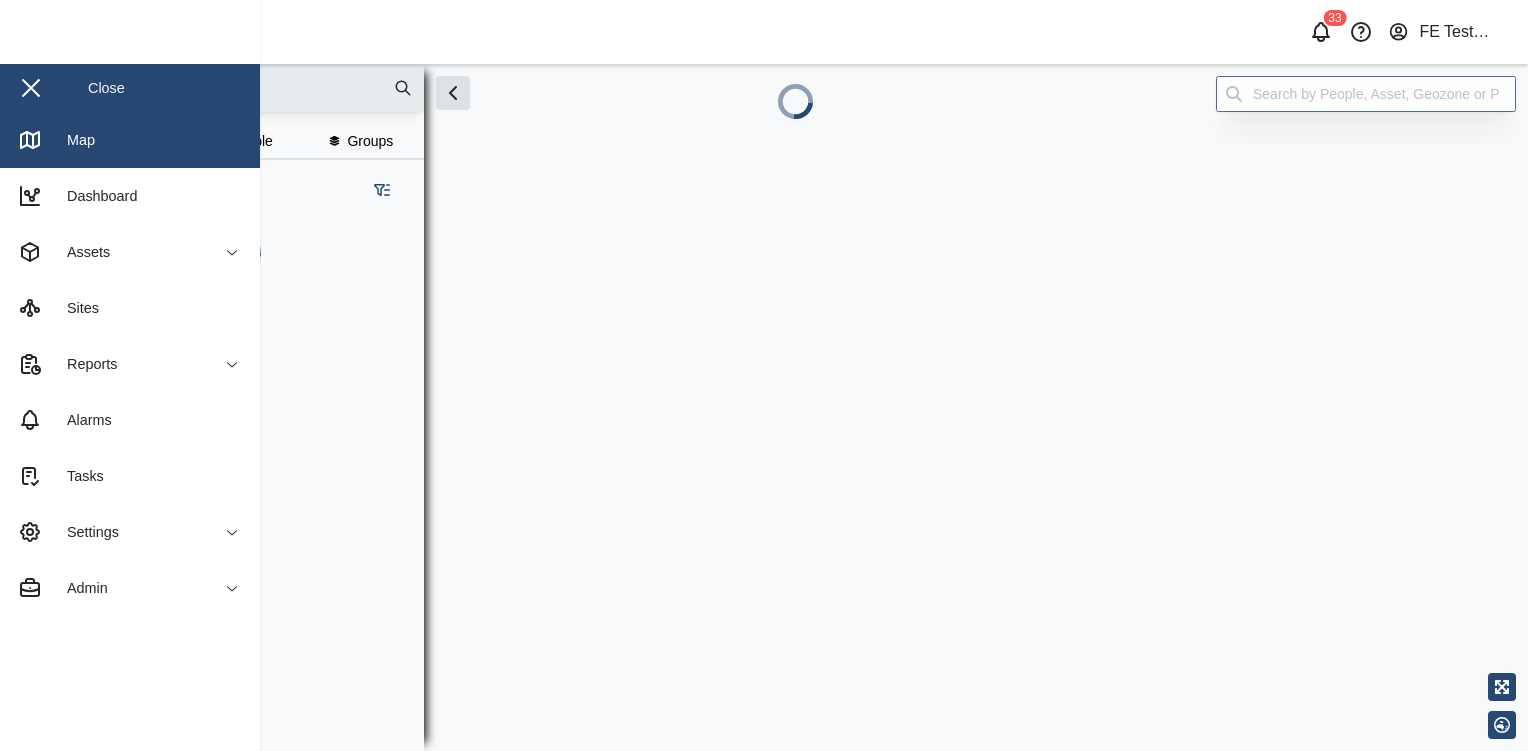 scroll, scrollTop: 0, scrollLeft: 0, axis: both 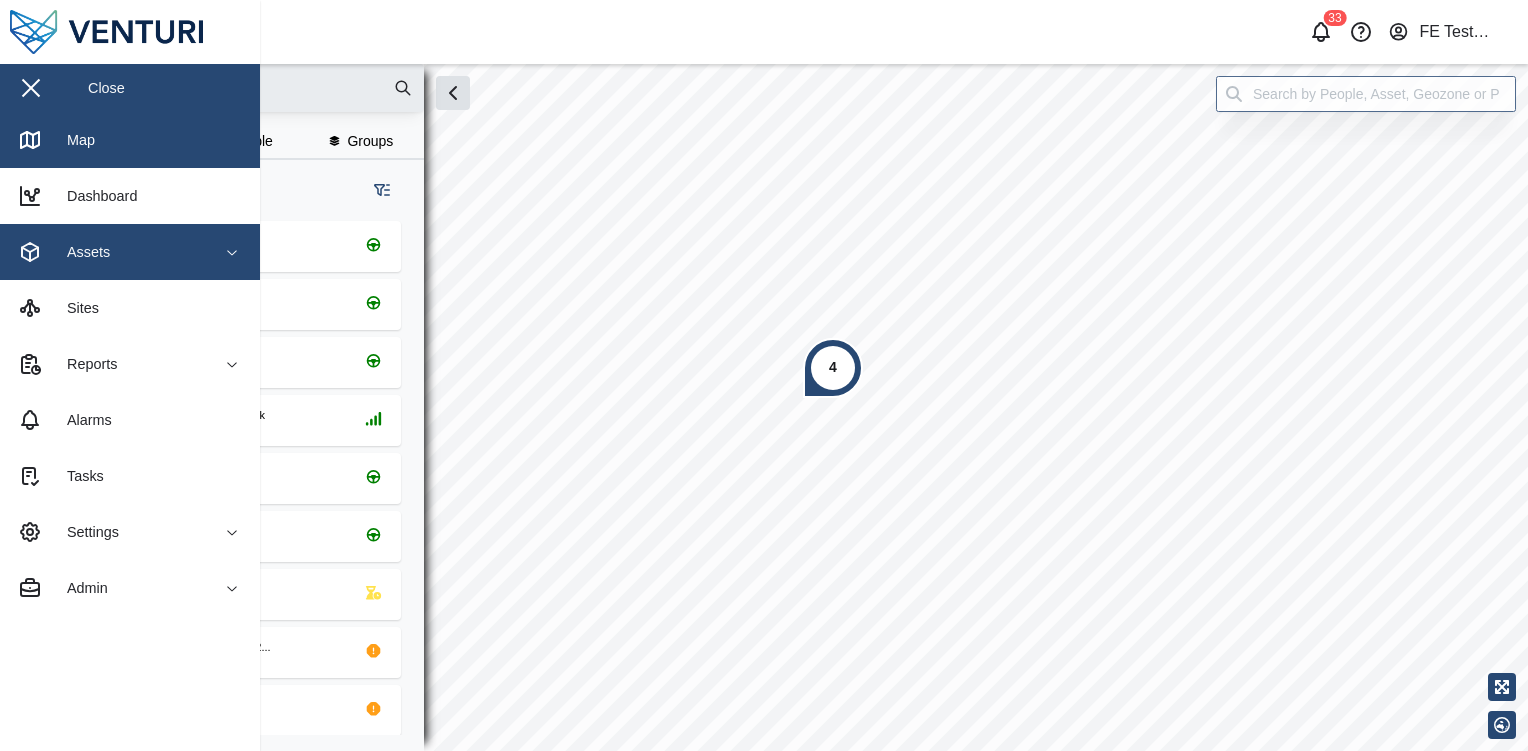 click on "Assets" at bounding box center (109, 252) 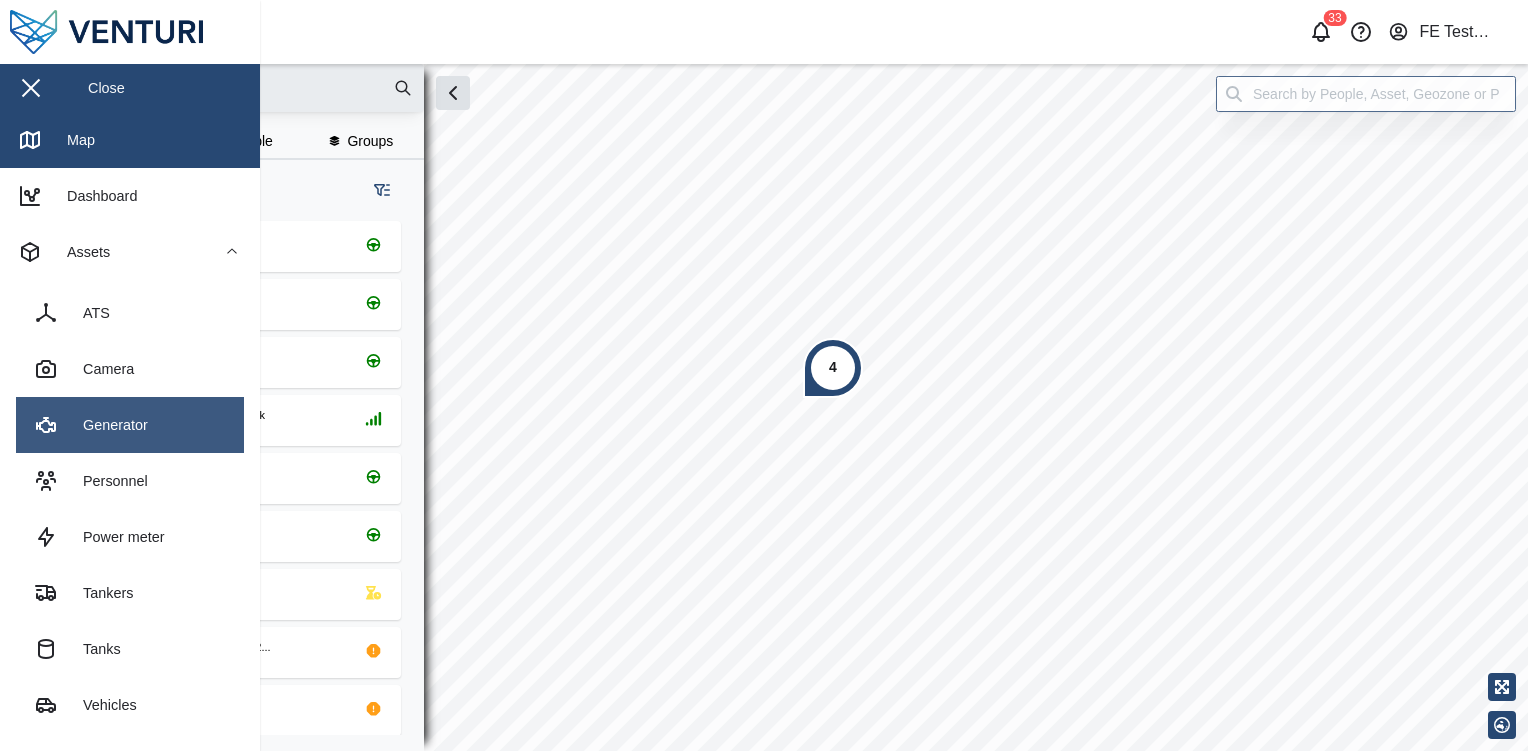 click on "Generator" at bounding box center [108, 425] 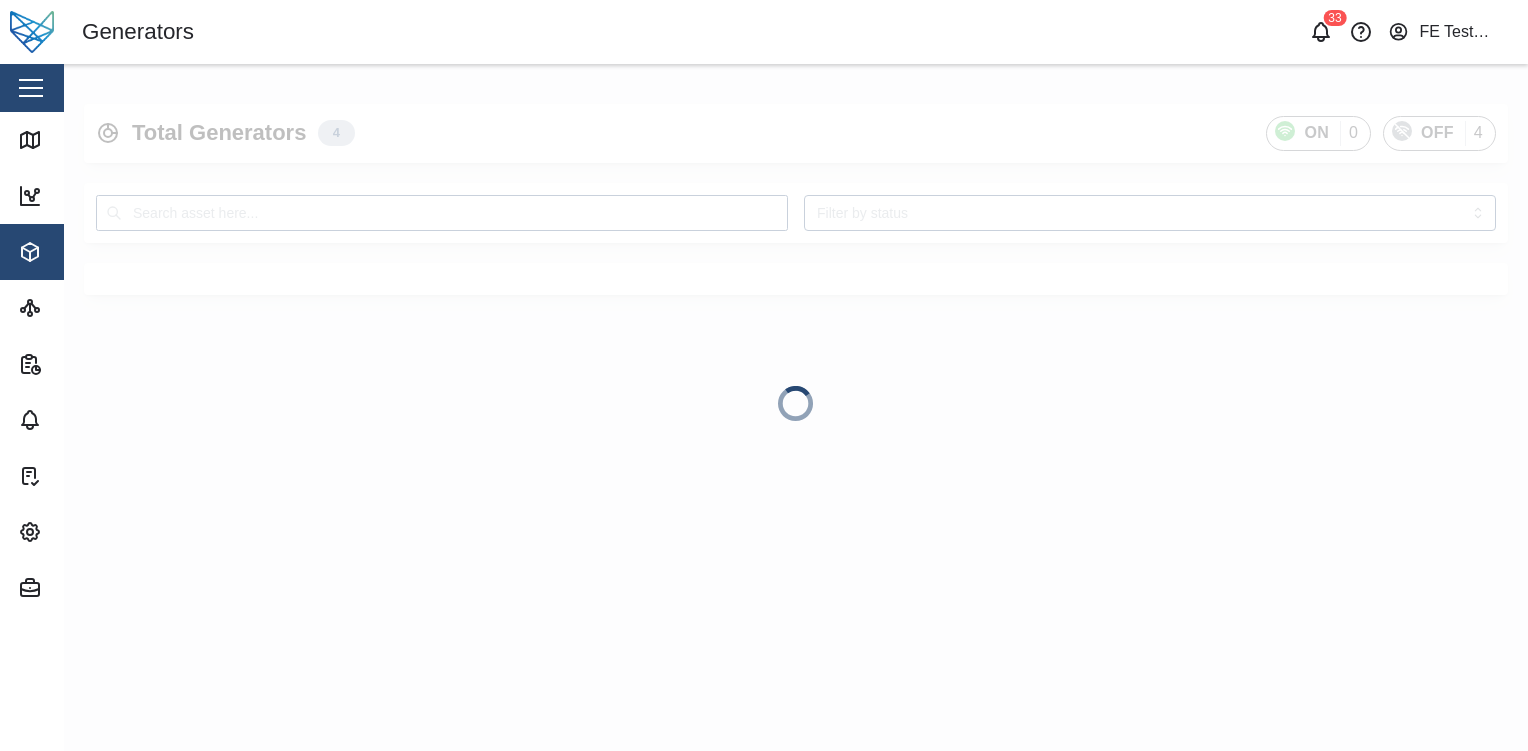 scroll, scrollTop: 0, scrollLeft: 0, axis: both 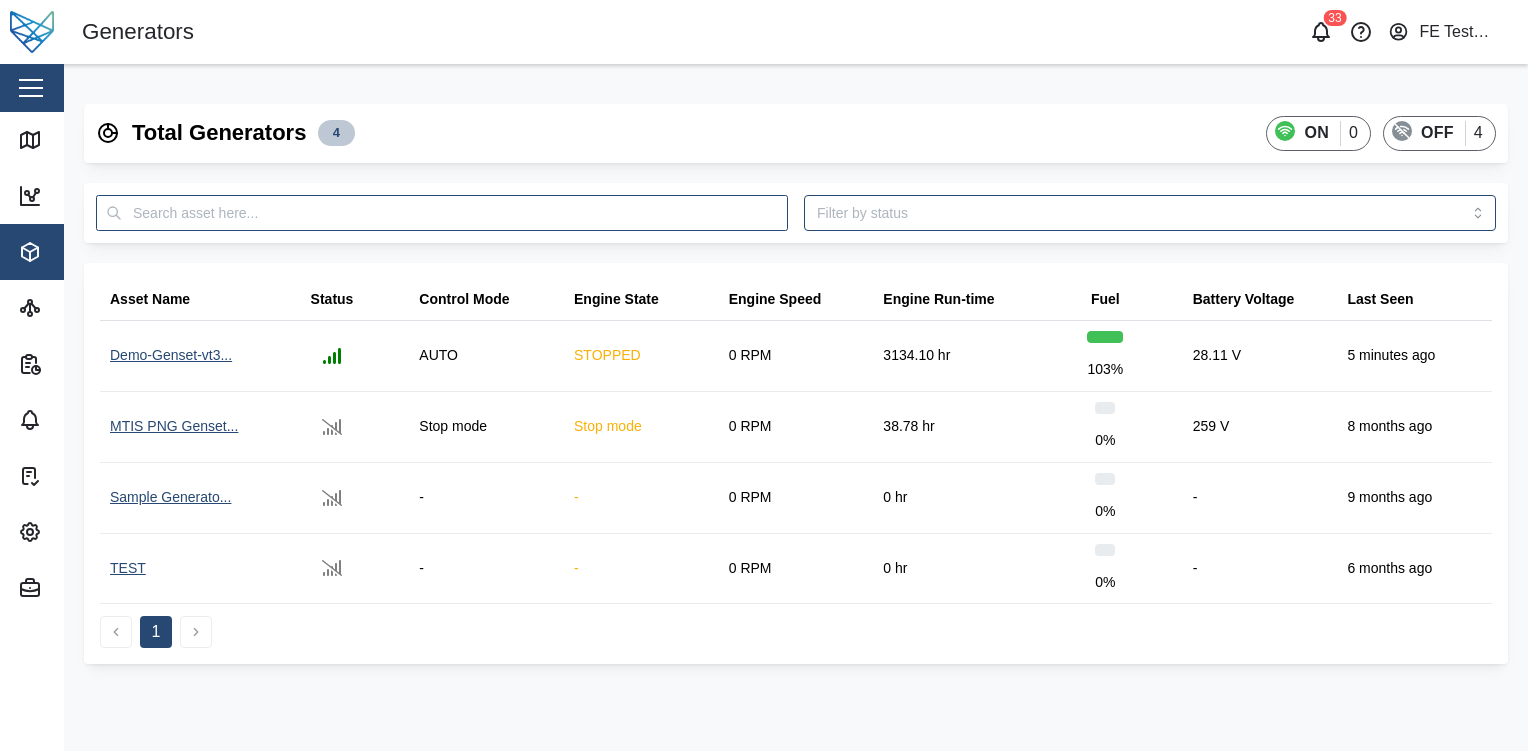 click on "Close" at bounding box center [130, 88] 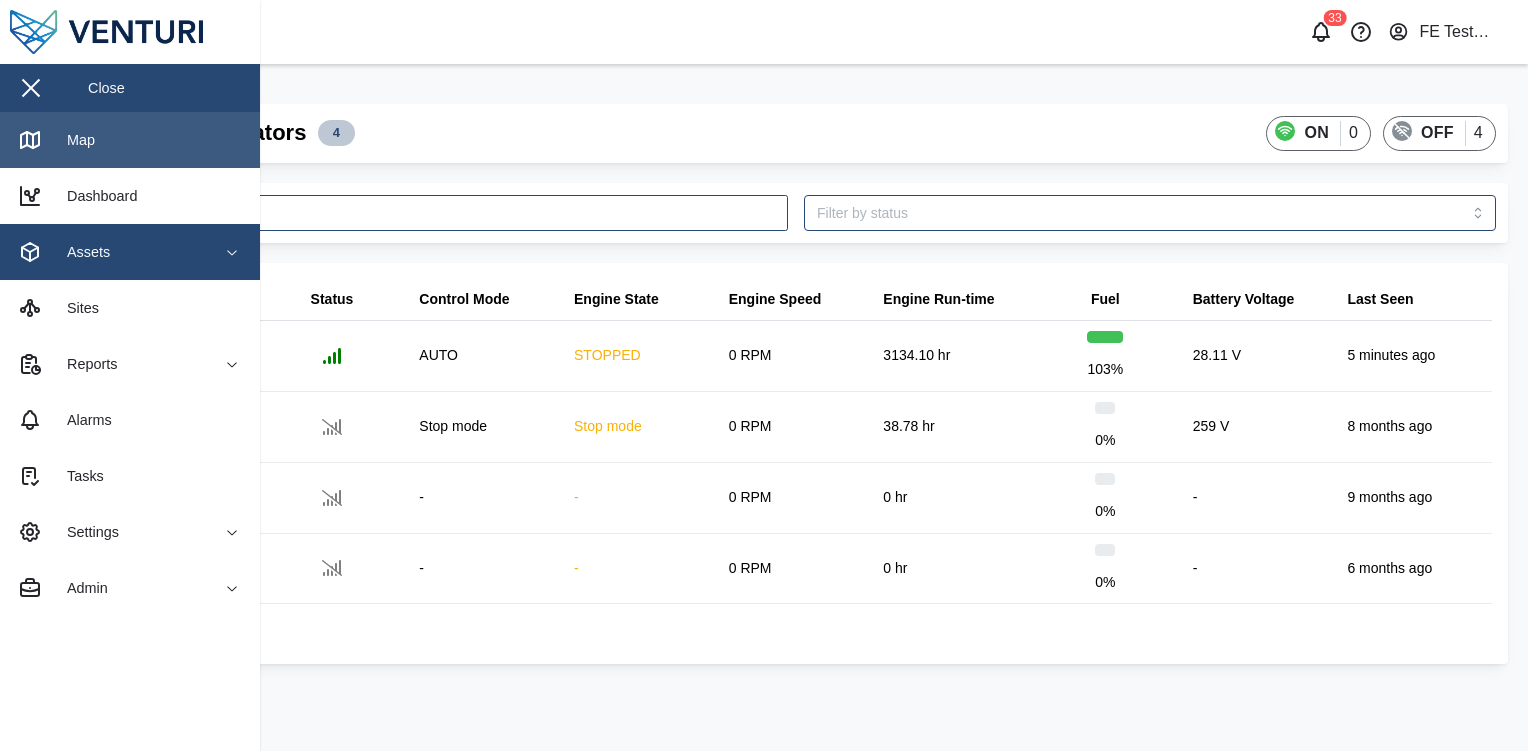 click on "Map" at bounding box center [130, 140] 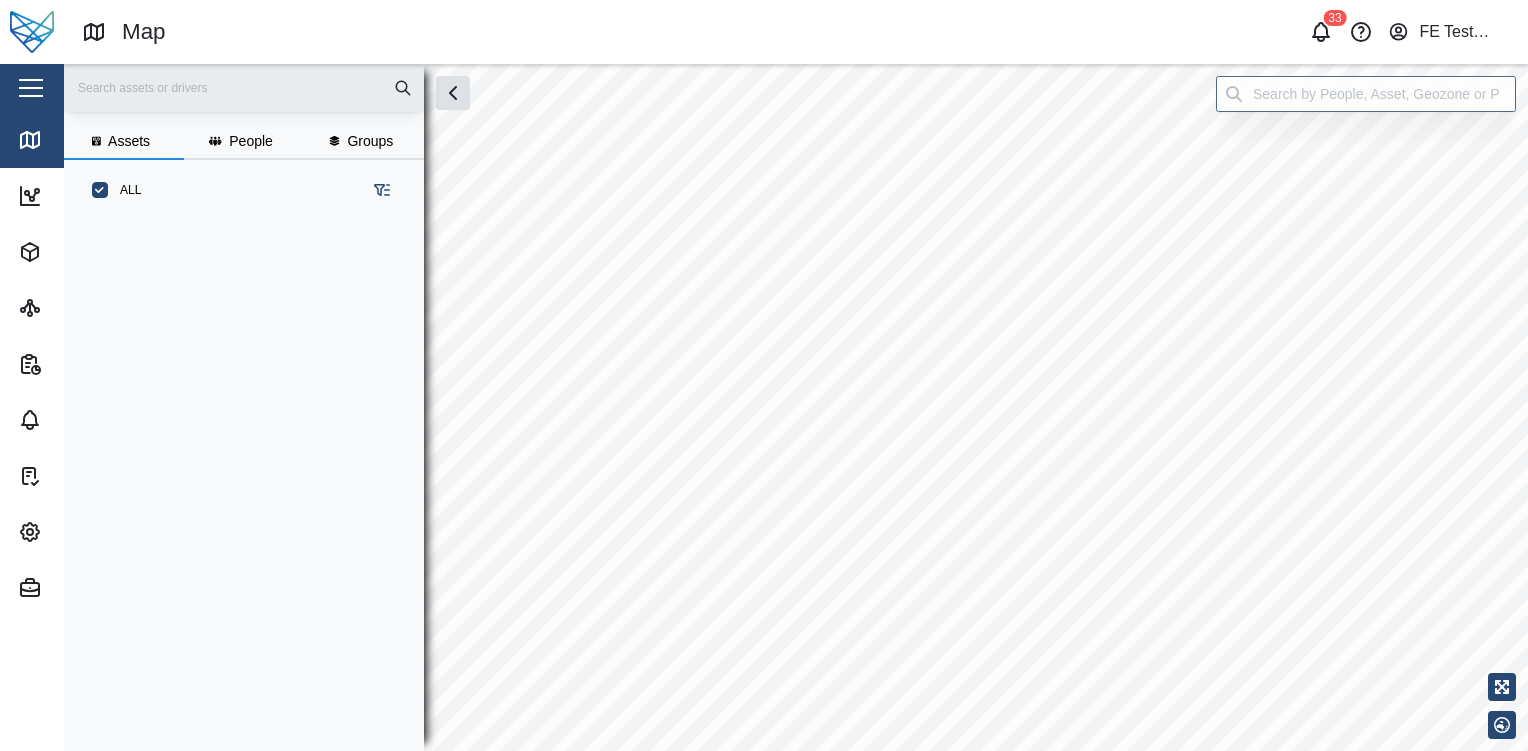 scroll, scrollTop: 16, scrollLeft: 16, axis: both 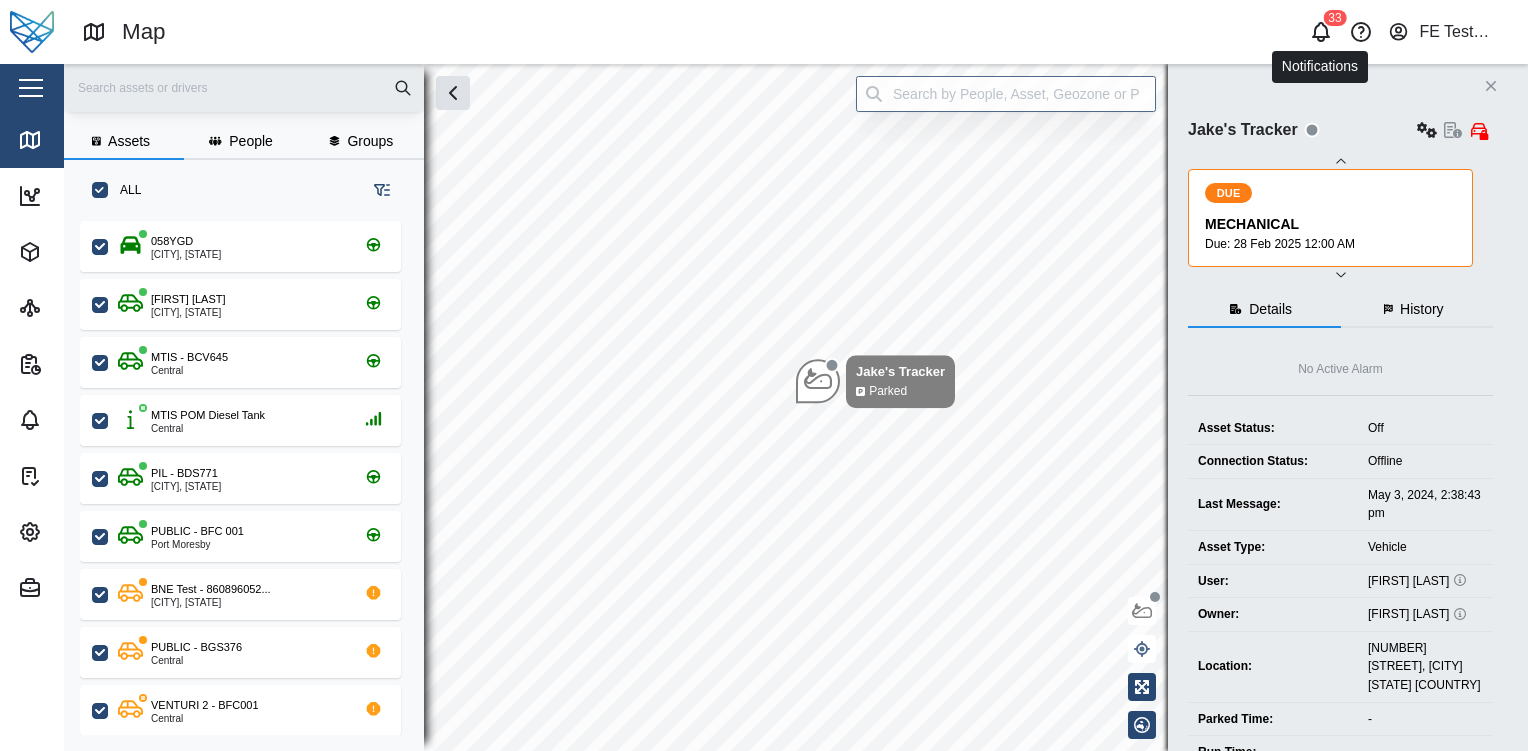 click 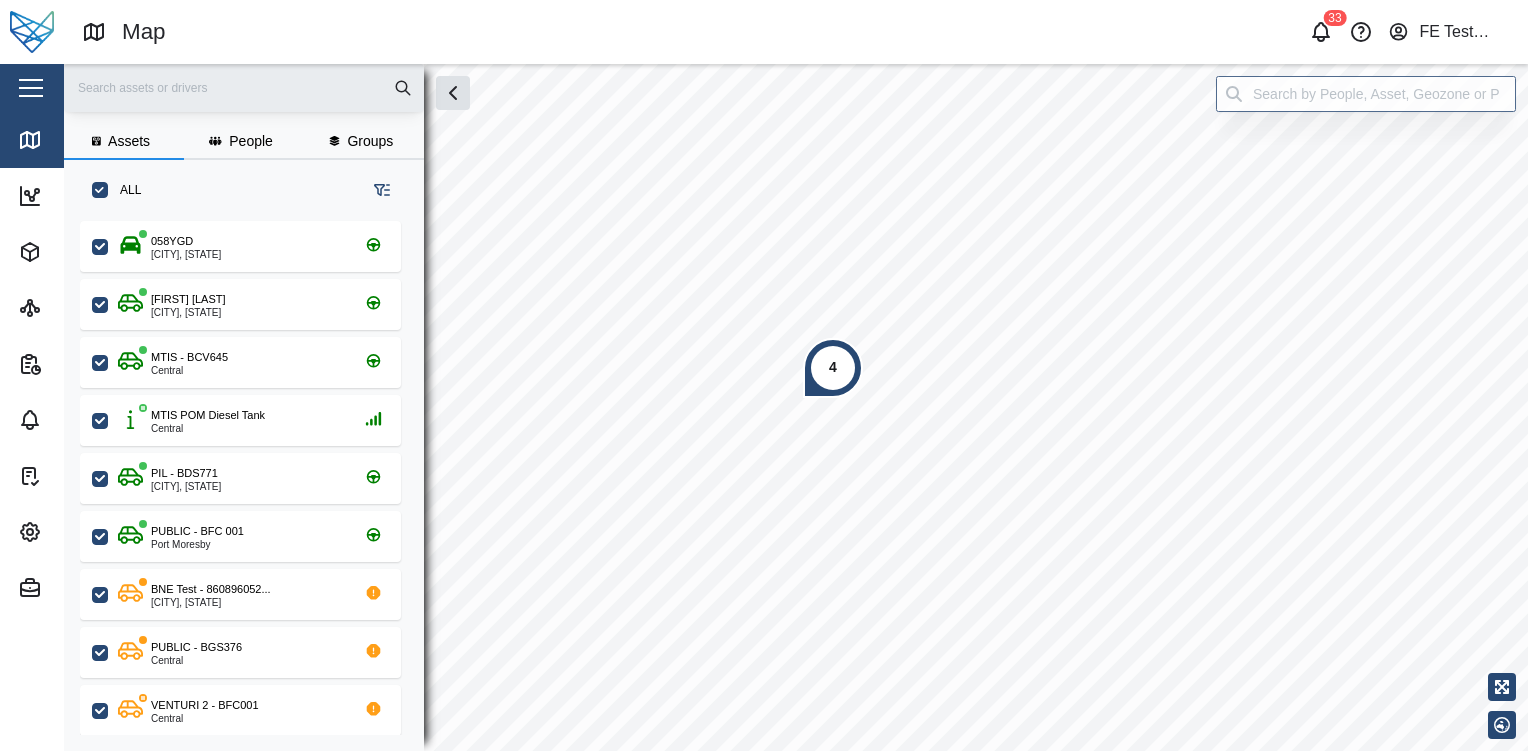 scroll, scrollTop: 0, scrollLeft: 0, axis: both 